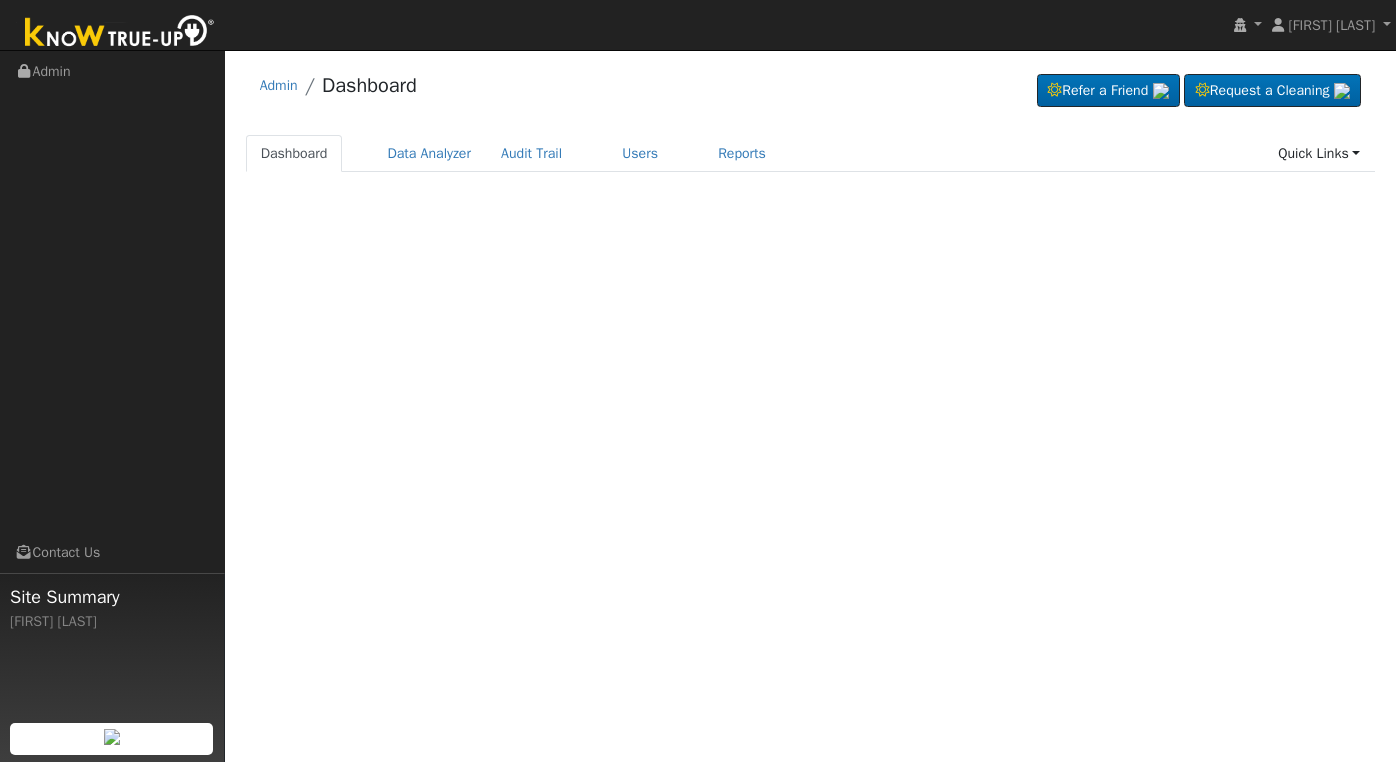 scroll, scrollTop: 0, scrollLeft: 0, axis: both 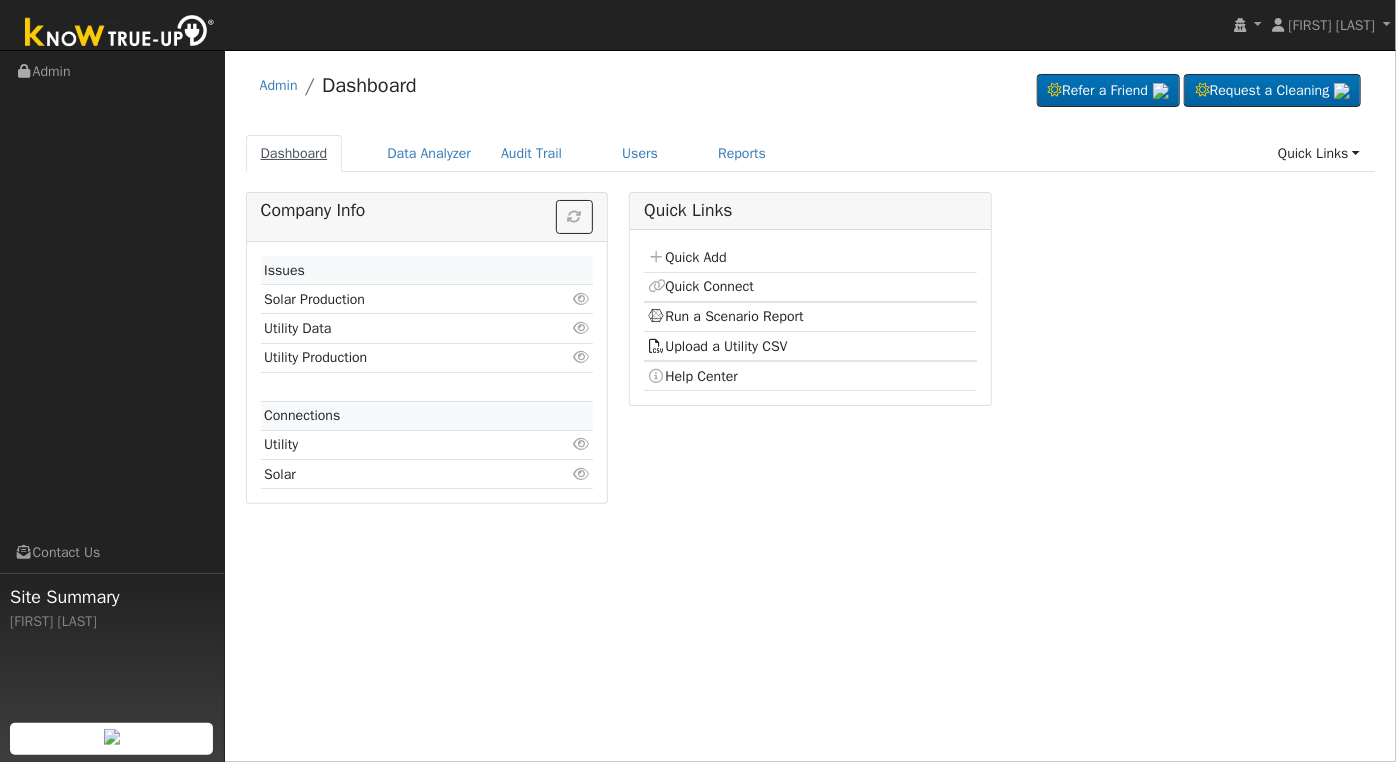 click on "Dashboard" at bounding box center (294, 153) 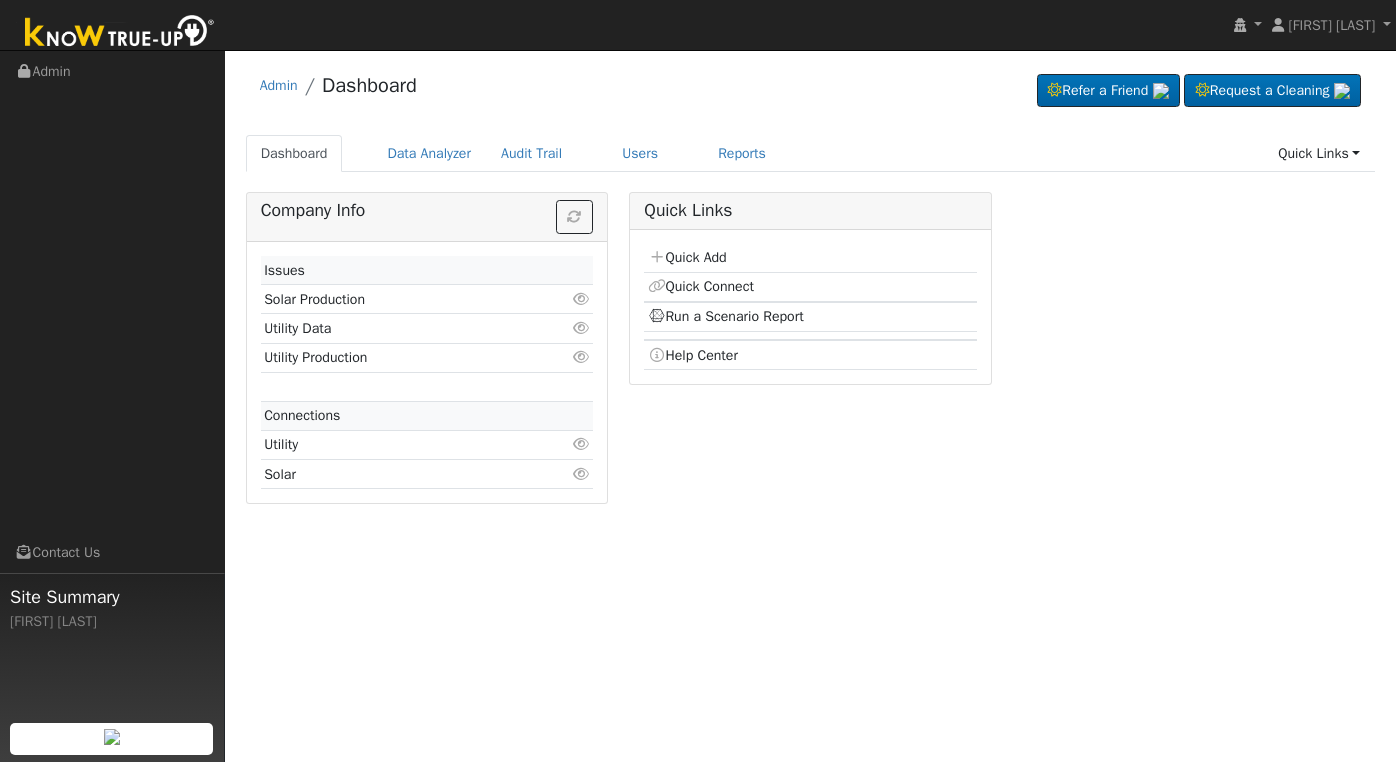 scroll, scrollTop: 0, scrollLeft: 0, axis: both 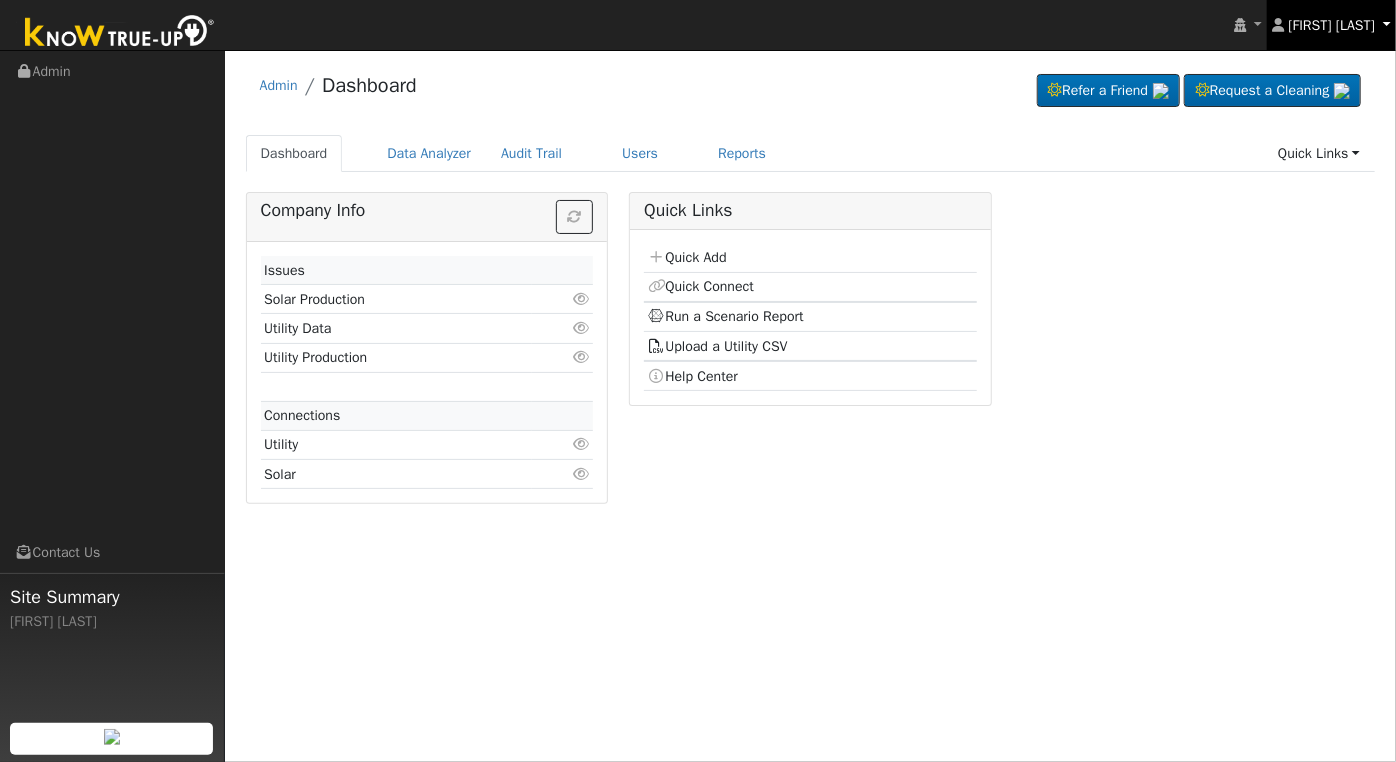 click on "[FIRST] [LAST]" at bounding box center (1331, 25) 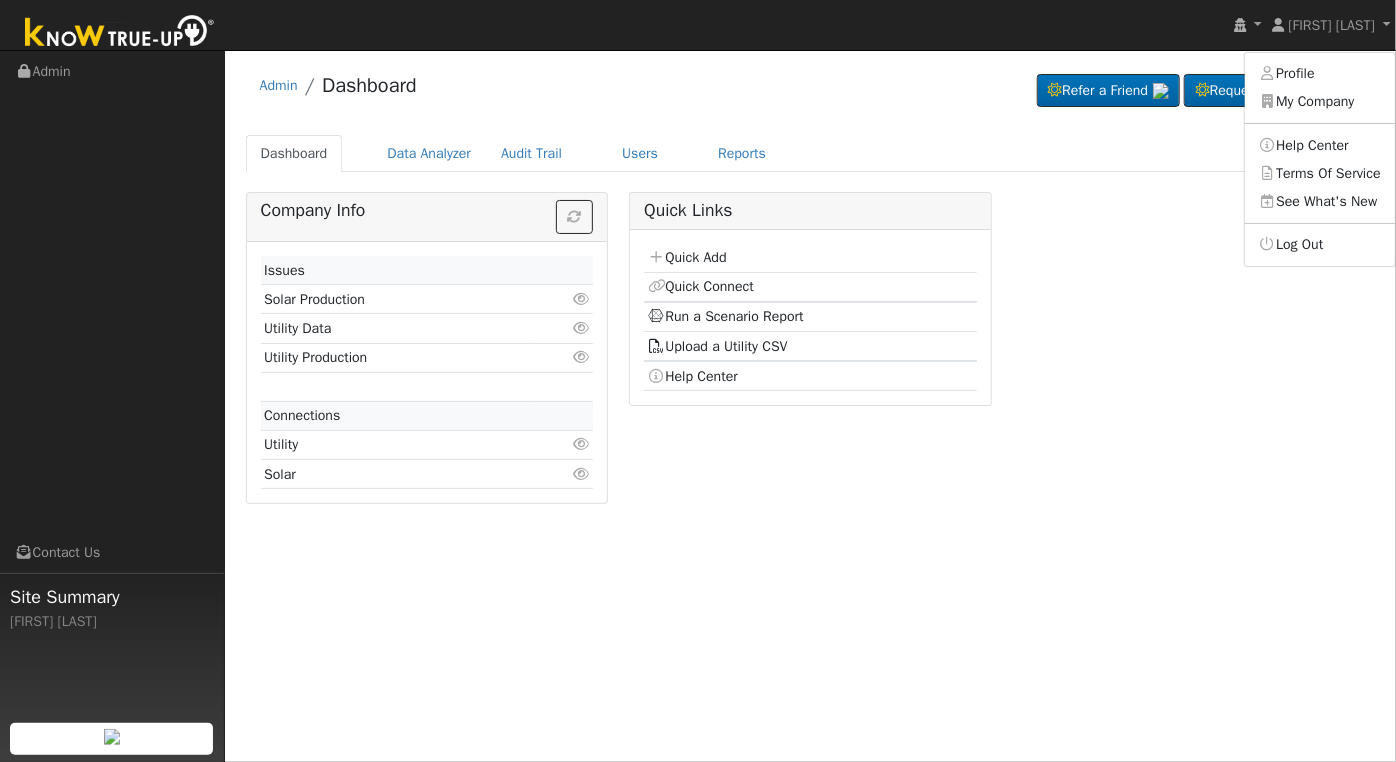 click on "Company Info  Issues Solar Production Click to view Utility Data Click to view Utility Production Click to view     Connections Utility Click to view Solar Click to view Quick Links  Quick Add  Quick Connect  Run a Scenario Report  Upload a Utility CSV  Help Center" at bounding box center (810, 355) 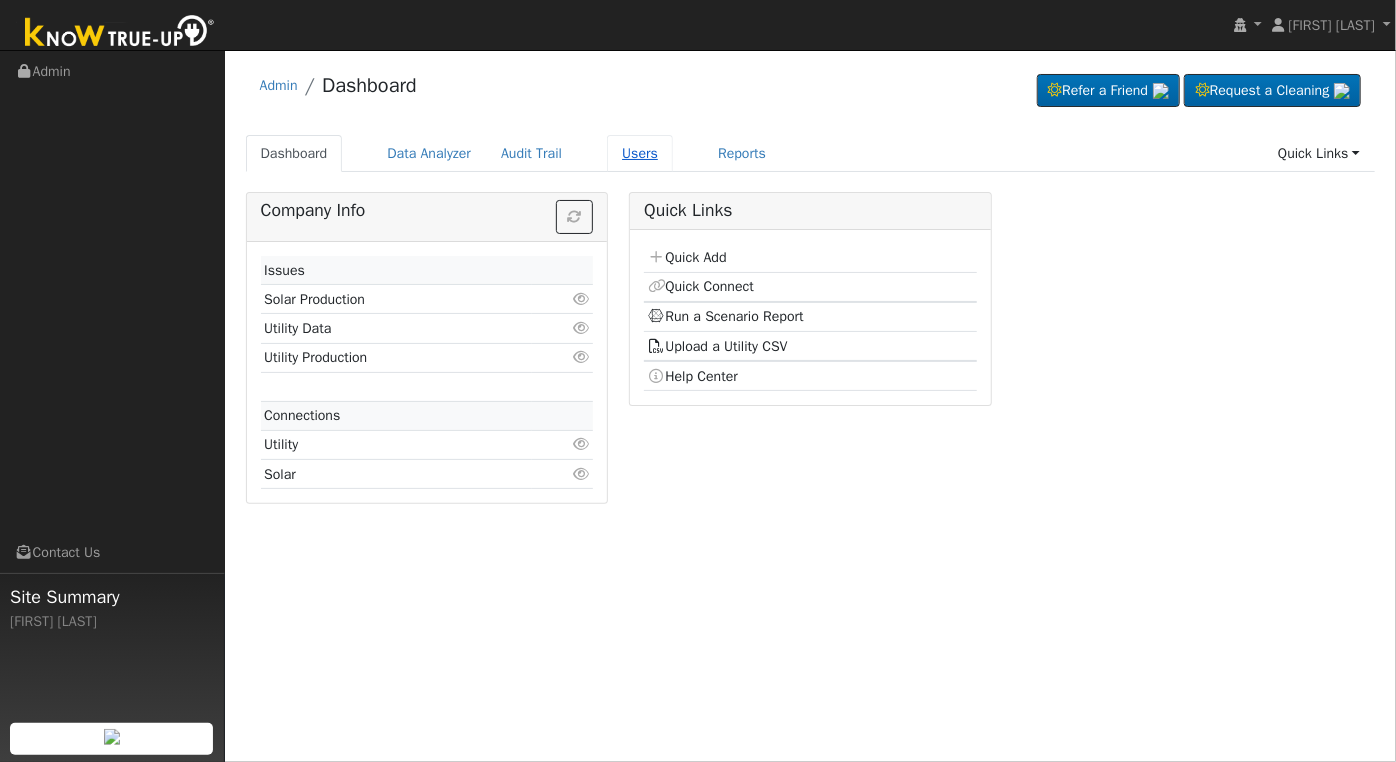click on "Users" at bounding box center (640, 153) 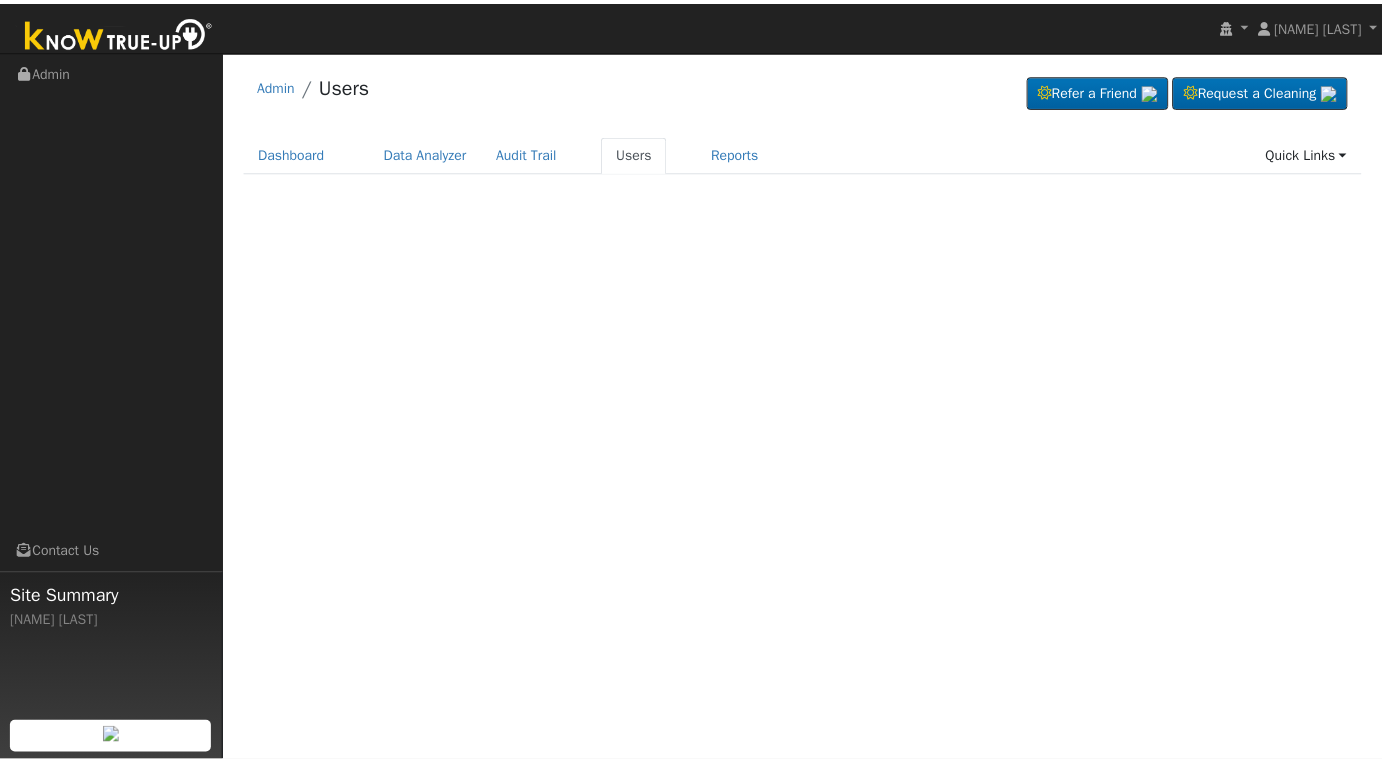 scroll, scrollTop: 0, scrollLeft: 0, axis: both 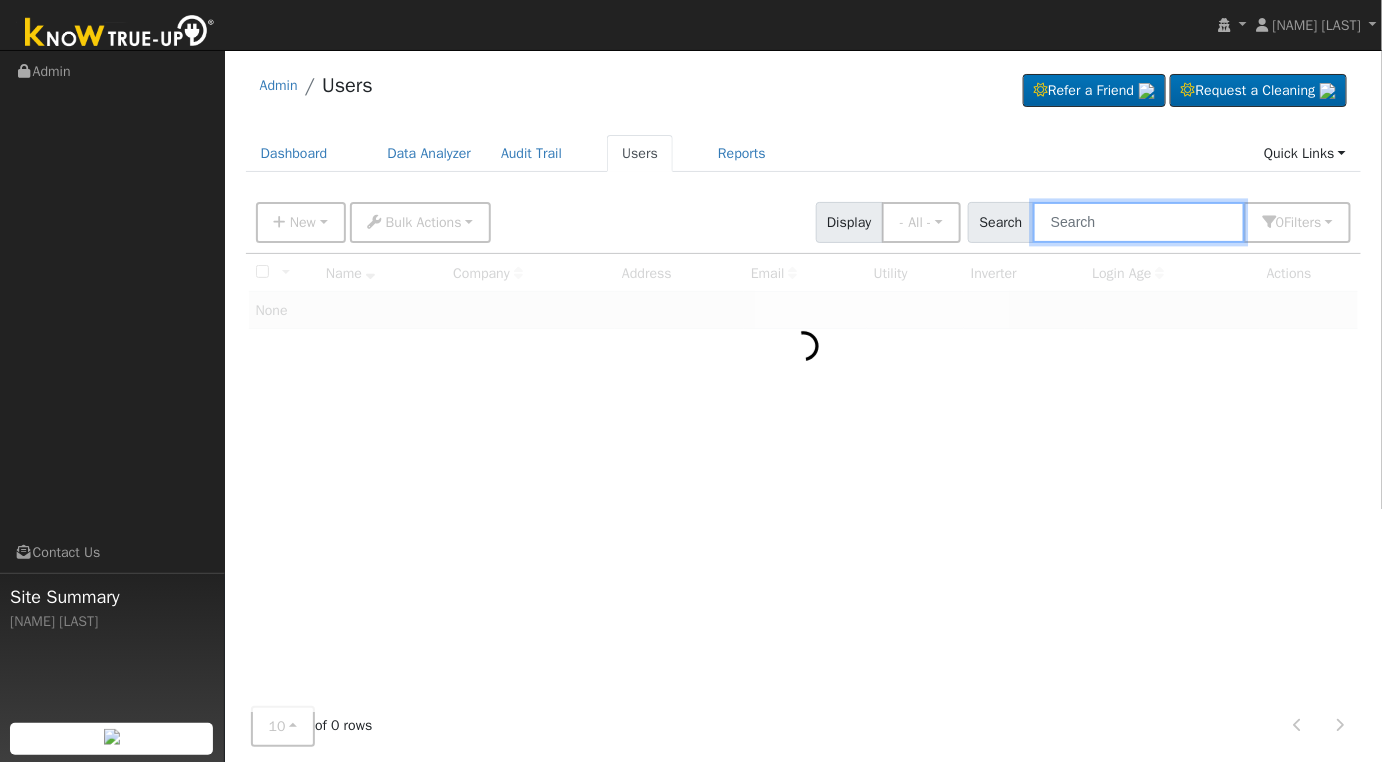 click at bounding box center [1139, 222] 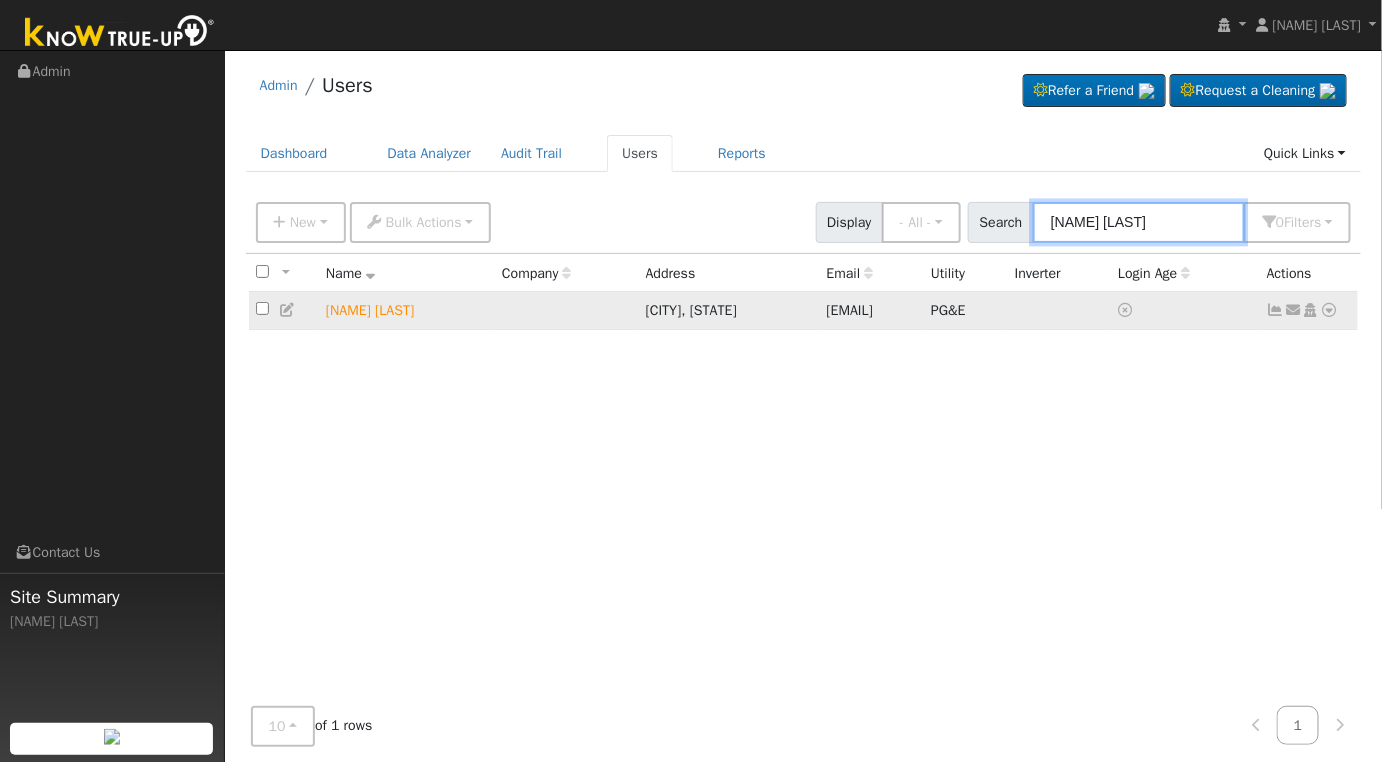 type on "austin kelsey" 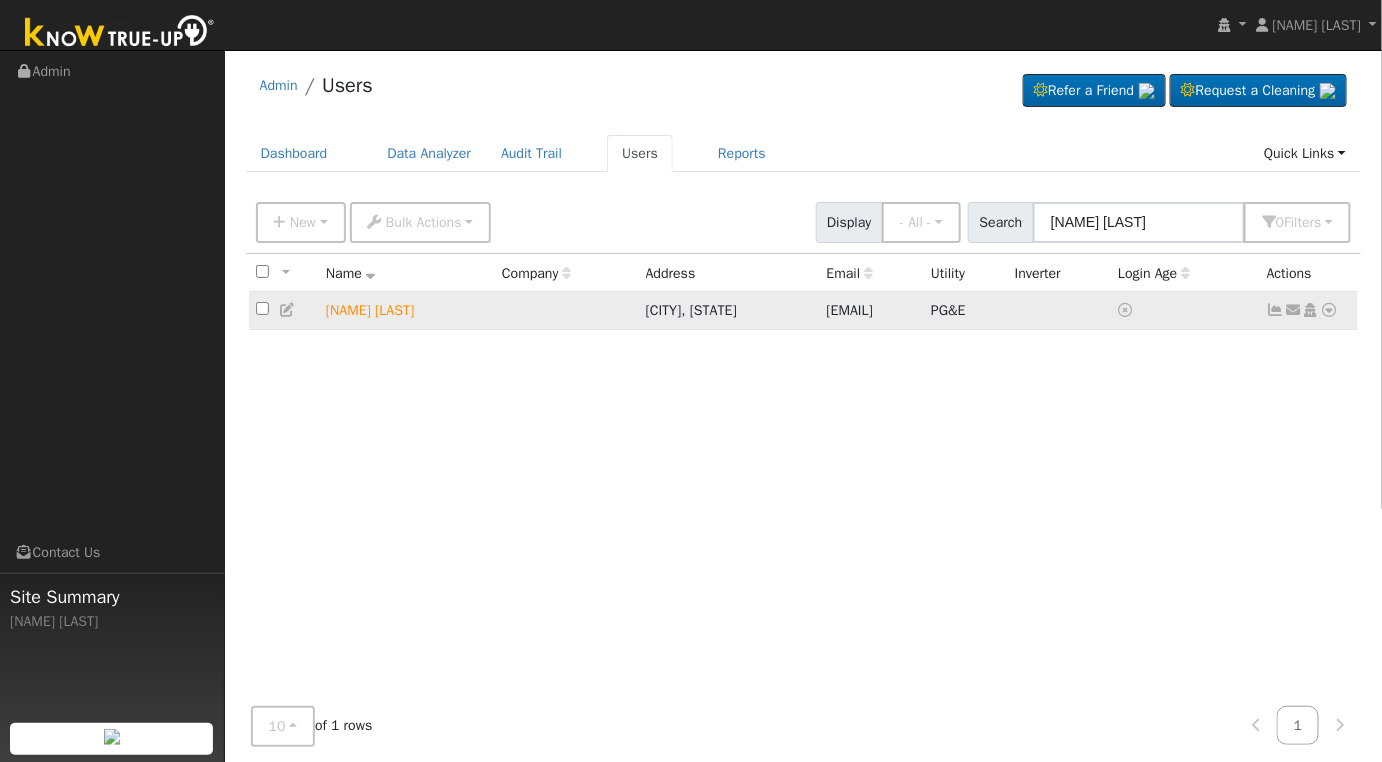 click at bounding box center [1330, 310] 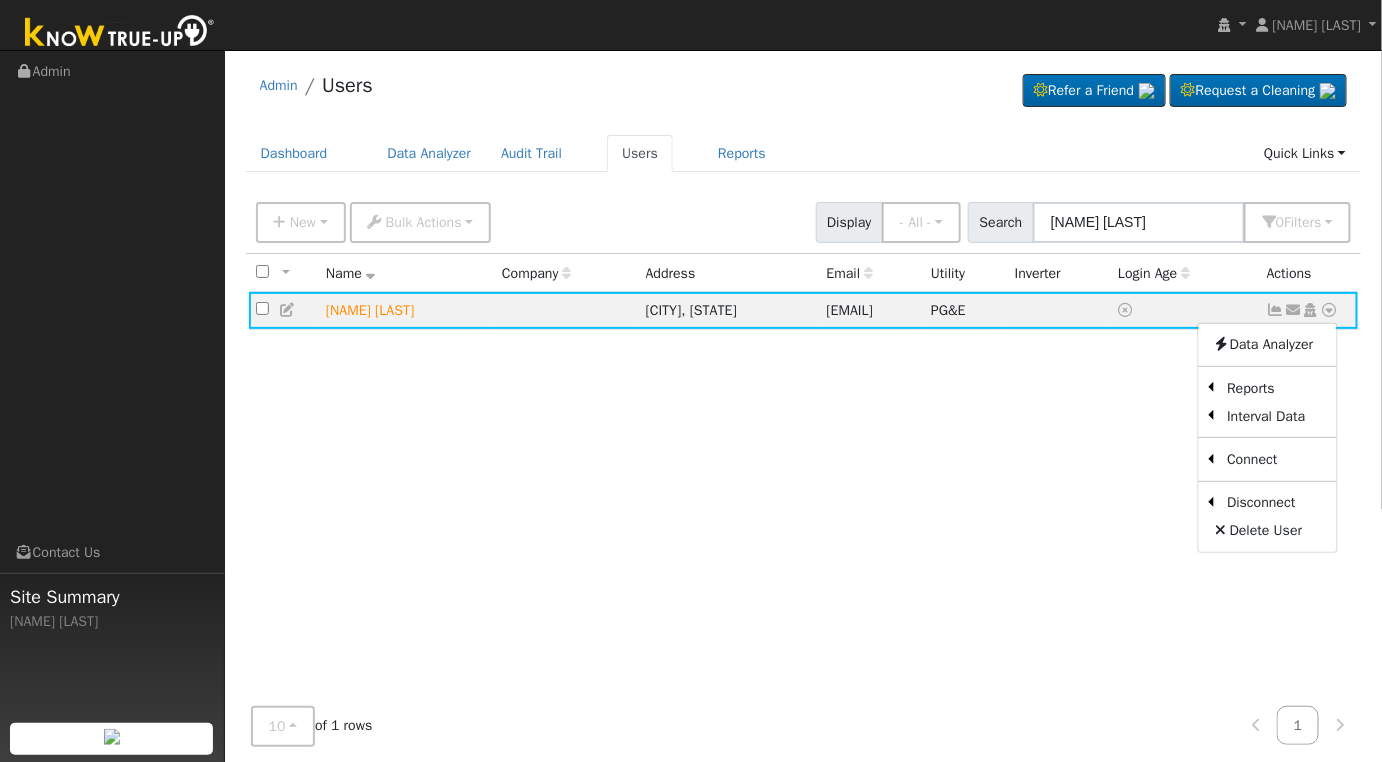 click on "All None All on page None on page  Name   Company  Address  Email  Utility Inverter  Login Age  Actions Austin Kelsey  Merced, CA akelsey667@protonmail.com PG&E    Send Email... Copy a Link Reset Password Open Access  Data Analyzer  Reports Scenario Health Check Energy Audit Account Timeline User Audit Trail  Interval Data Import From CSV Export to CSV  Connect  Solar  Disconnect  Utility  Delete User" at bounding box center [804, 482] 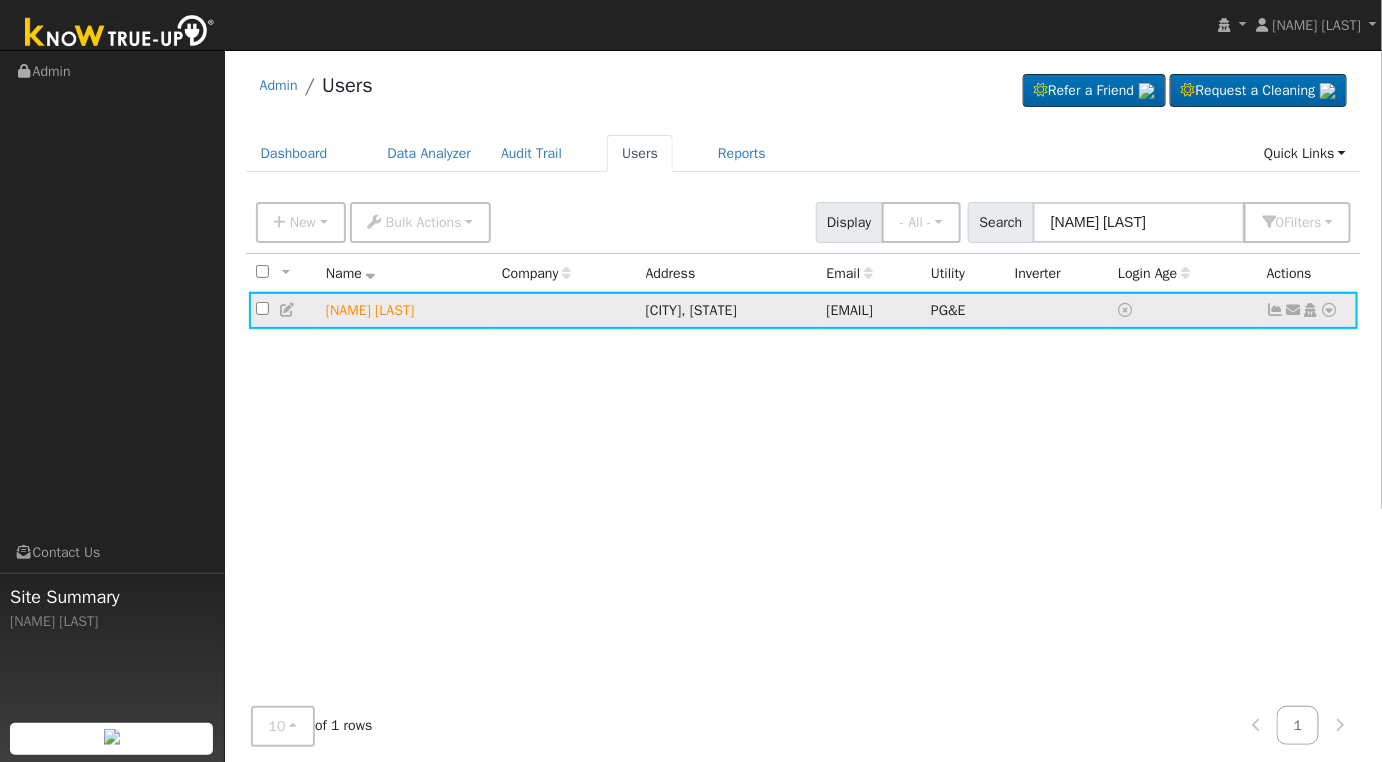 click at bounding box center [288, 310] 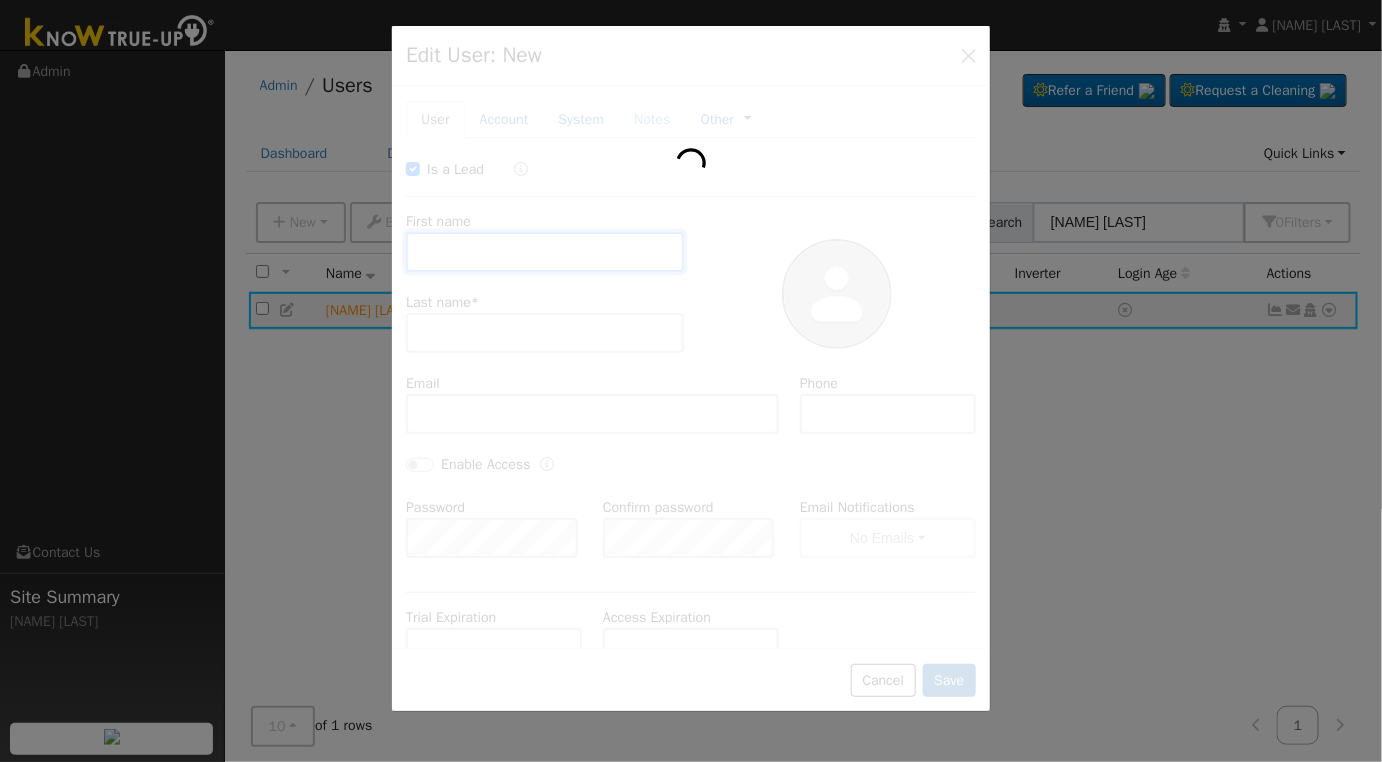 checkbox on "true" 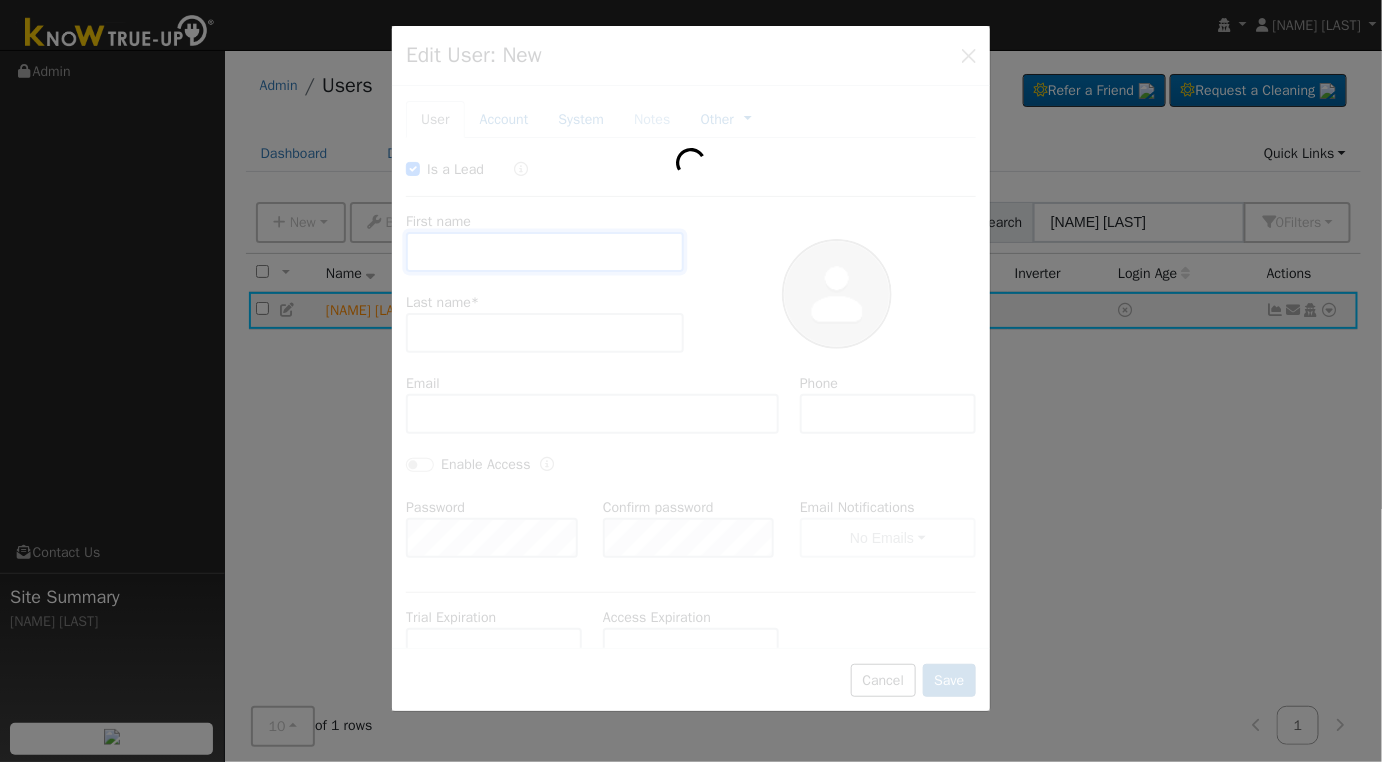 type on "Austin" 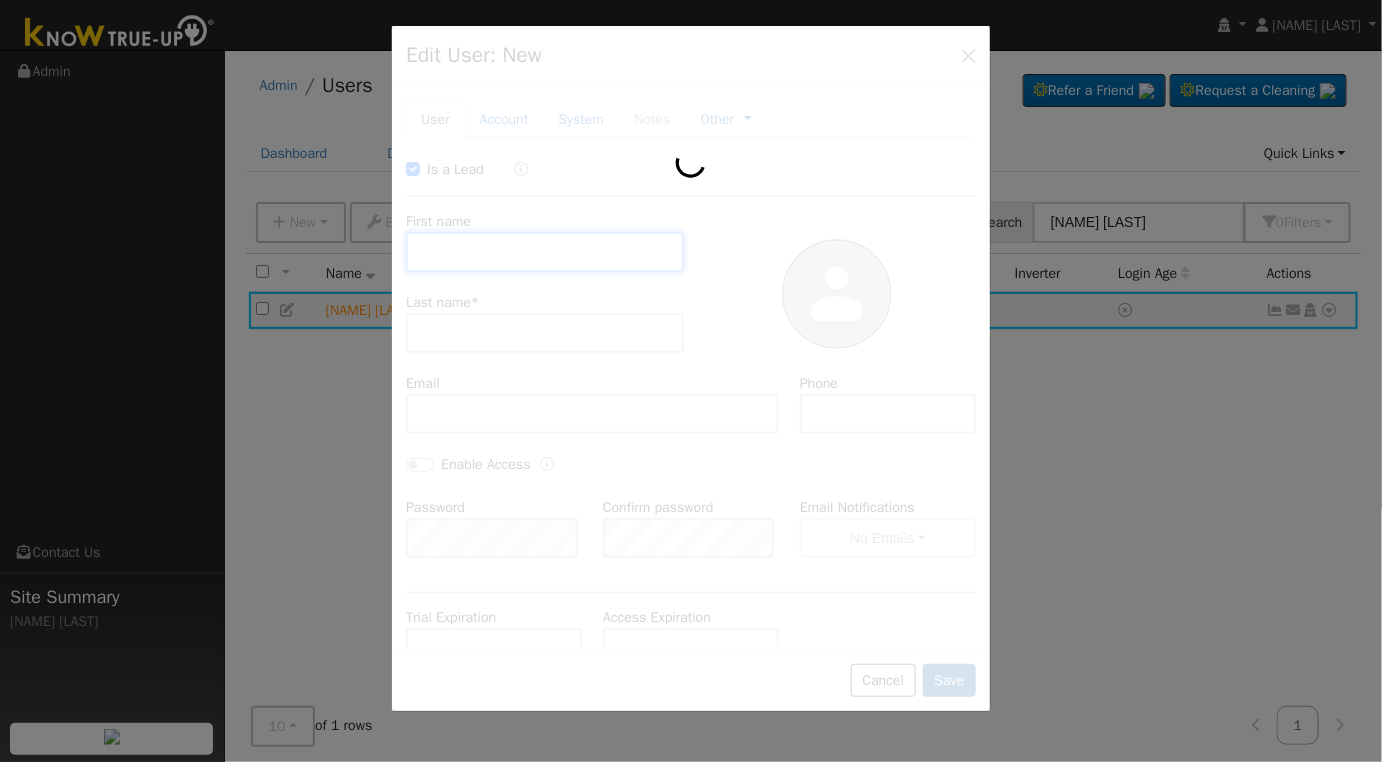 type on "Kelsey" 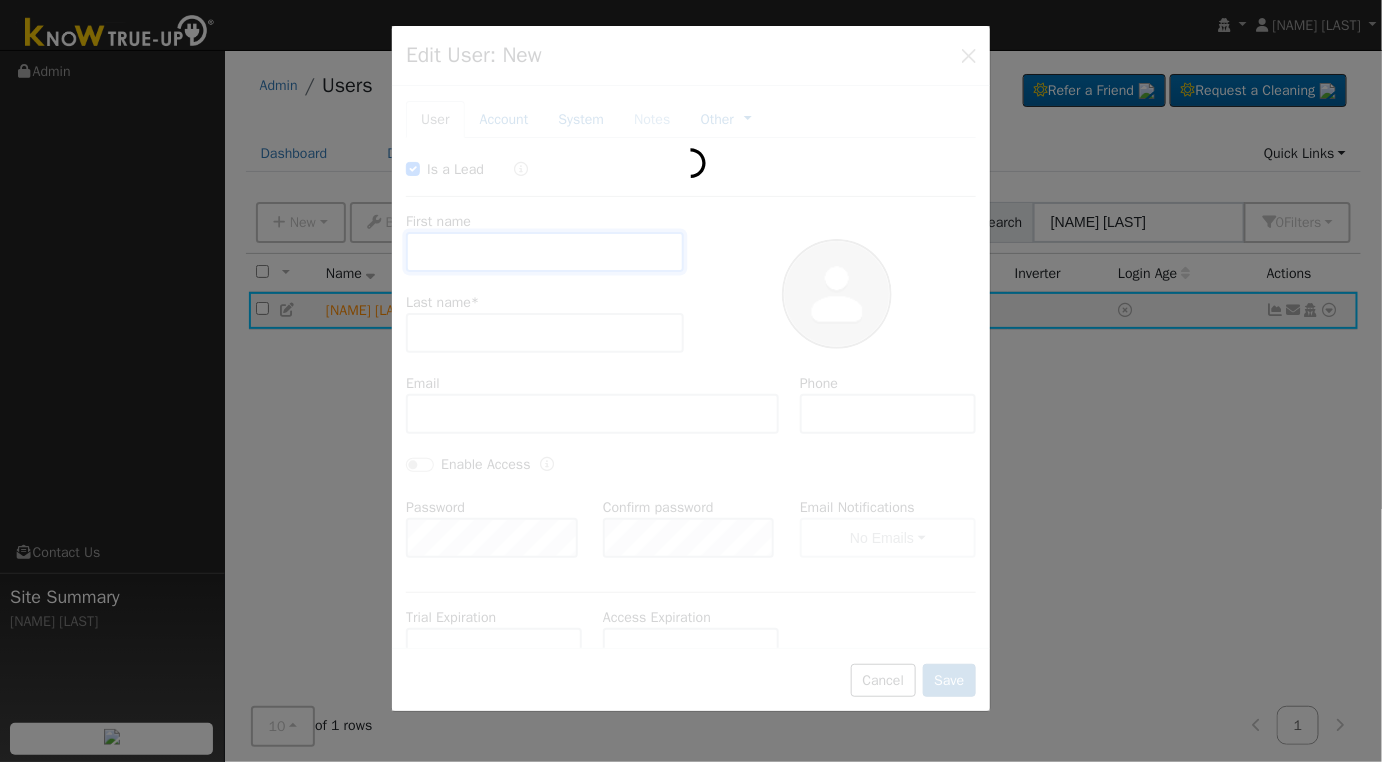 type on "akelsey667@protonmail.com" 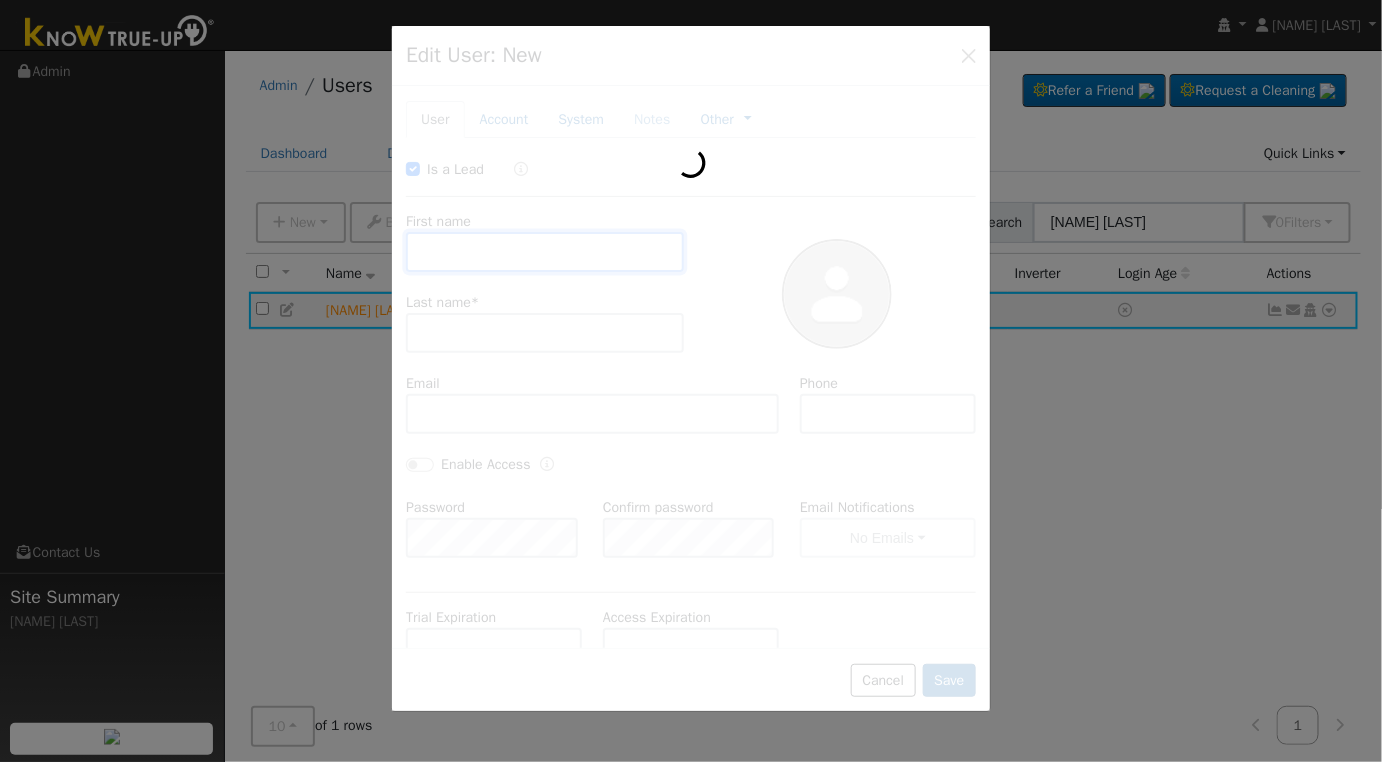 type on "2096173695" 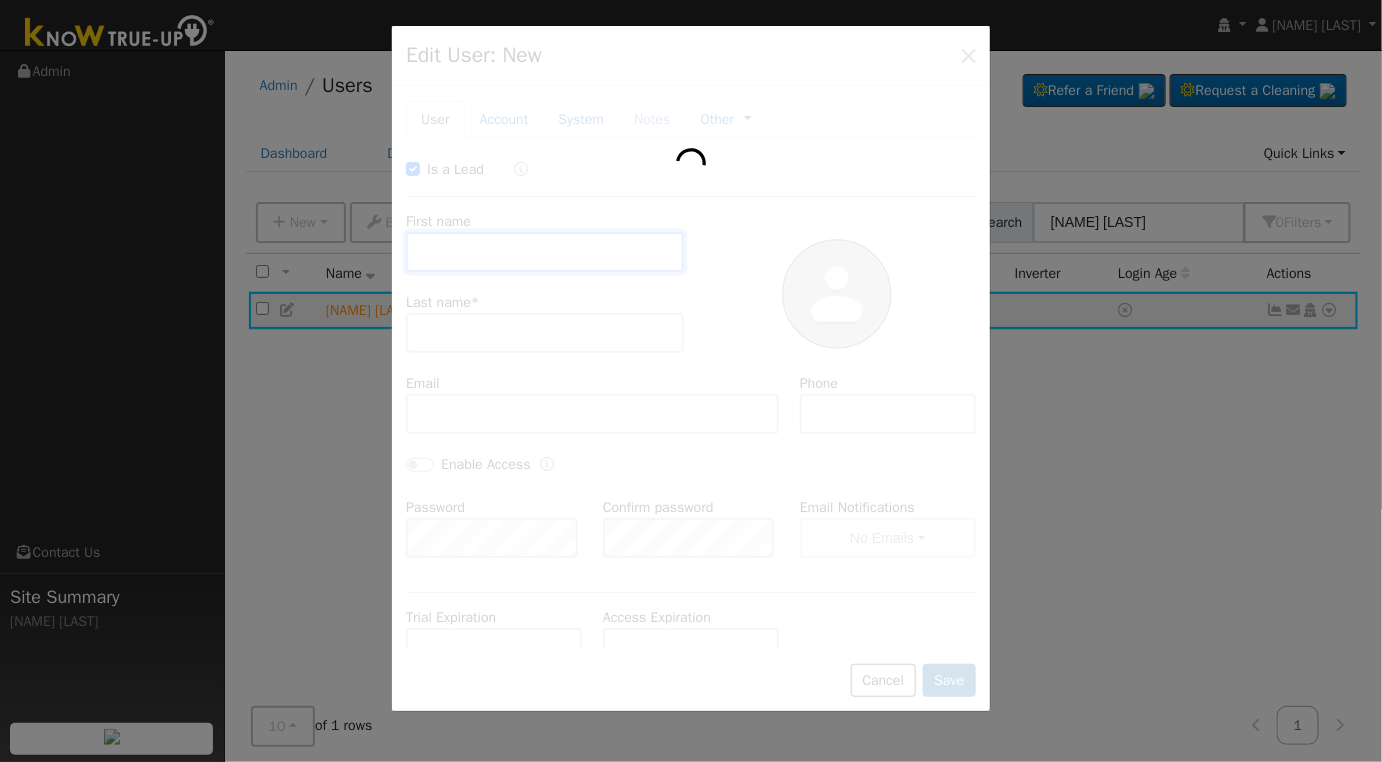 type on "Default Account" 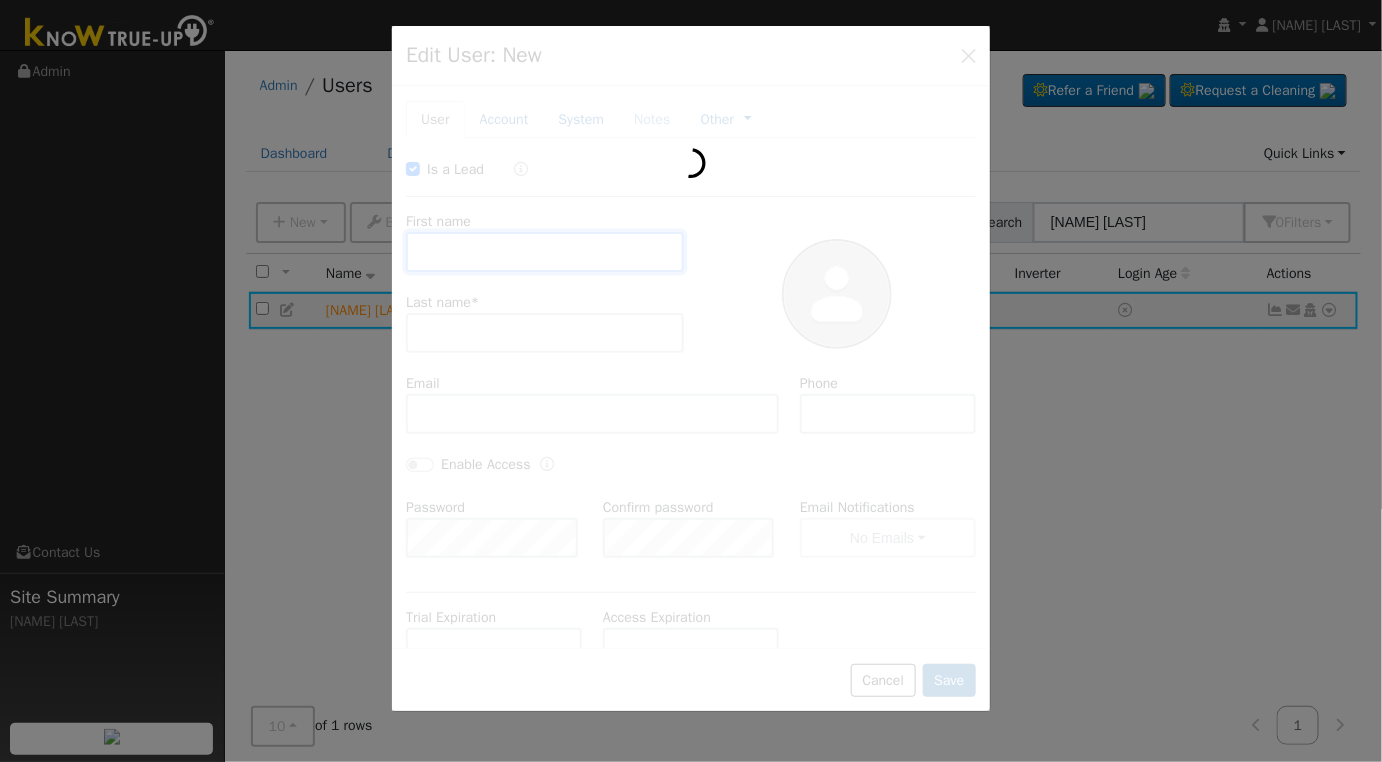 type on "8065 Bend Avenue" 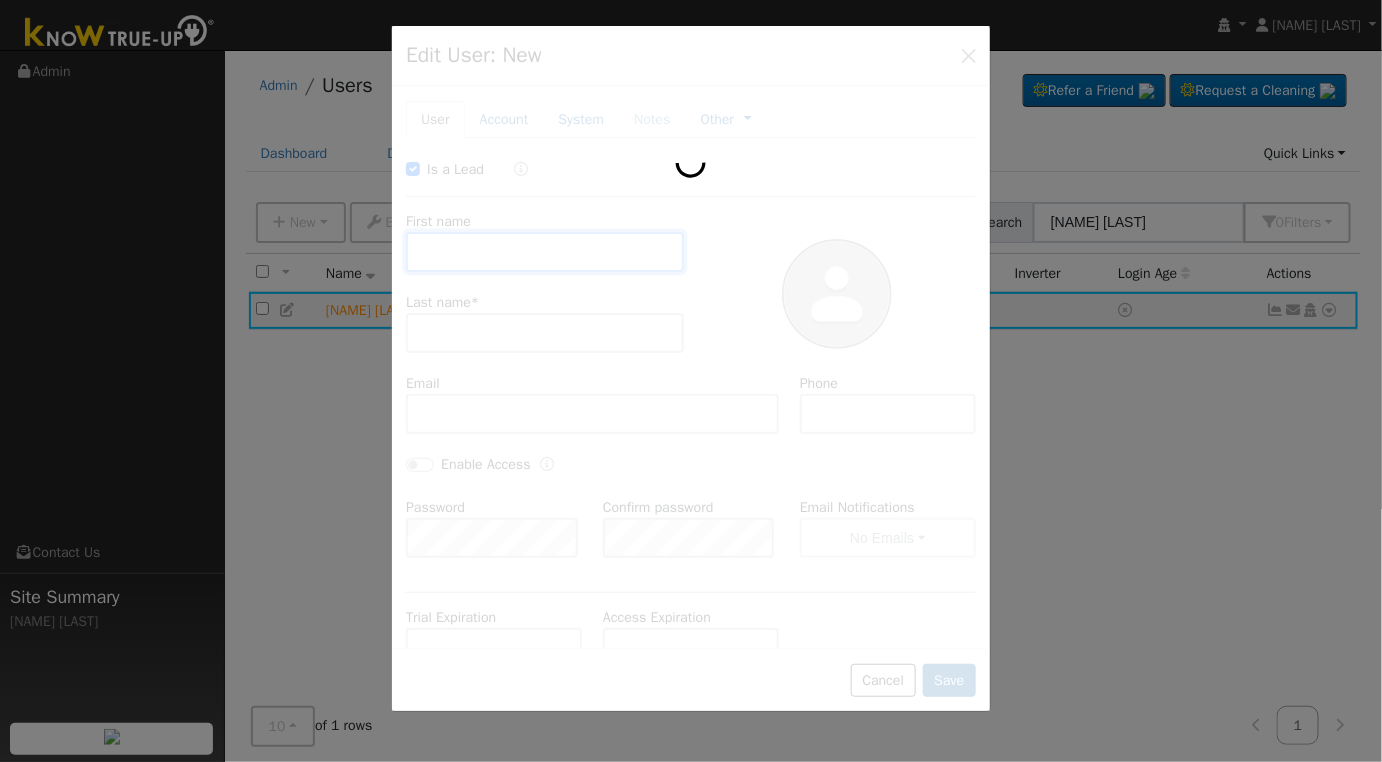 type on "Merced" 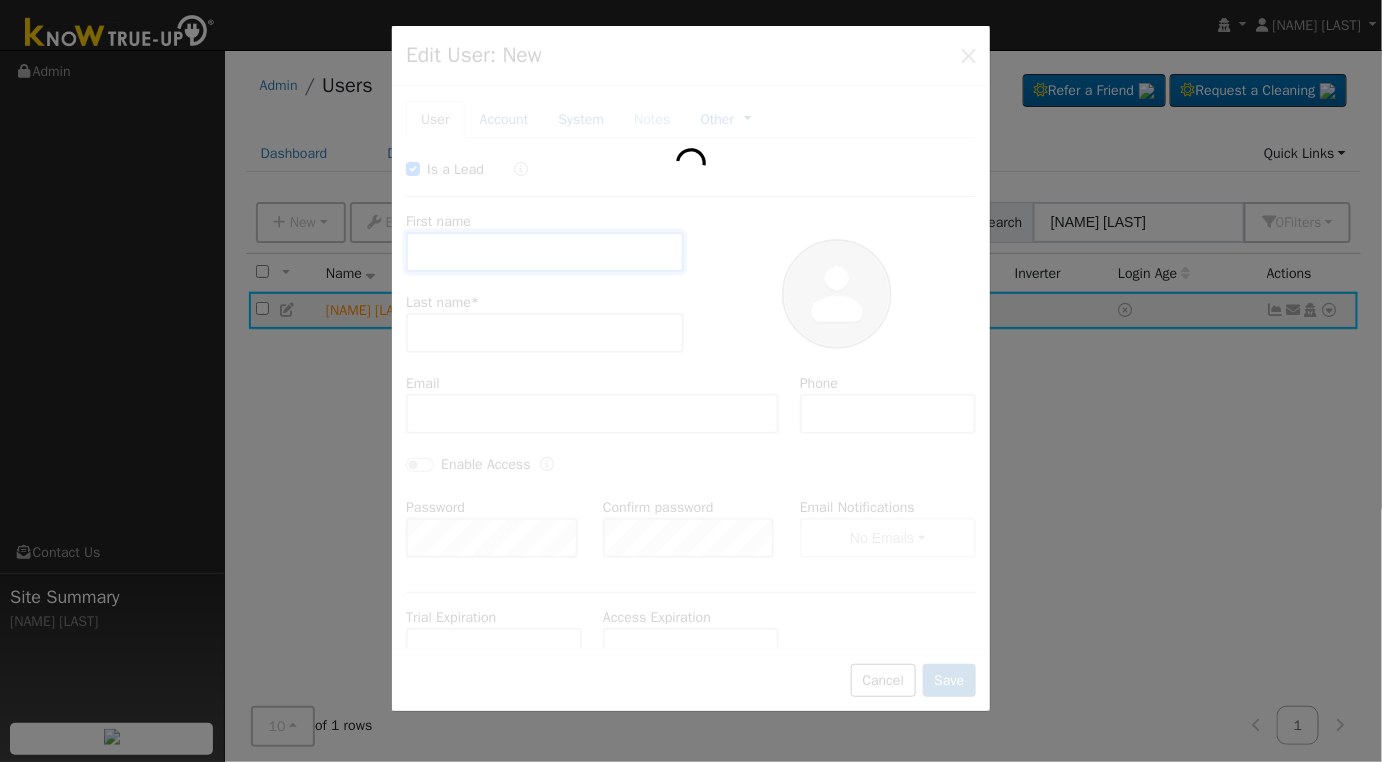 type on "CA" 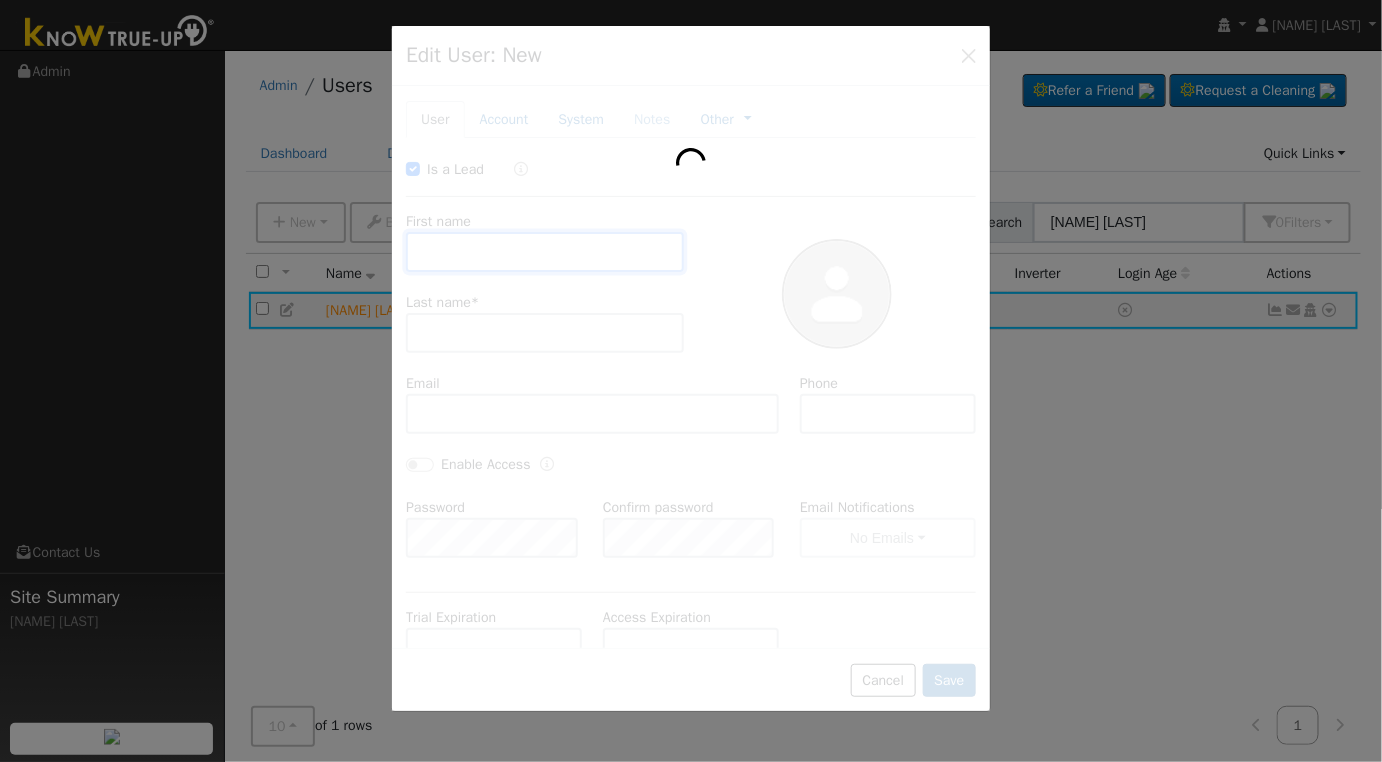 type on "95341" 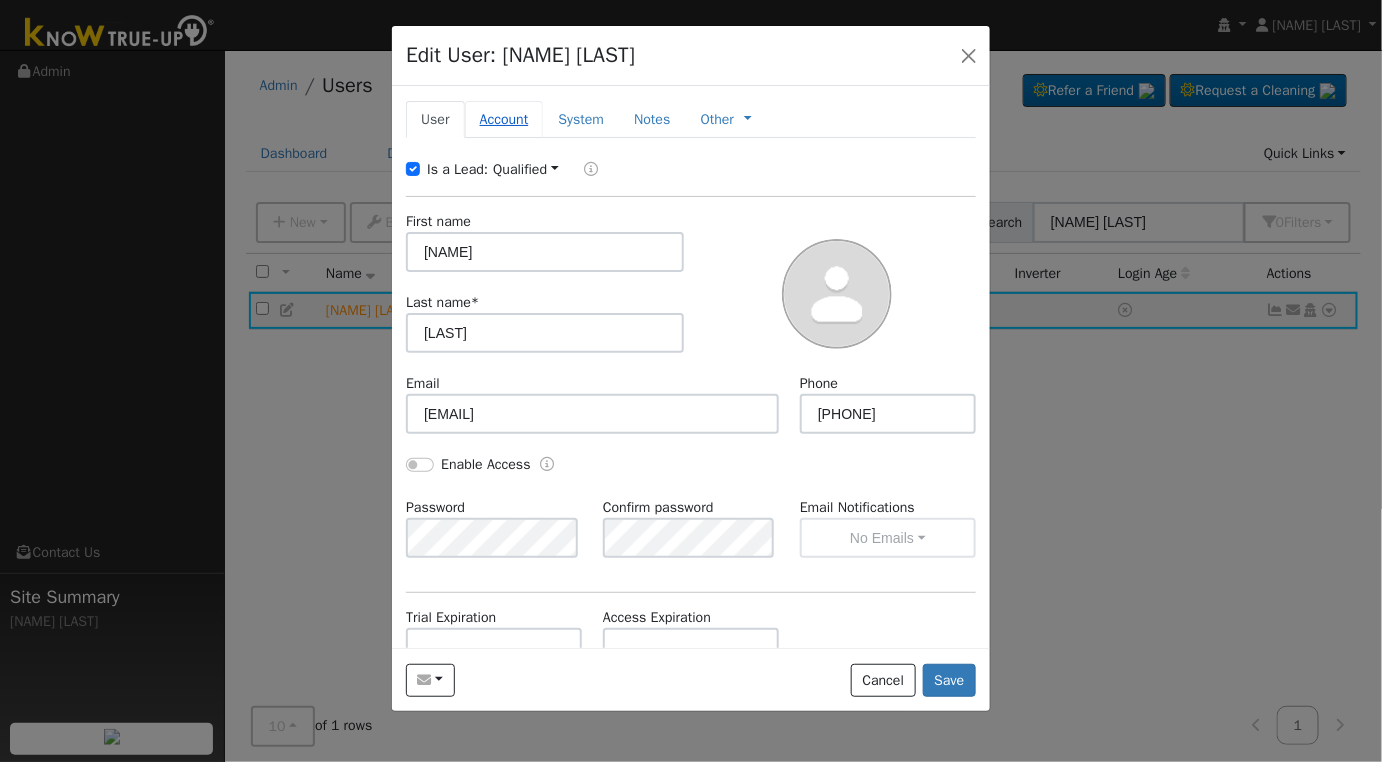 click on "Account" at bounding box center (504, 119) 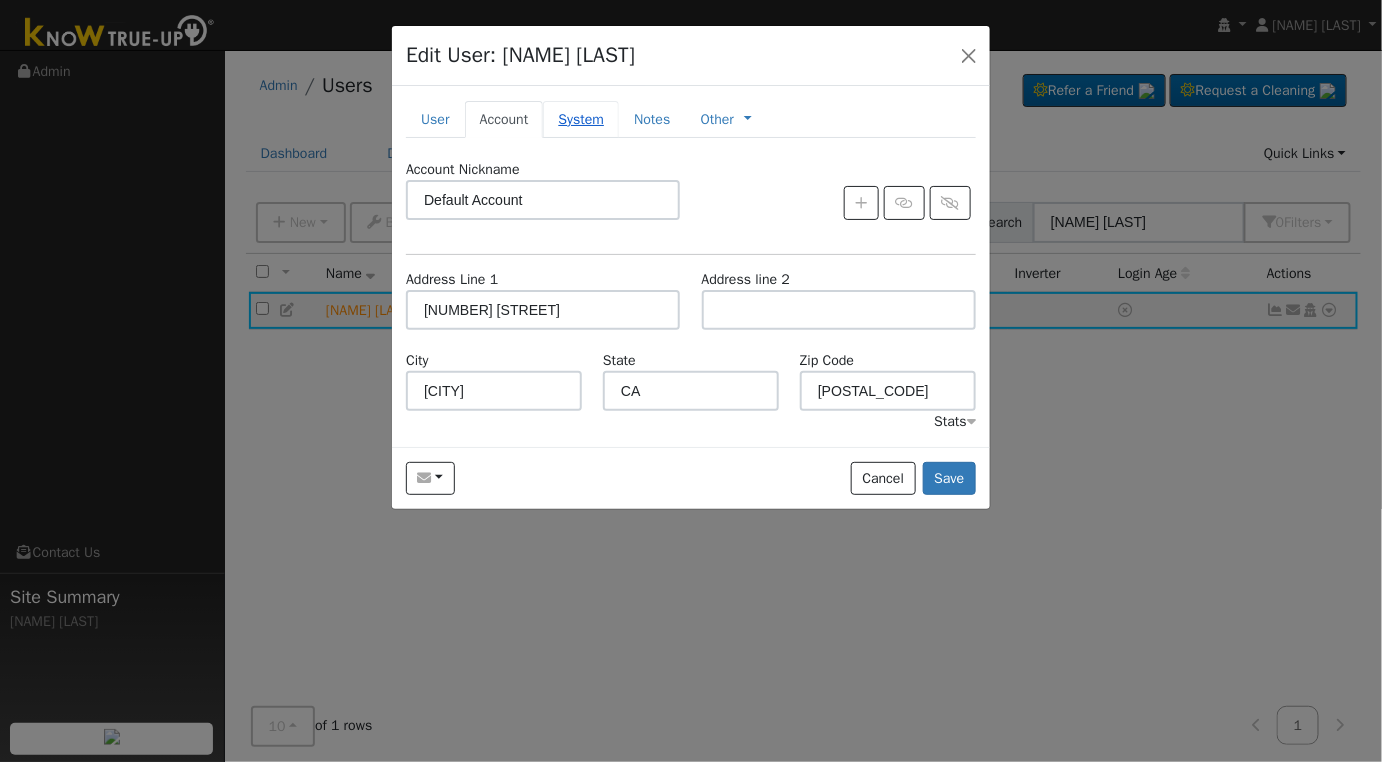 click on "System" at bounding box center [581, 119] 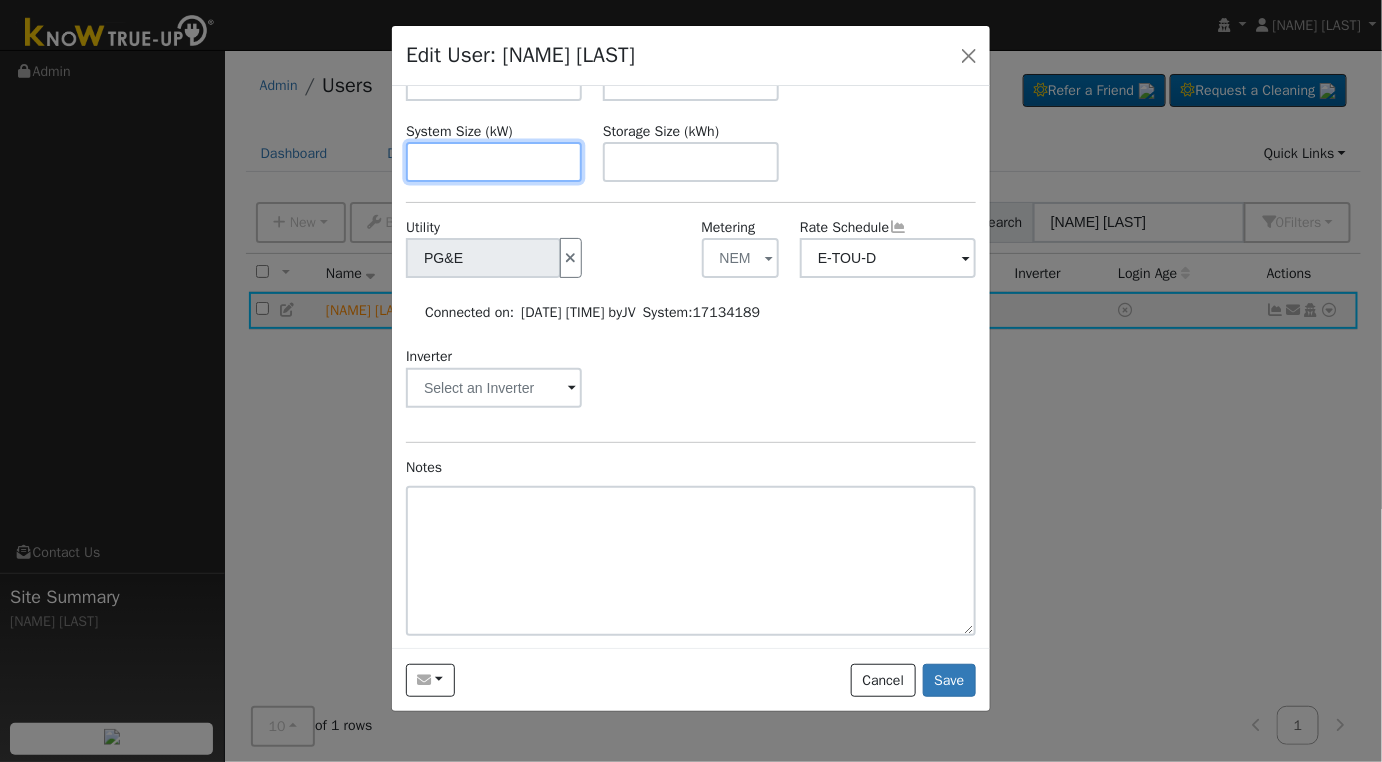 scroll, scrollTop: 0, scrollLeft: 0, axis: both 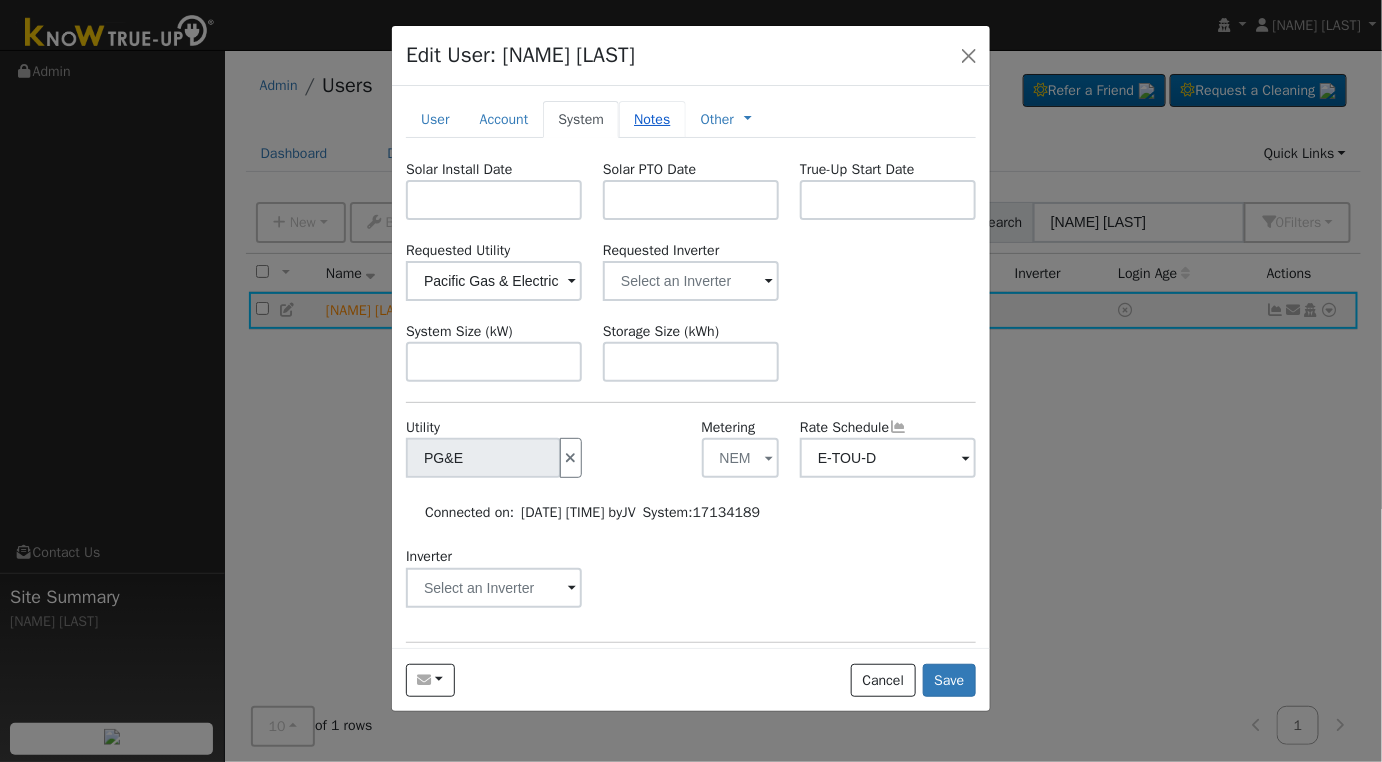 click on "Notes" at bounding box center (652, 119) 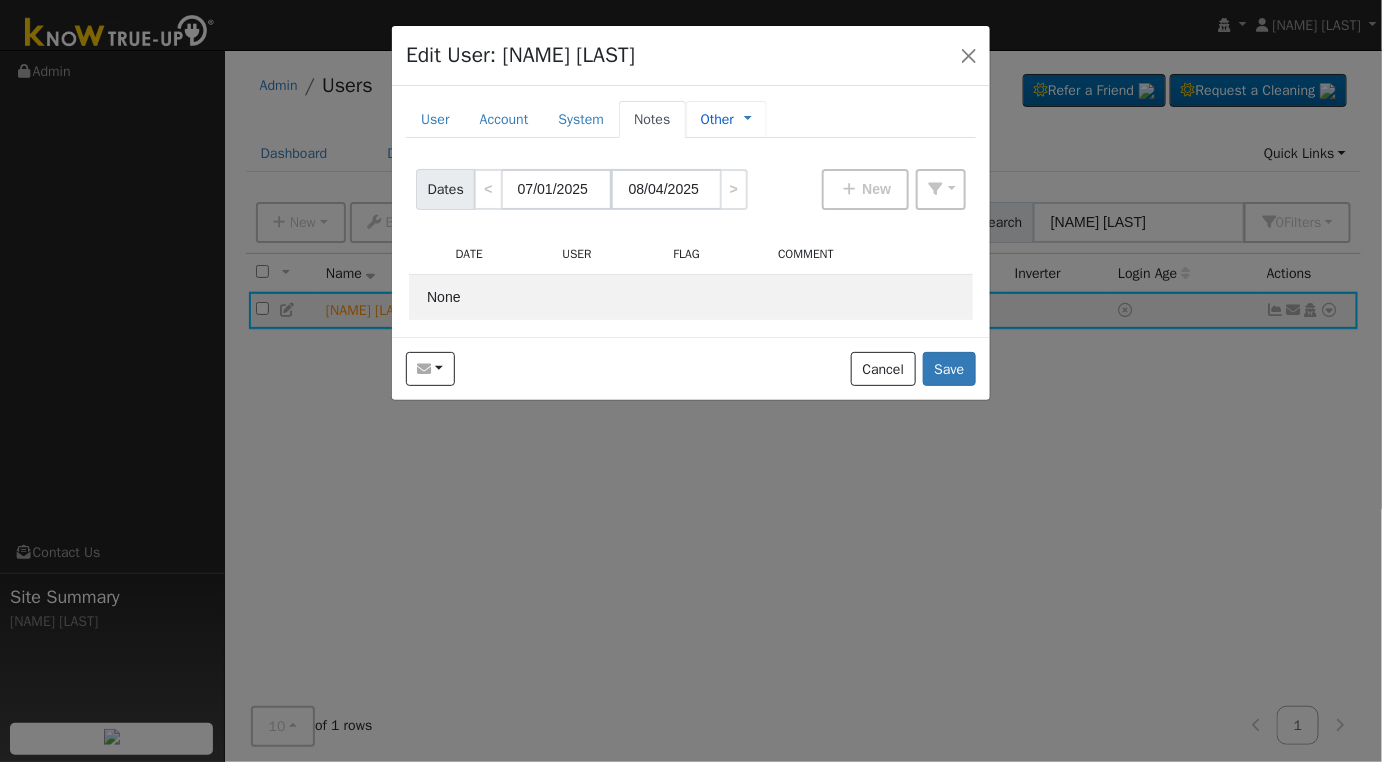 click on "Other" at bounding box center [717, 119] 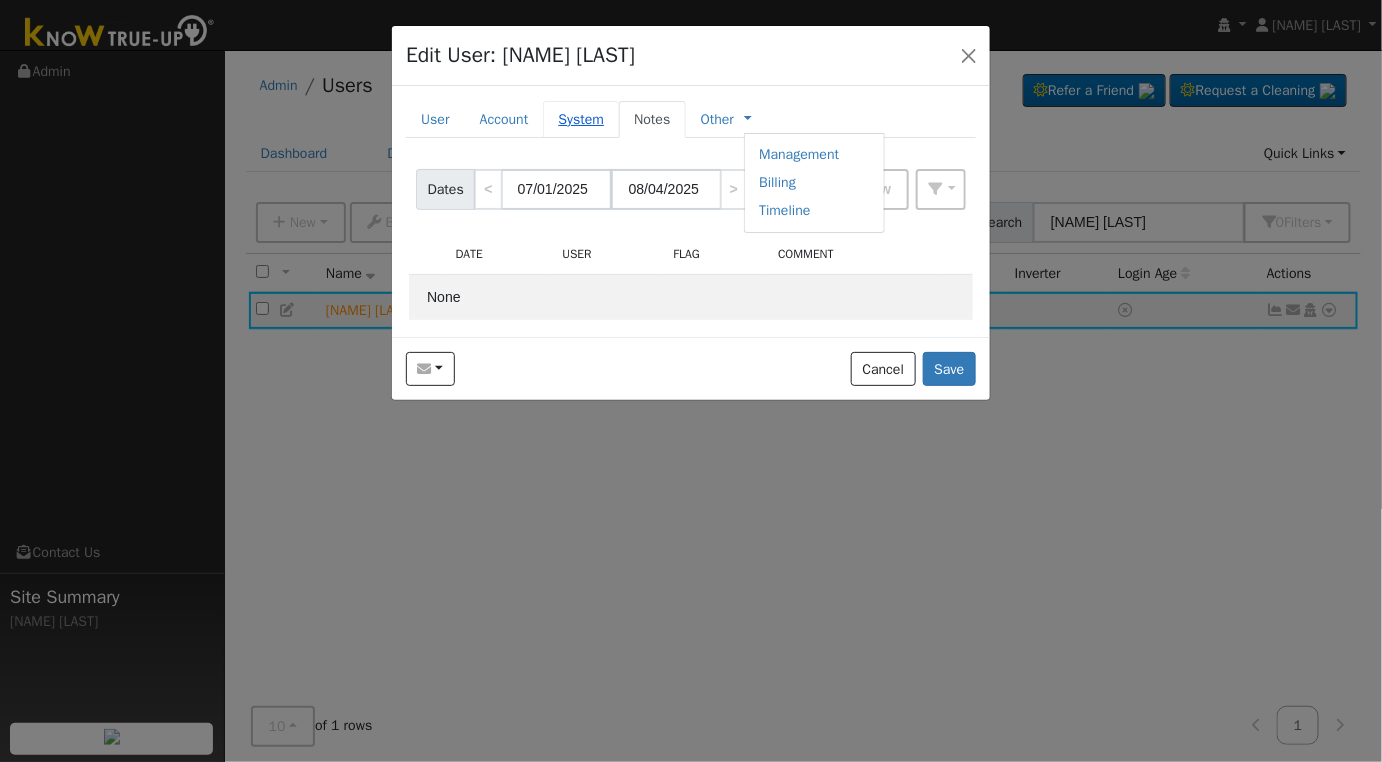 click on "System" at bounding box center (581, 119) 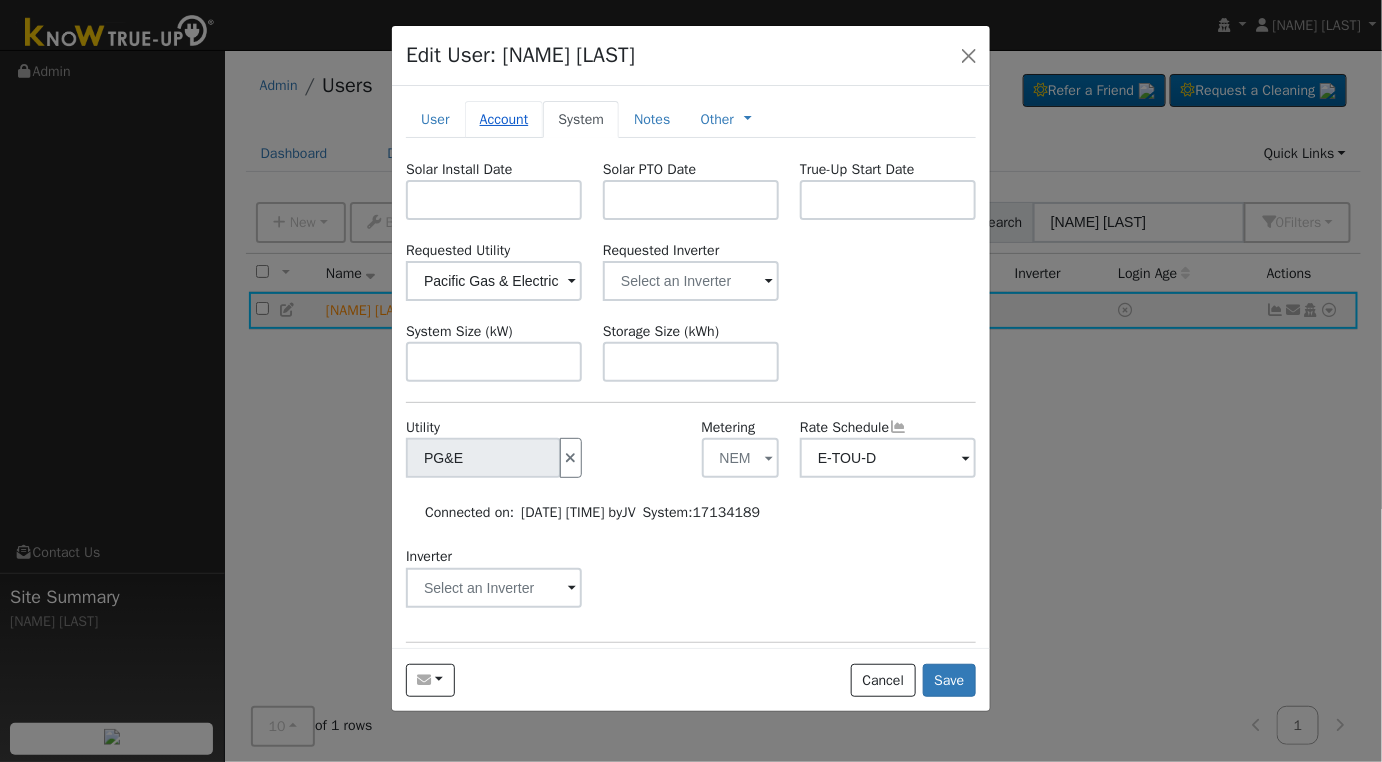 click on "Account" at bounding box center (504, 119) 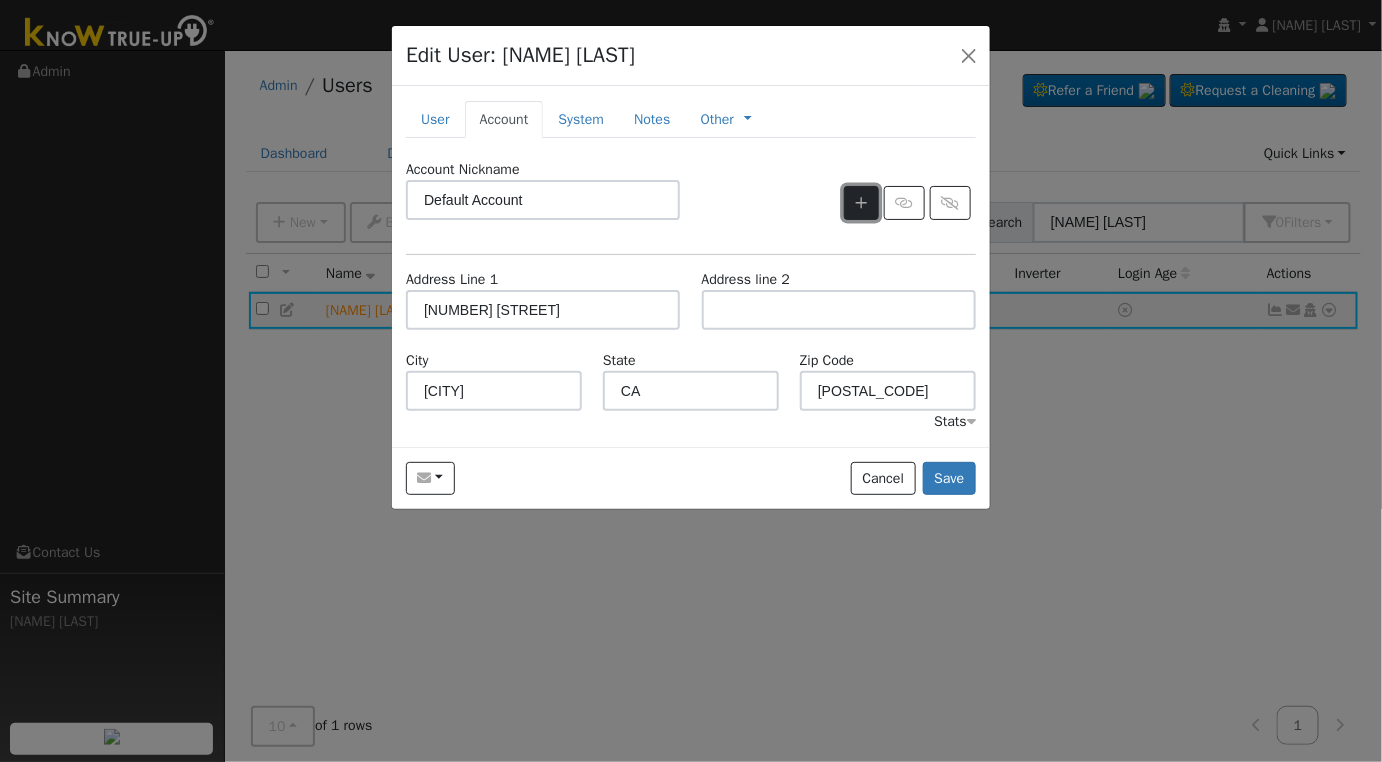 click at bounding box center (861, 203) 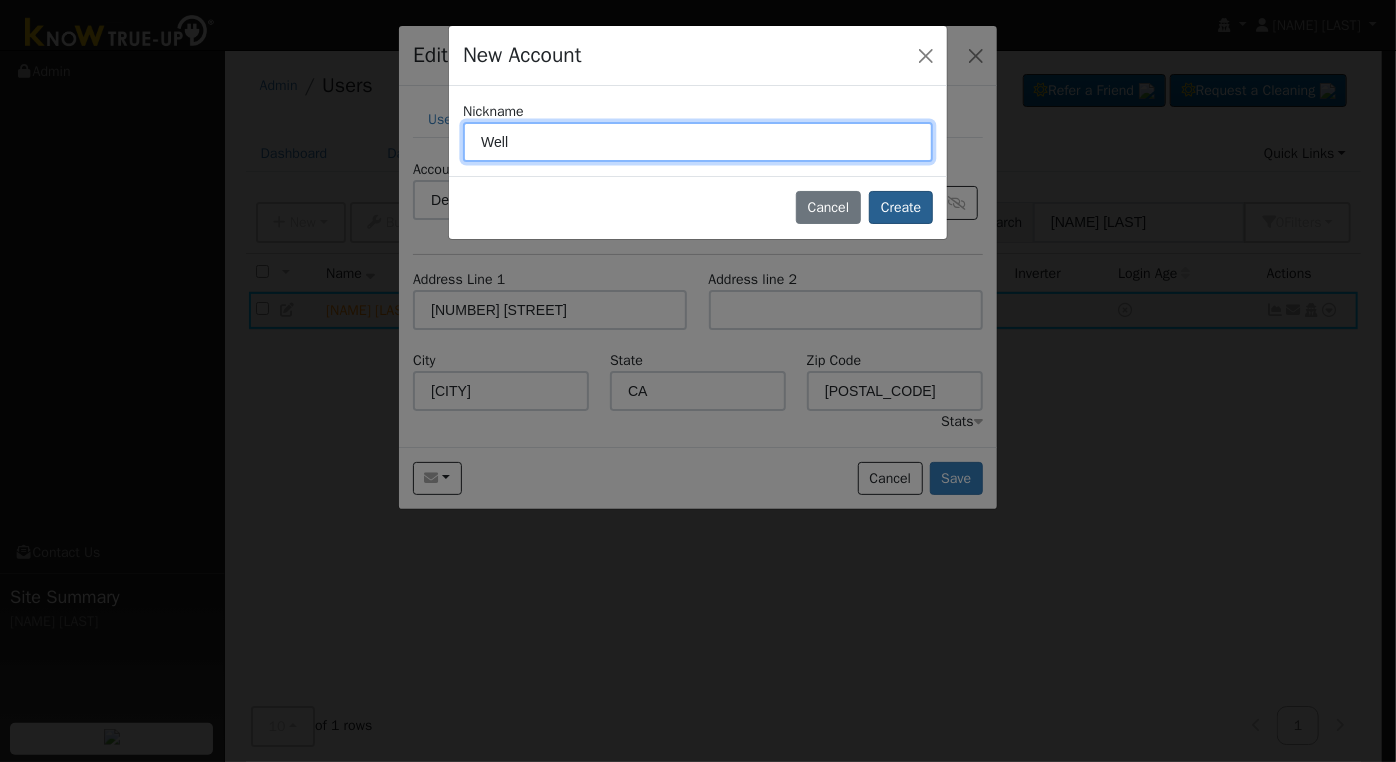 type on "Well" 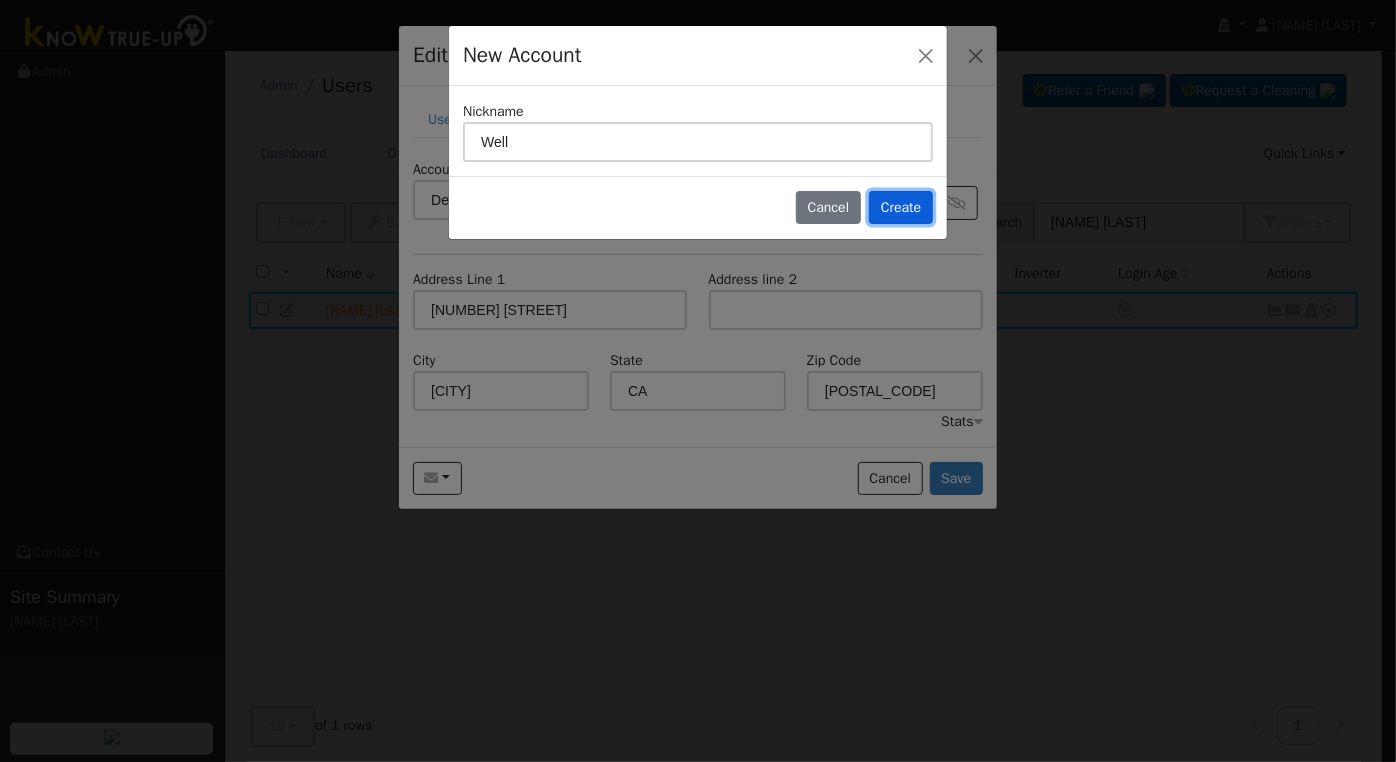 click on "Create" at bounding box center [901, 208] 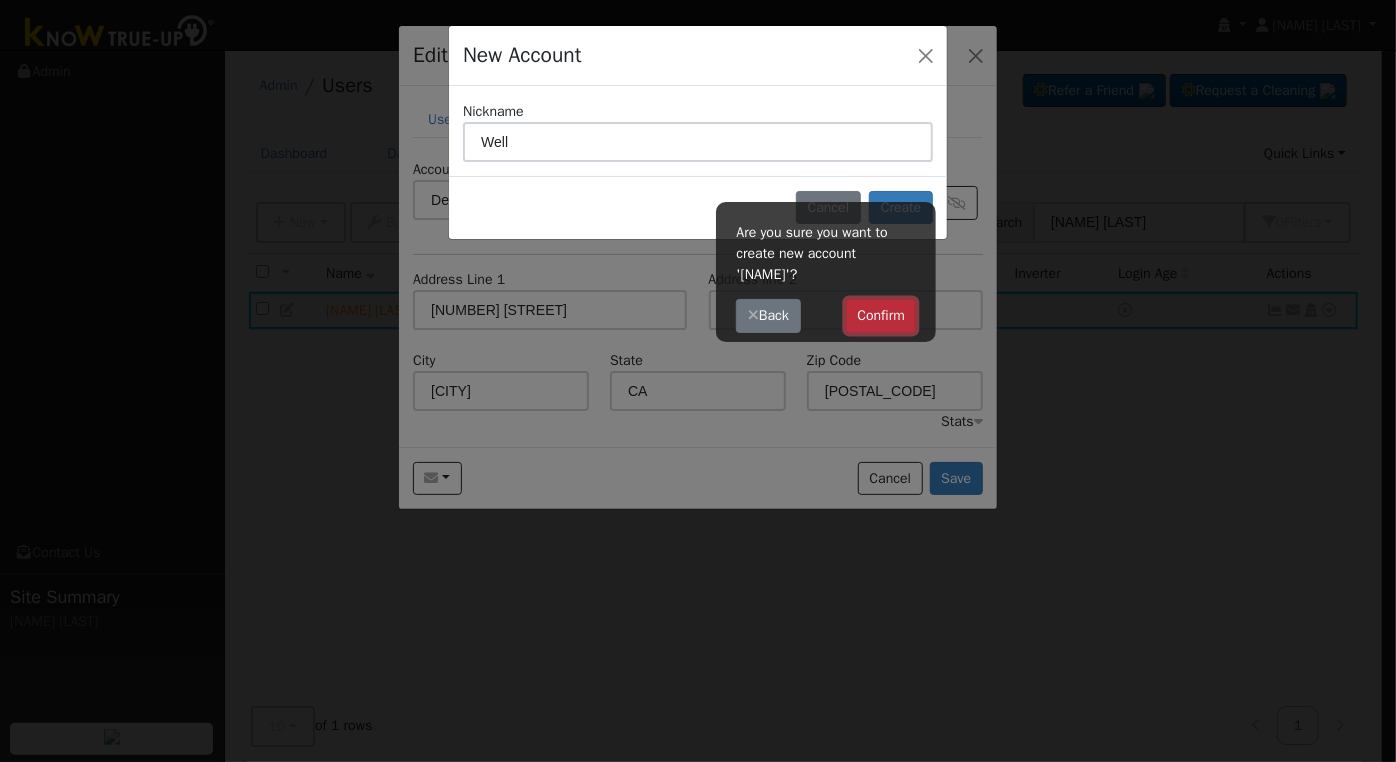 click on "Confirm" at bounding box center (881, 316) 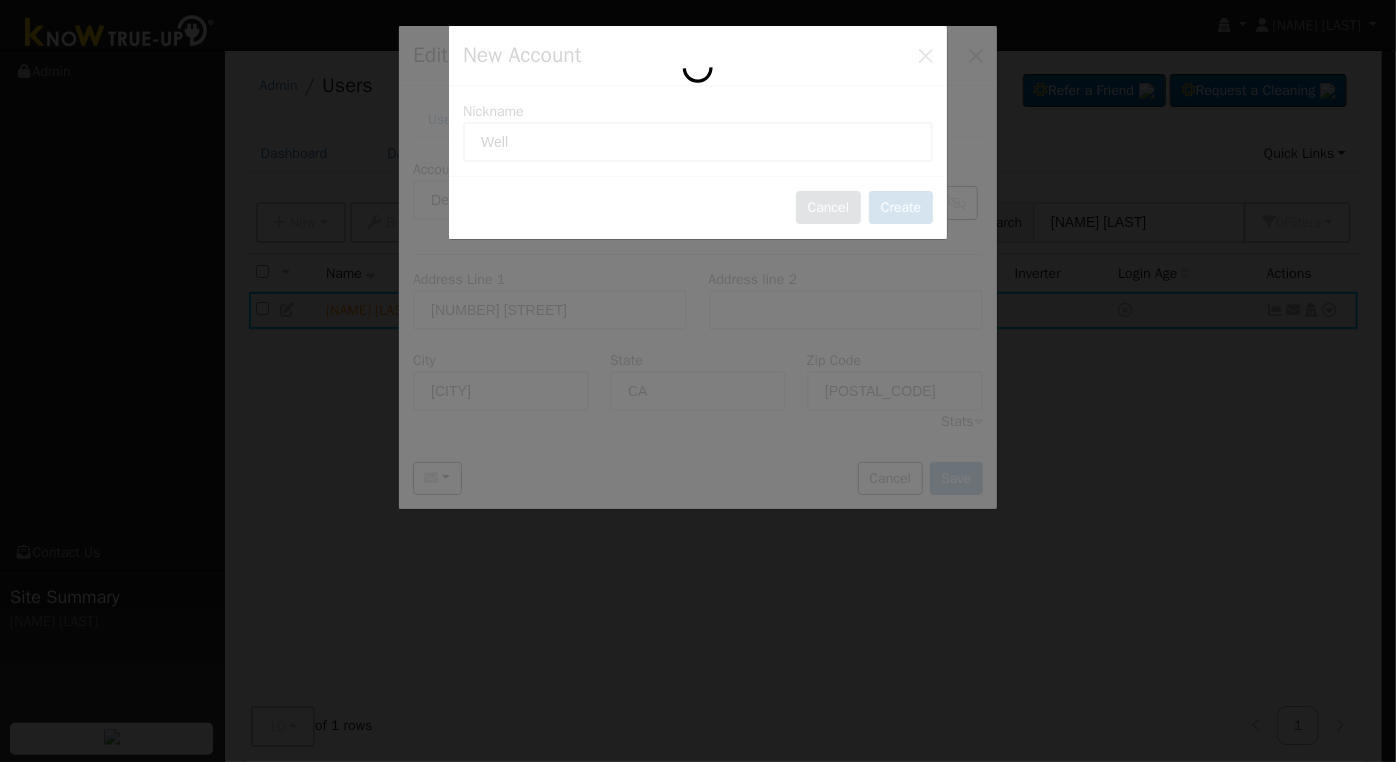 type on "Well" 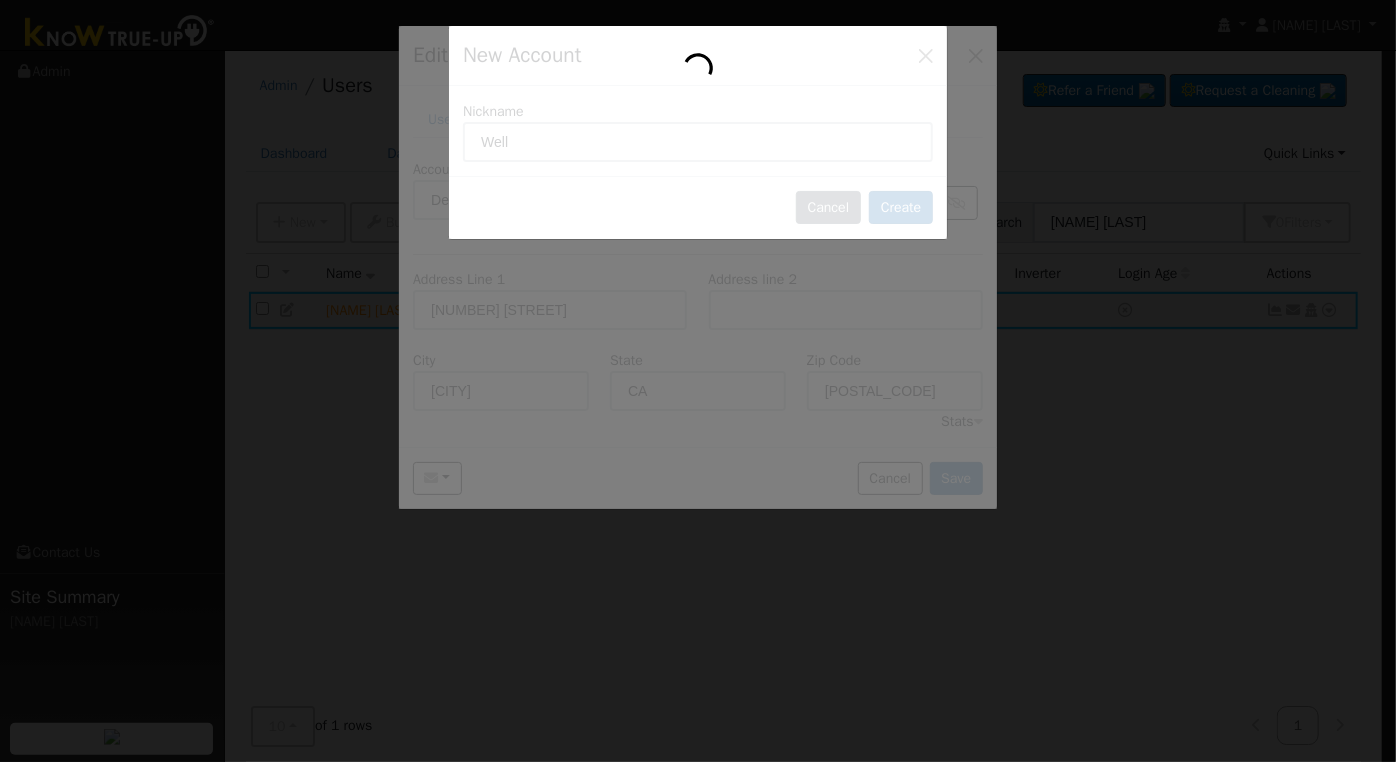 type 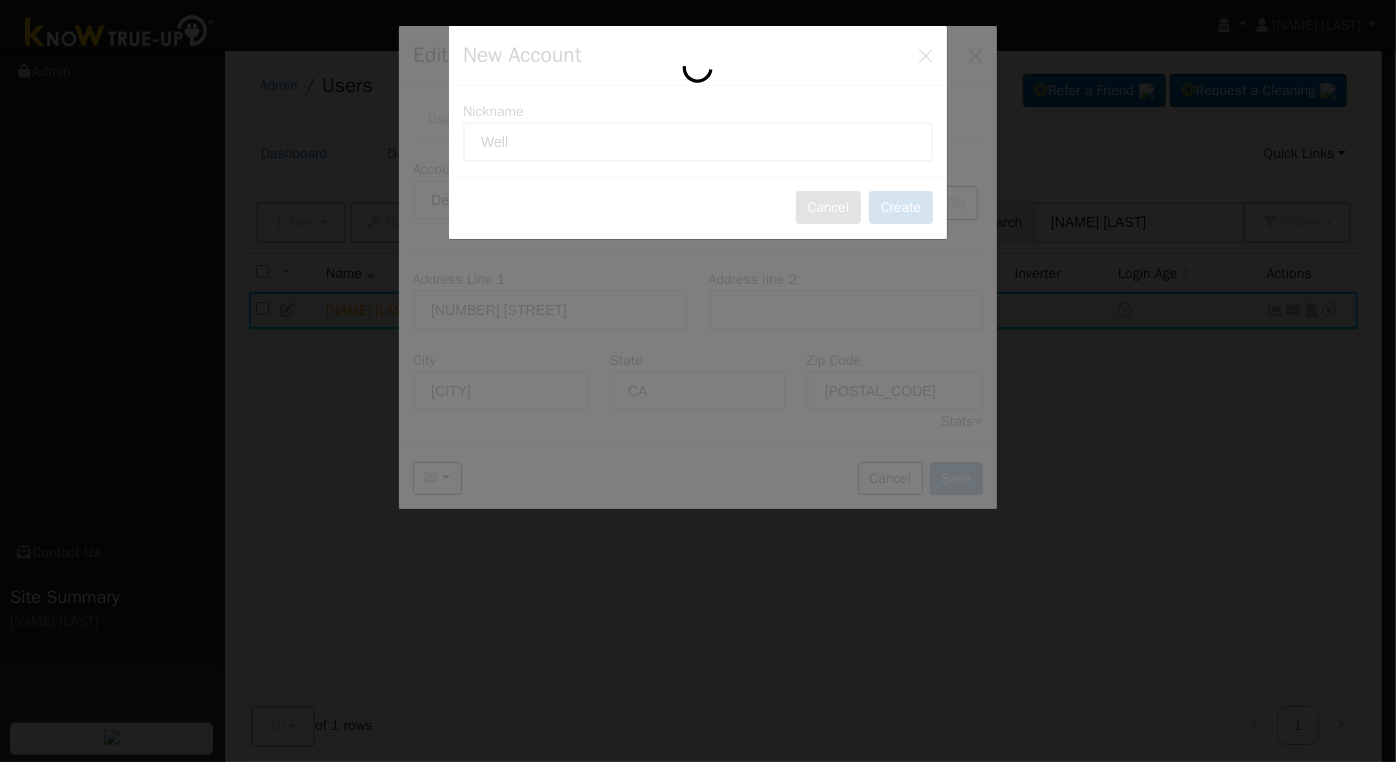 type 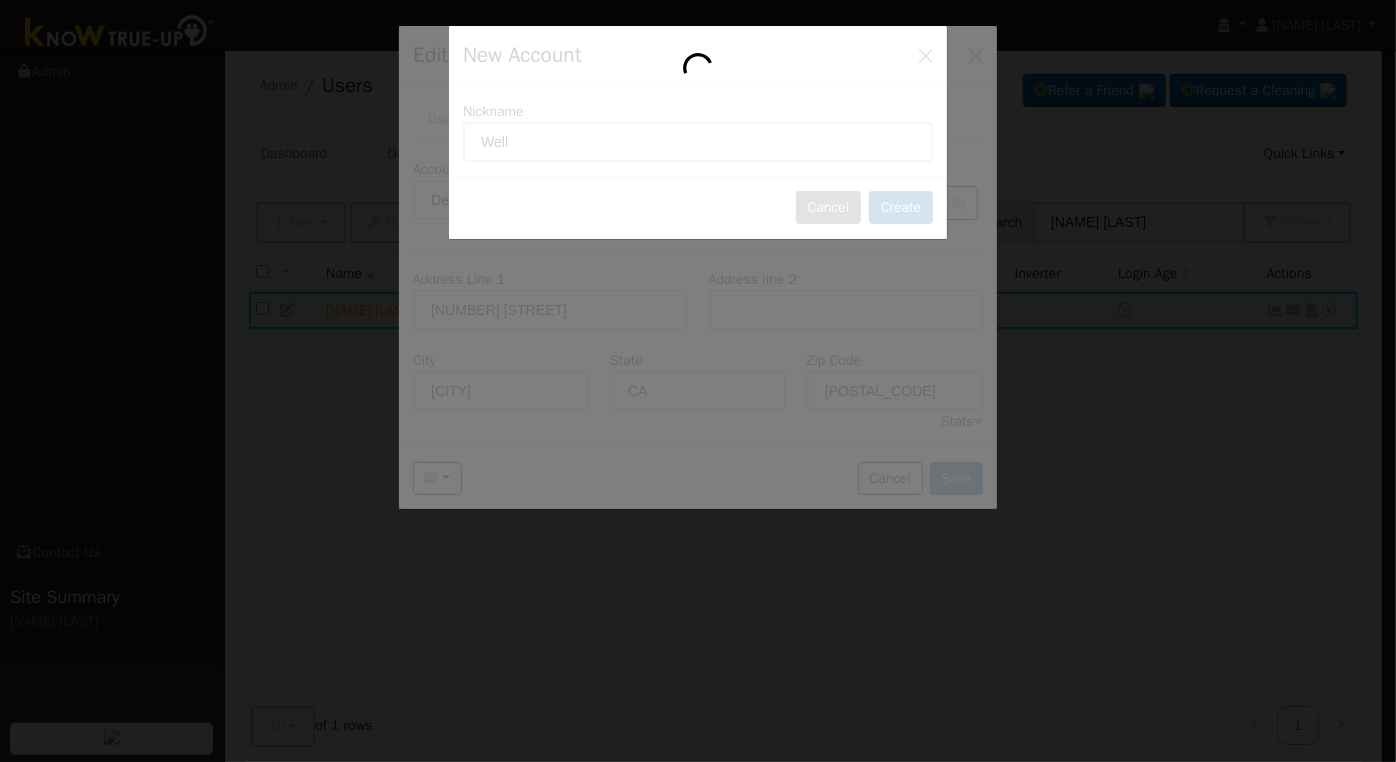 type 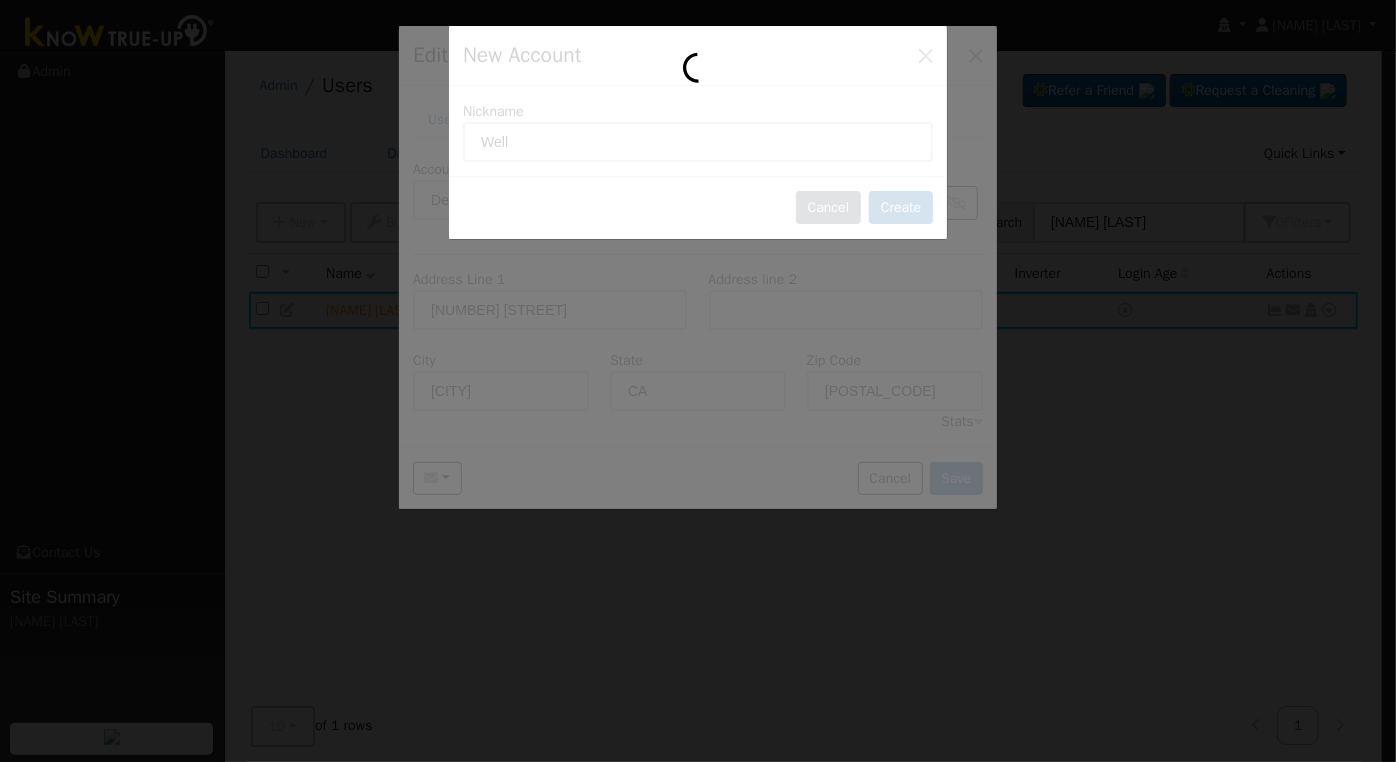 type 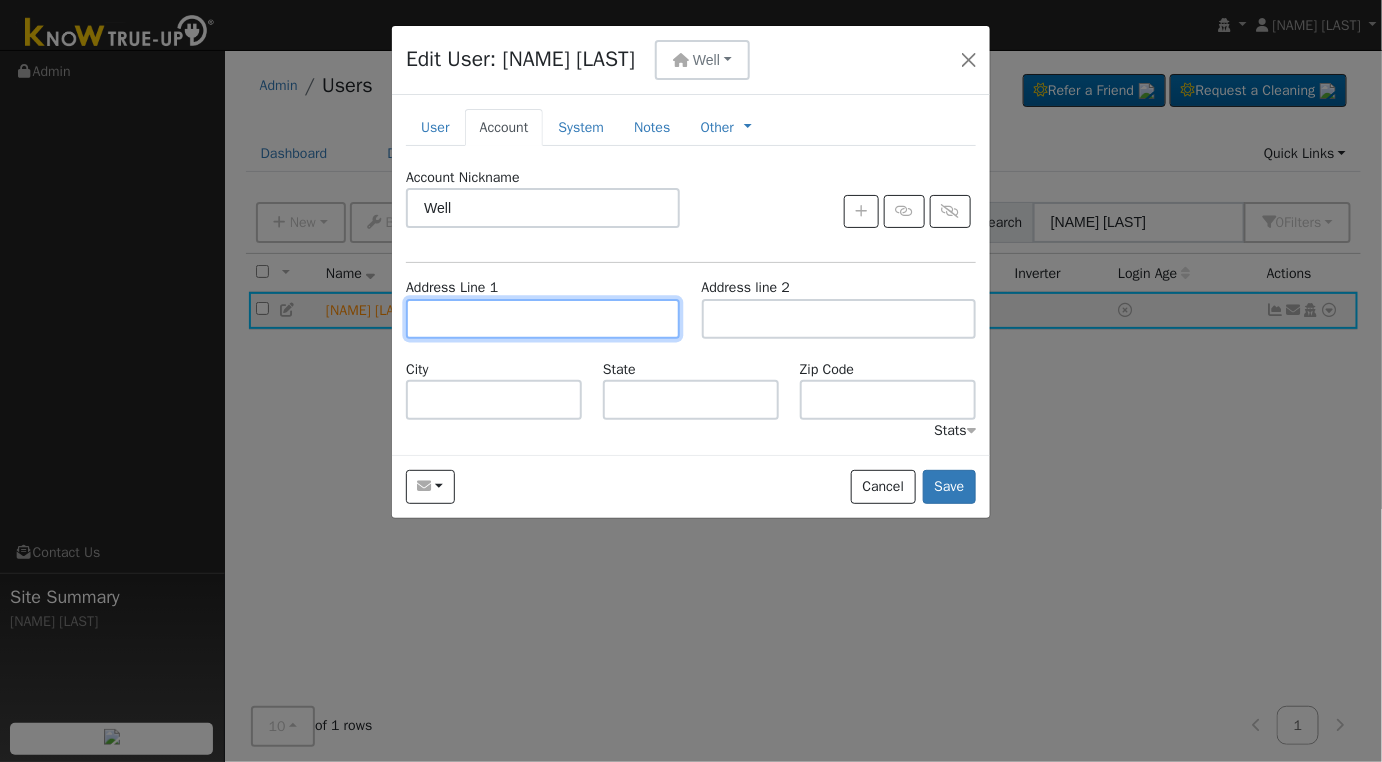 click at bounding box center (543, 319) 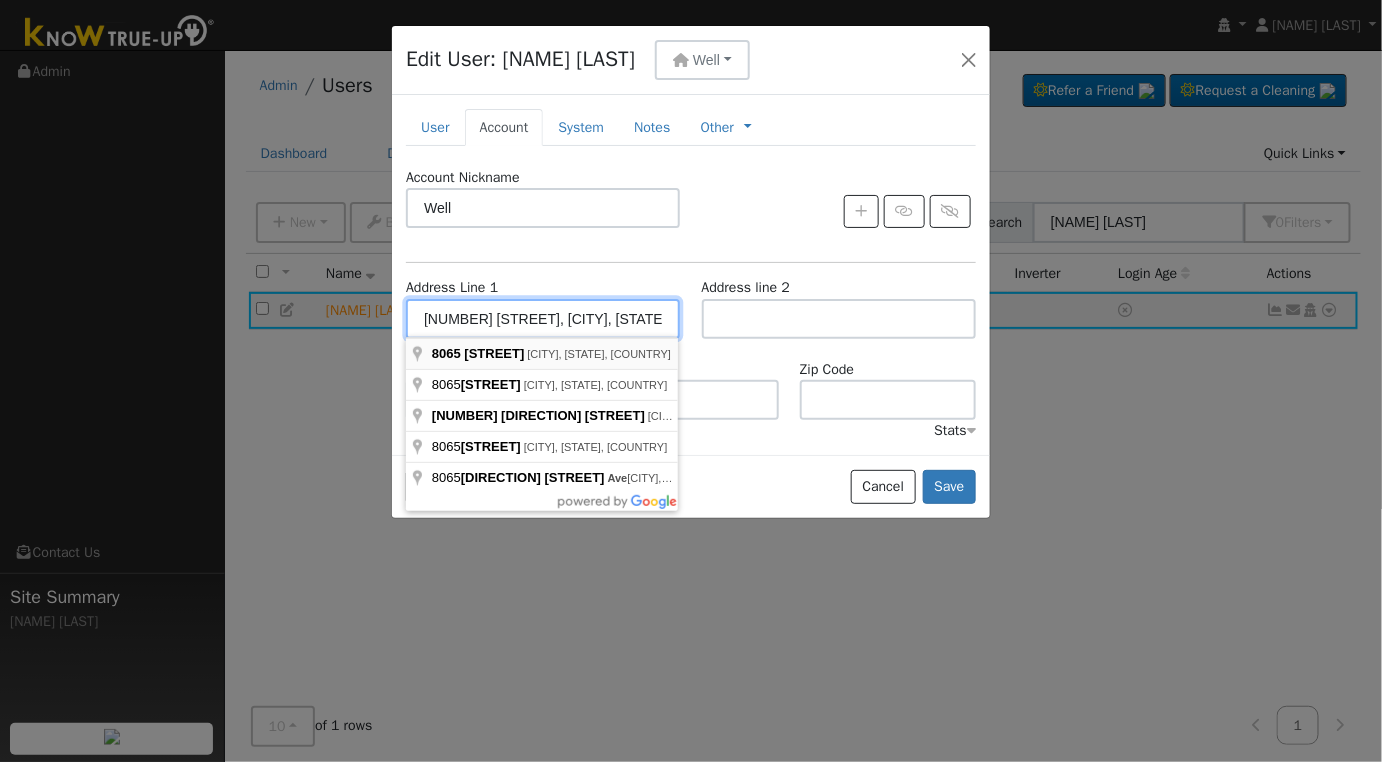 type on "8065 Bend Avenue" 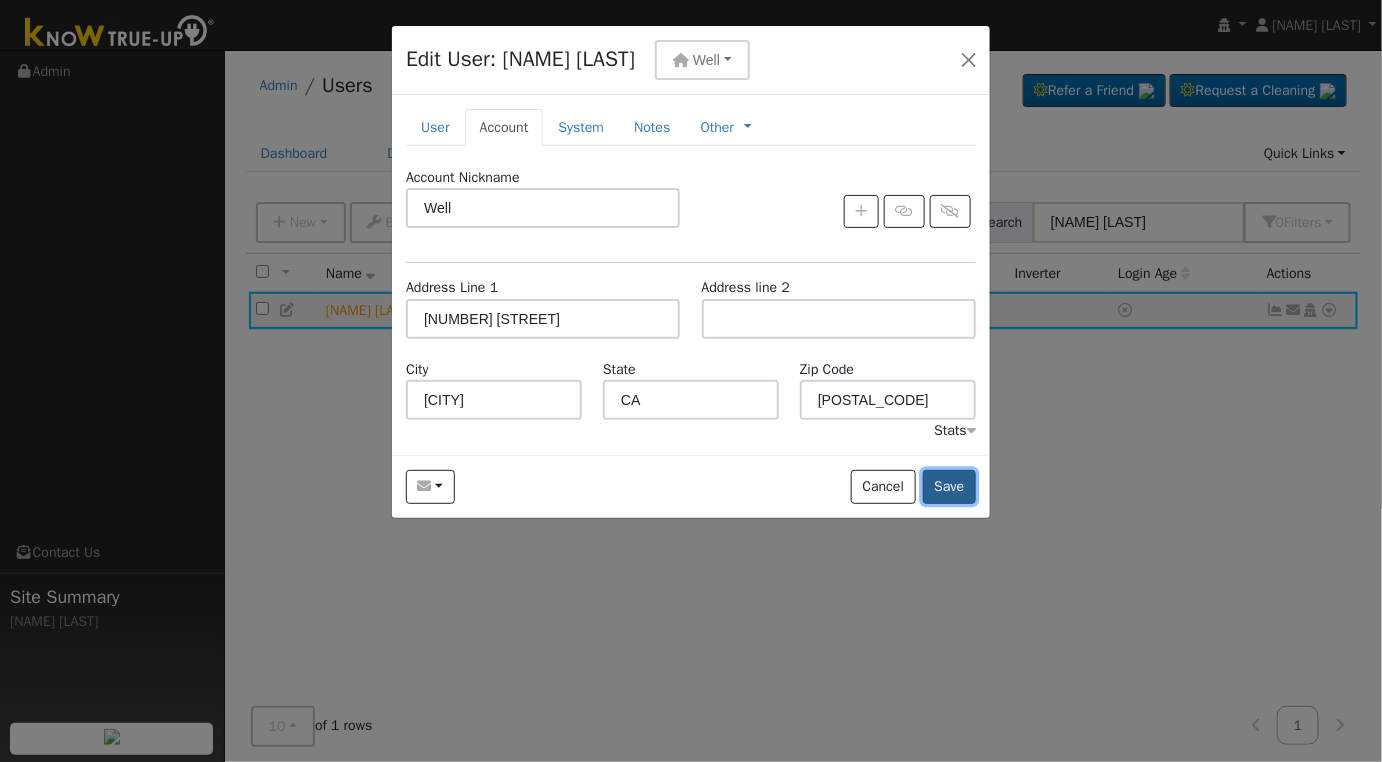 click on "Save" at bounding box center (949, 487) 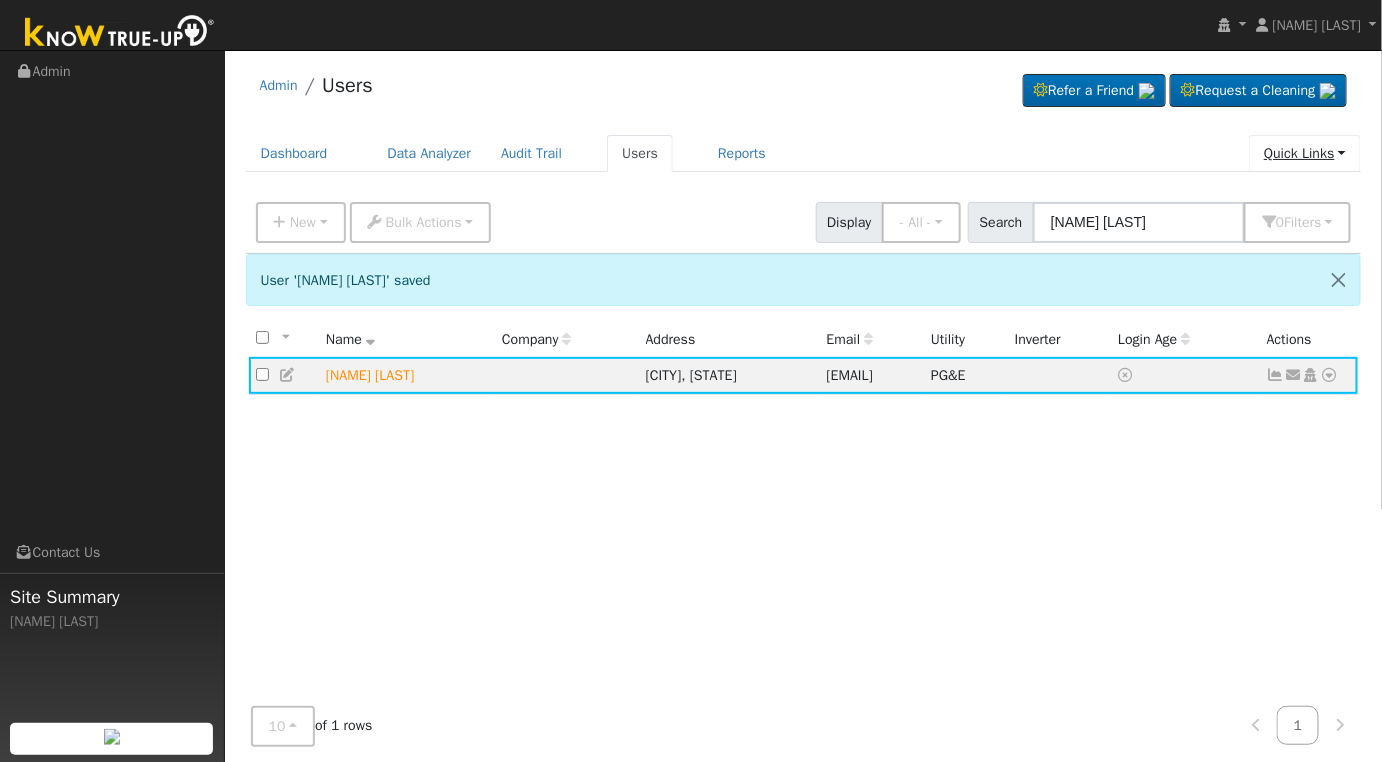 click on "Quick Links" at bounding box center [1305, 153] 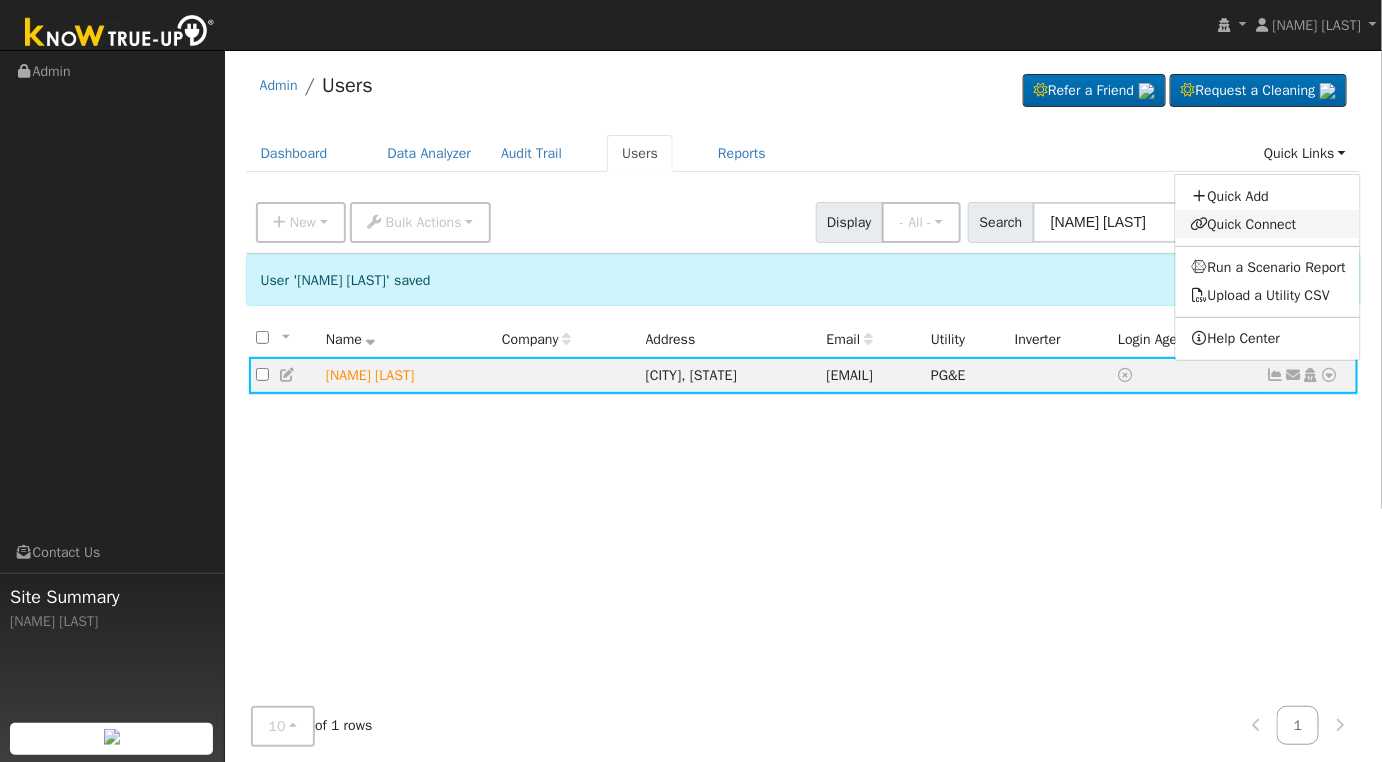 click on "Quick Connect" at bounding box center (1268, 224) 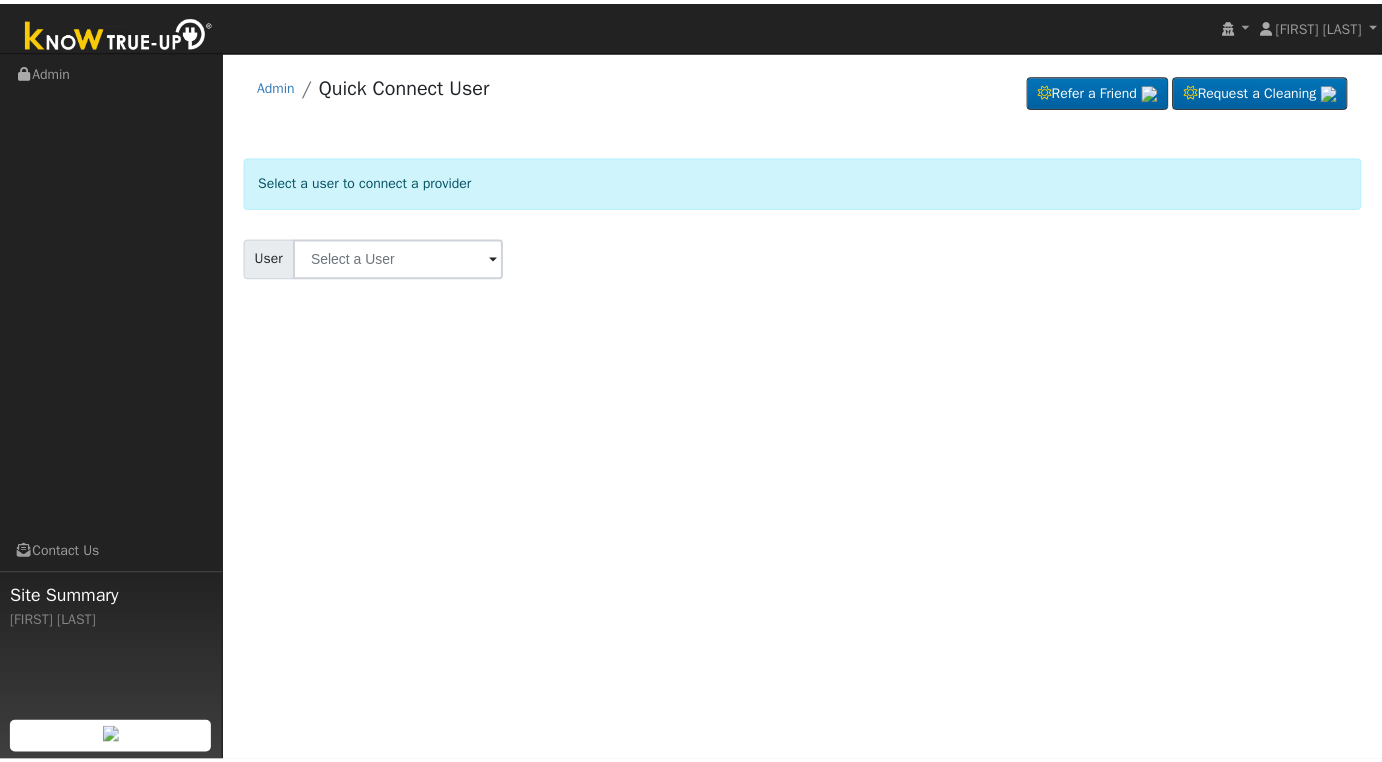 scroll, scrollTop: 0, scrollLeft: 0, axis: both 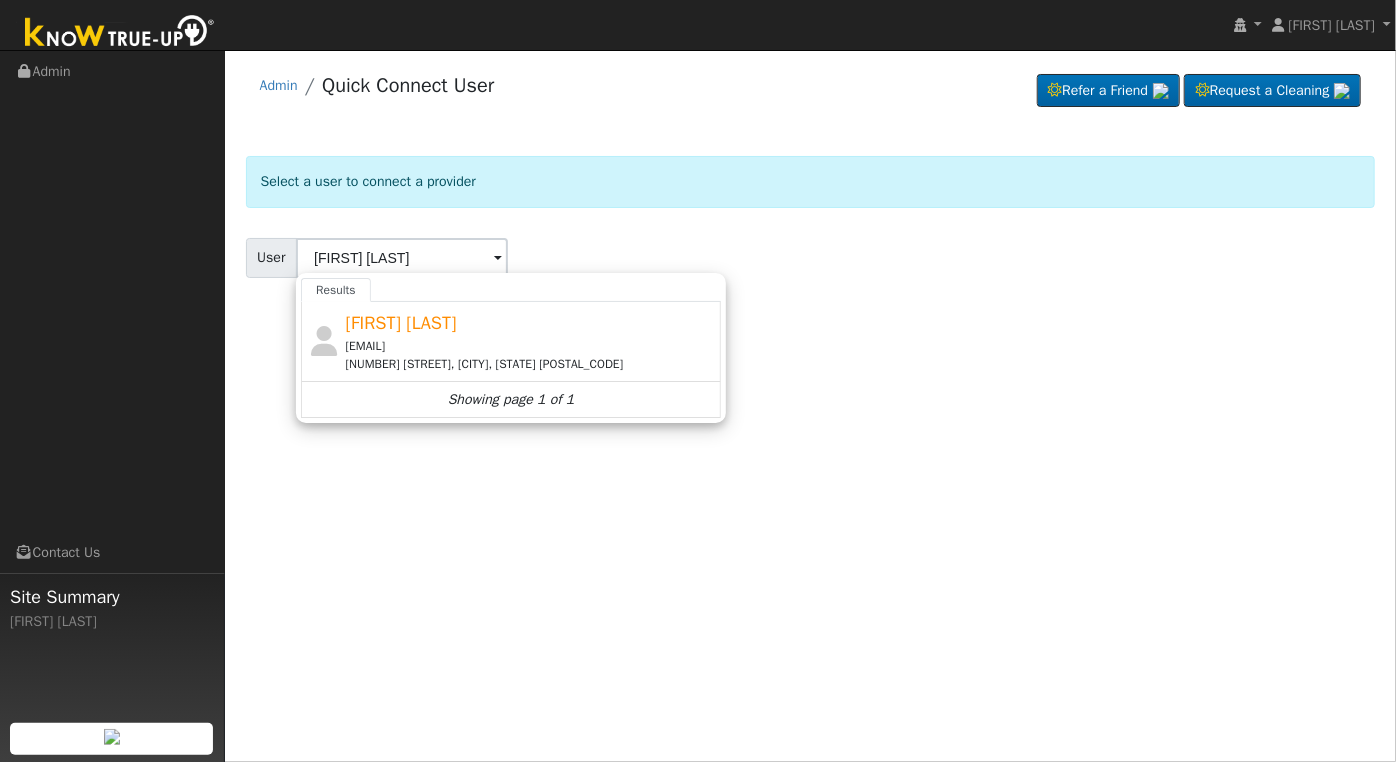 click on "Austin Kelsey akelsey667@protonmail.com 8065 Bend Avenue, Merced, CA 95341" 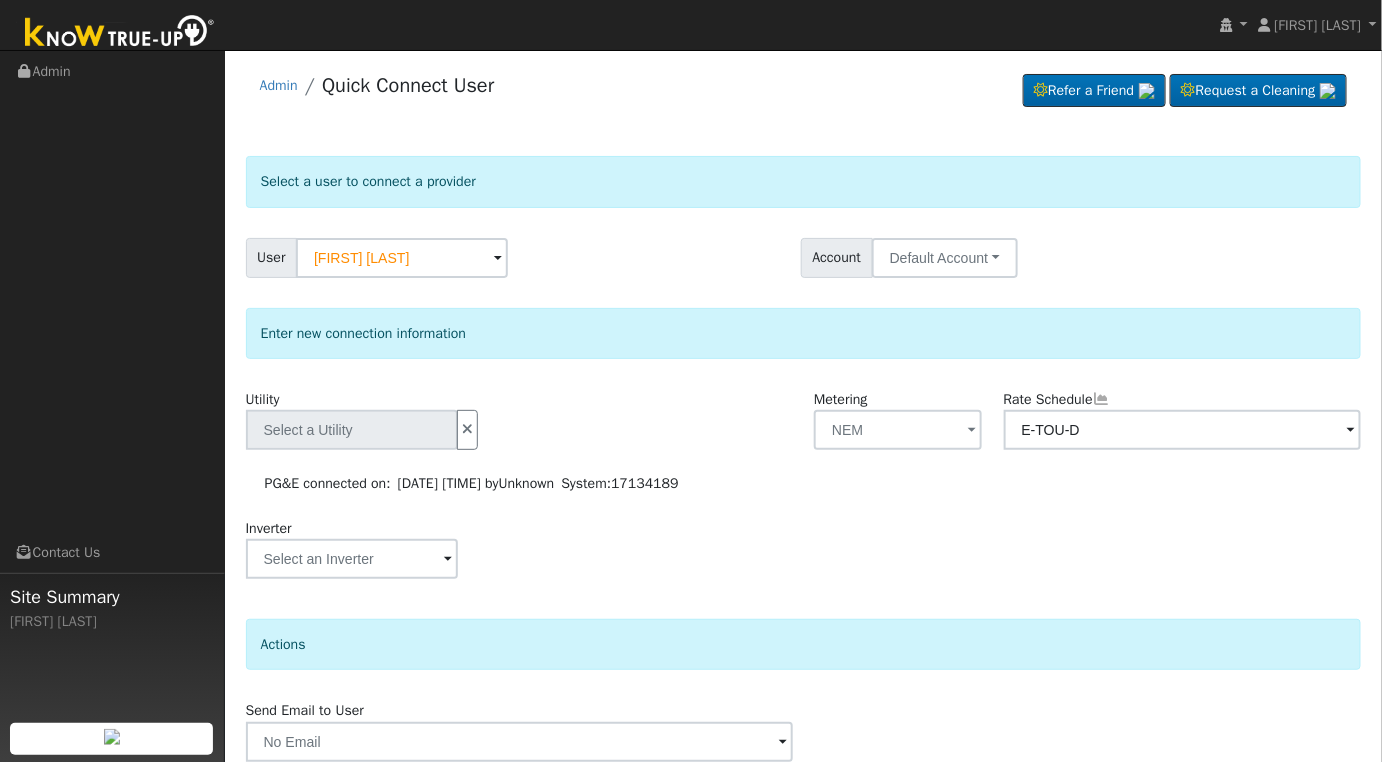 type on "PG&E" 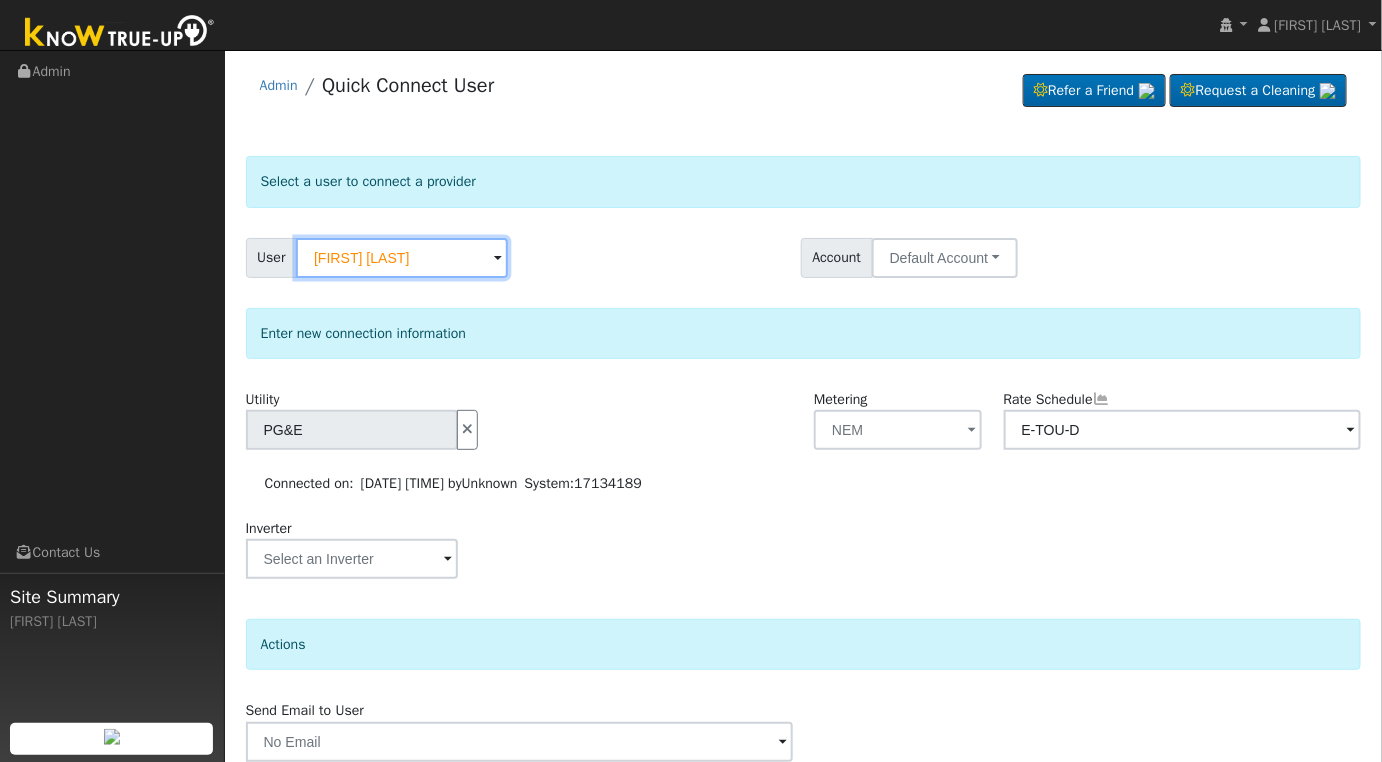 click on "Austin Kelsey" at bounding box center [402, 258] 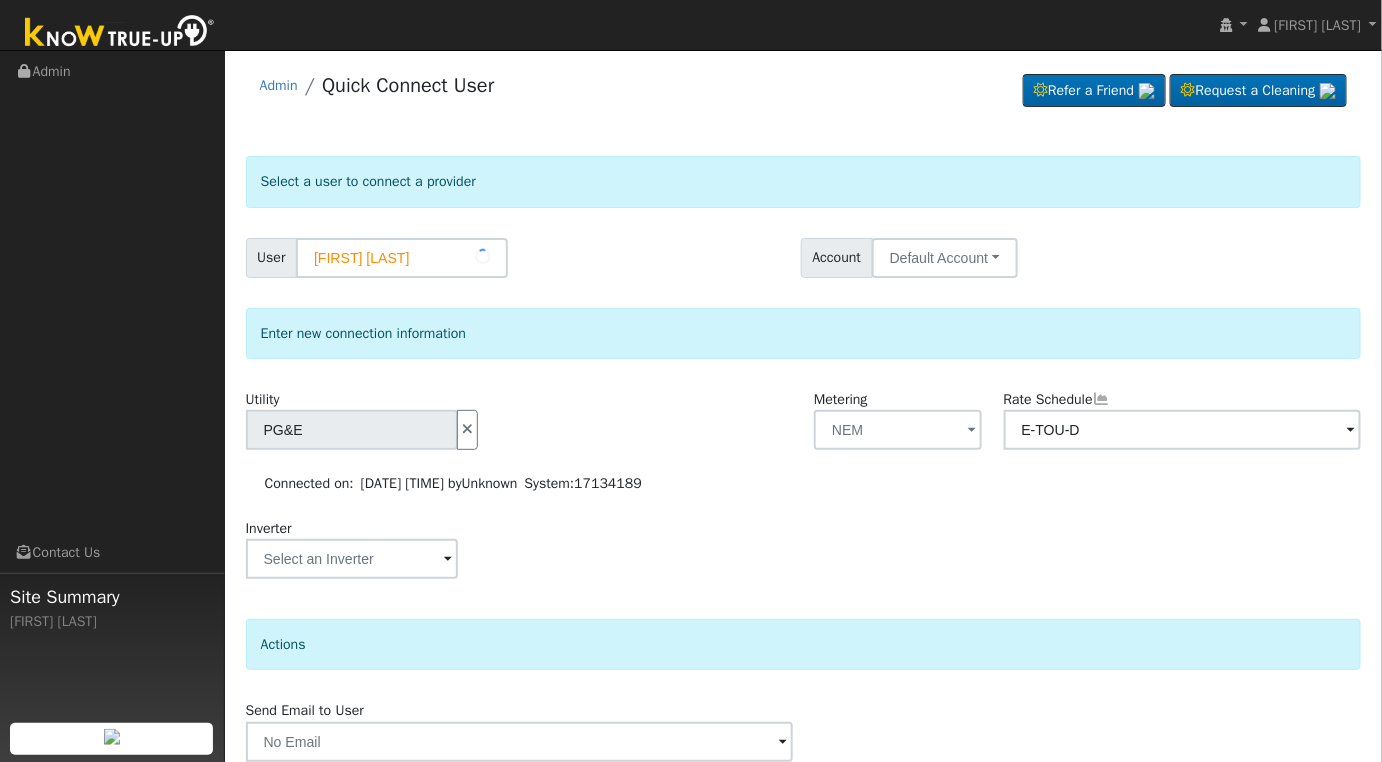 click on "User Austin Kelsey" at bounding box center [523, 258] 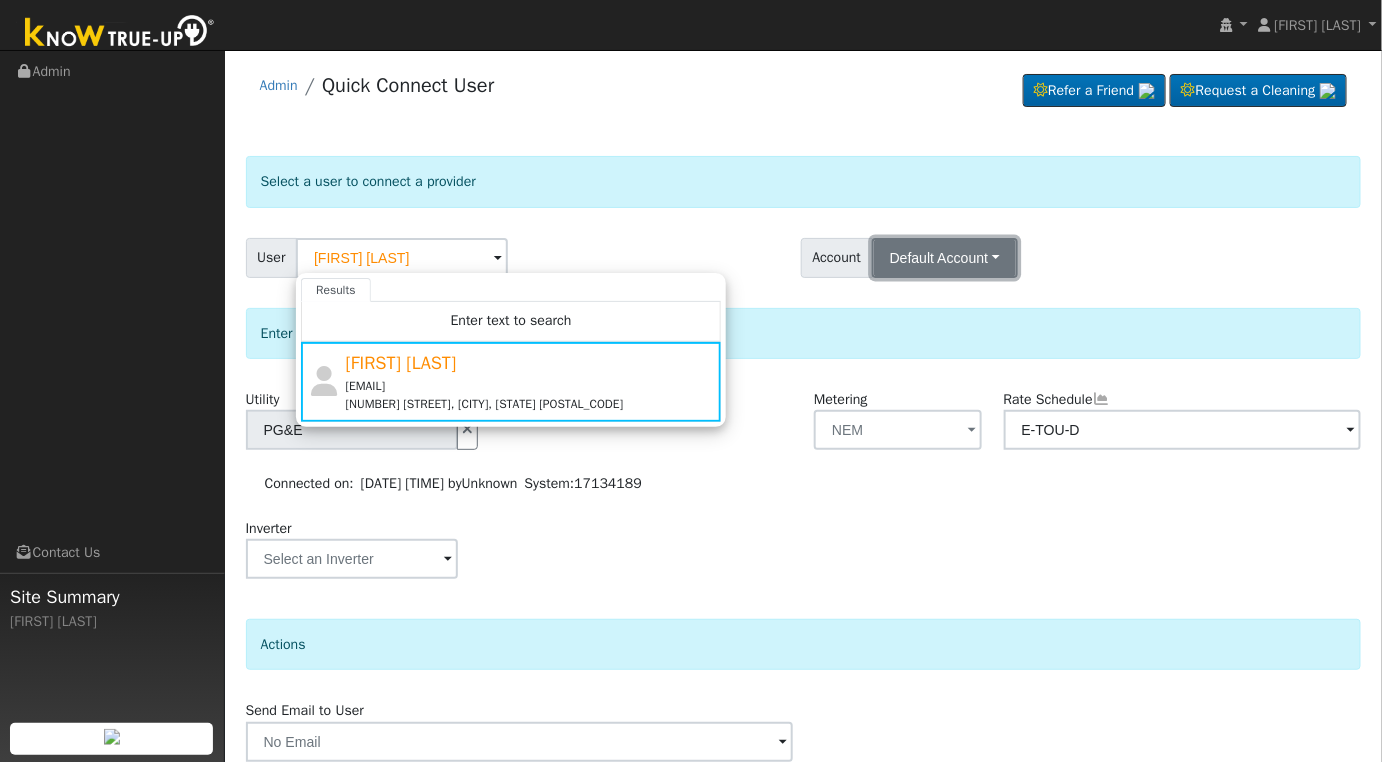 click on "Default Account" at bounding box center (945, 258) 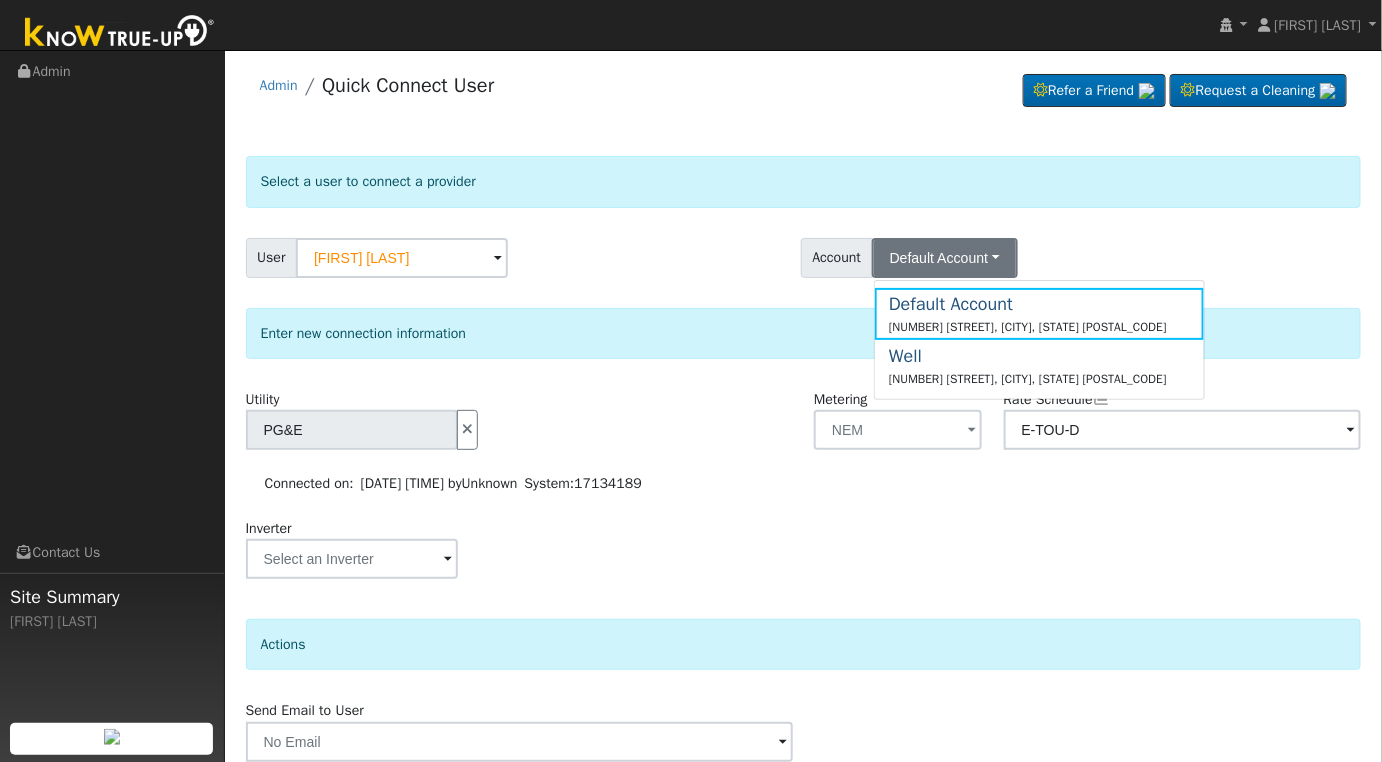 click on "Well" at bounding box center [1028, 356] 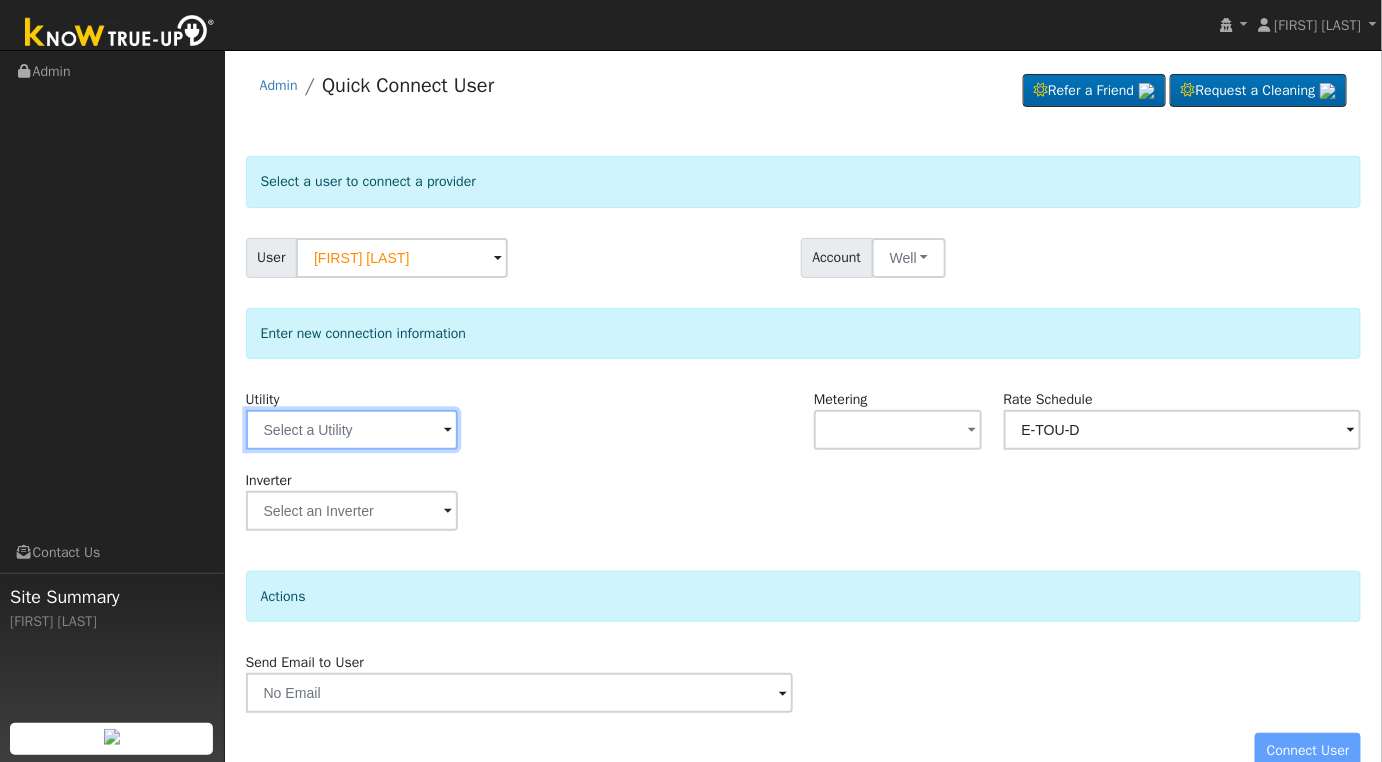 click at bounding box center [352, 430] 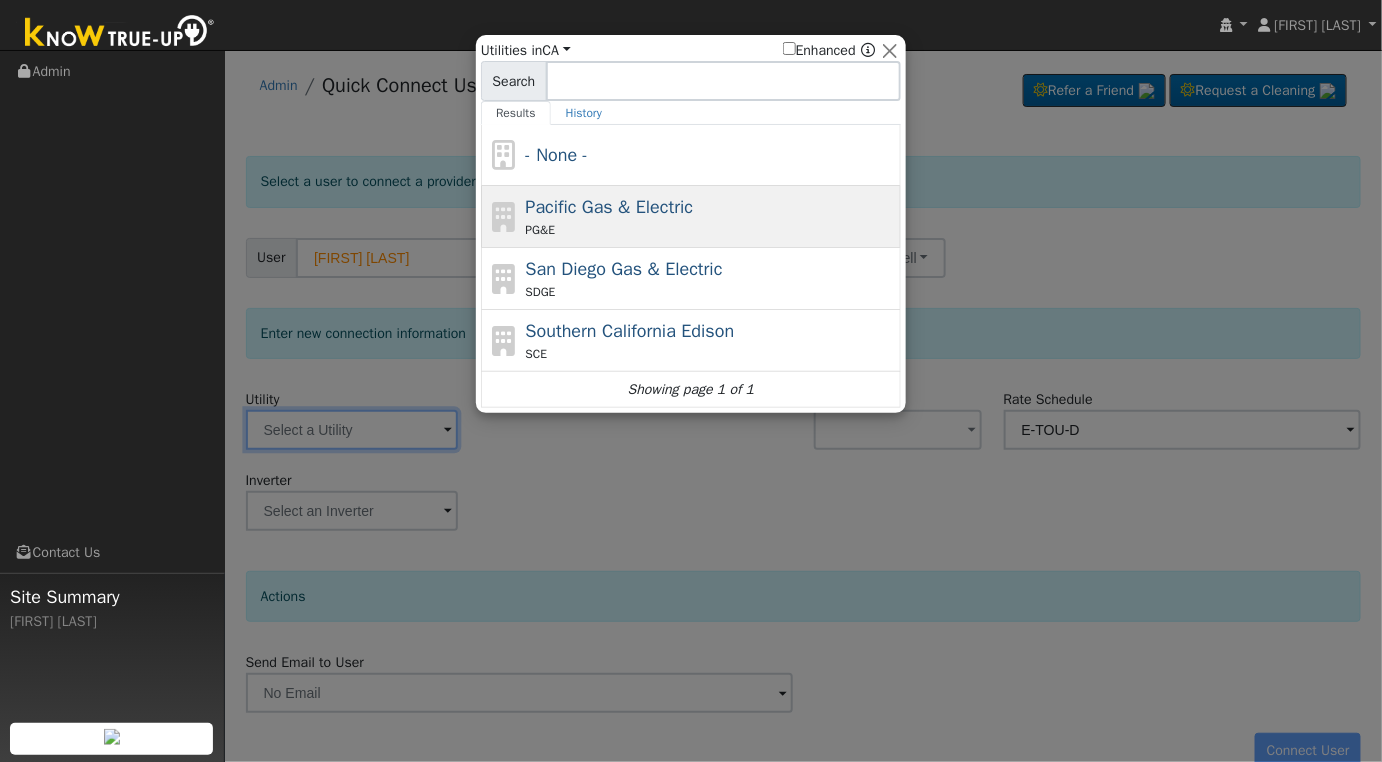 click on "Pacific Gas & Electric" at bounding box center [610, 207] 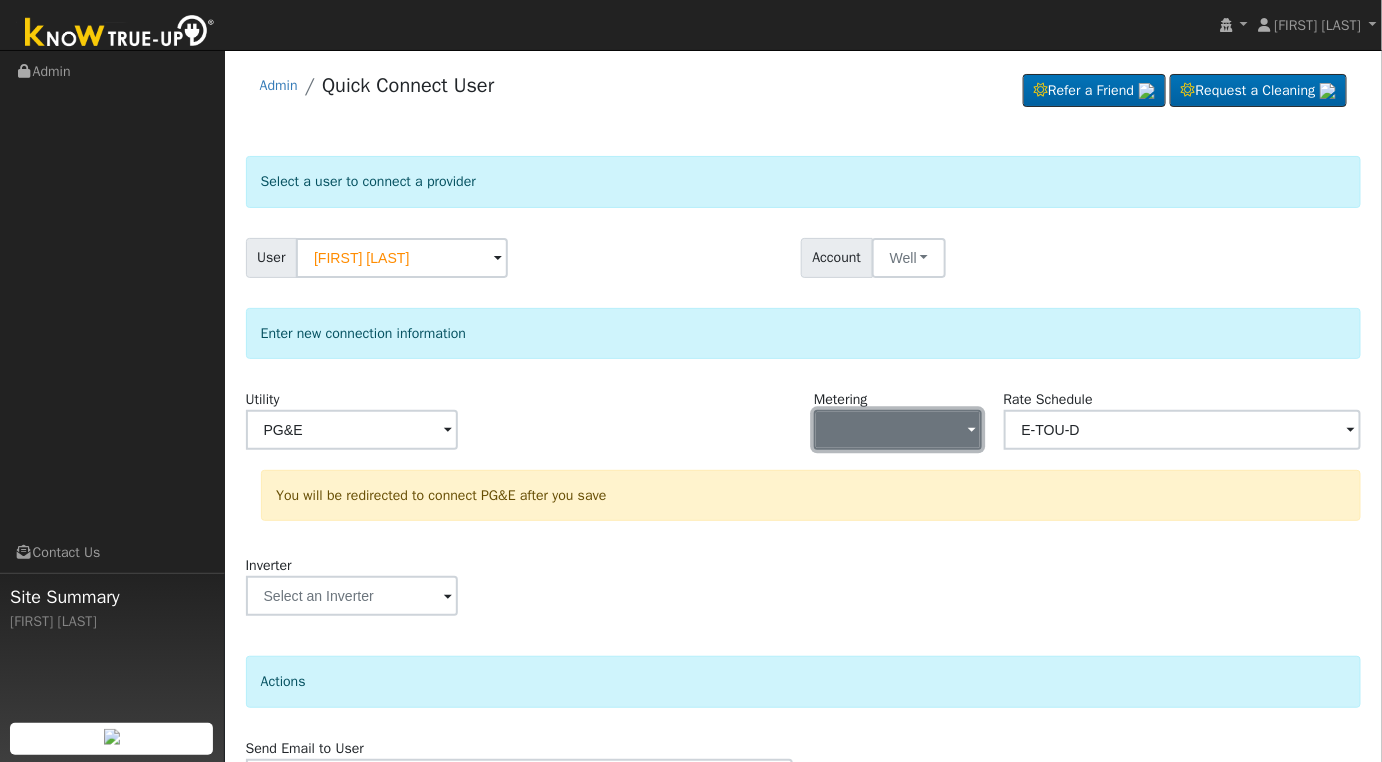 click at bounding box center (898, 430) 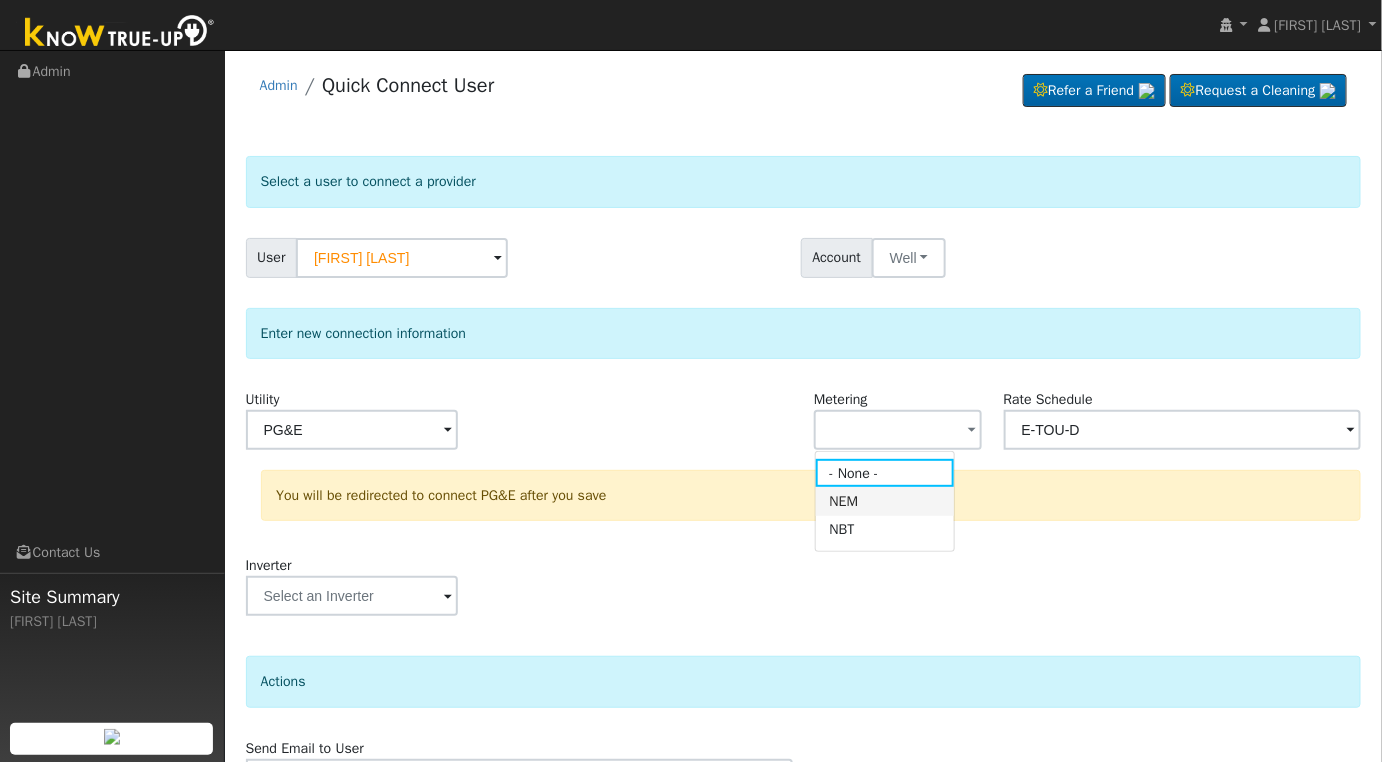 click on "NEM" at bounding box center [885, 501] 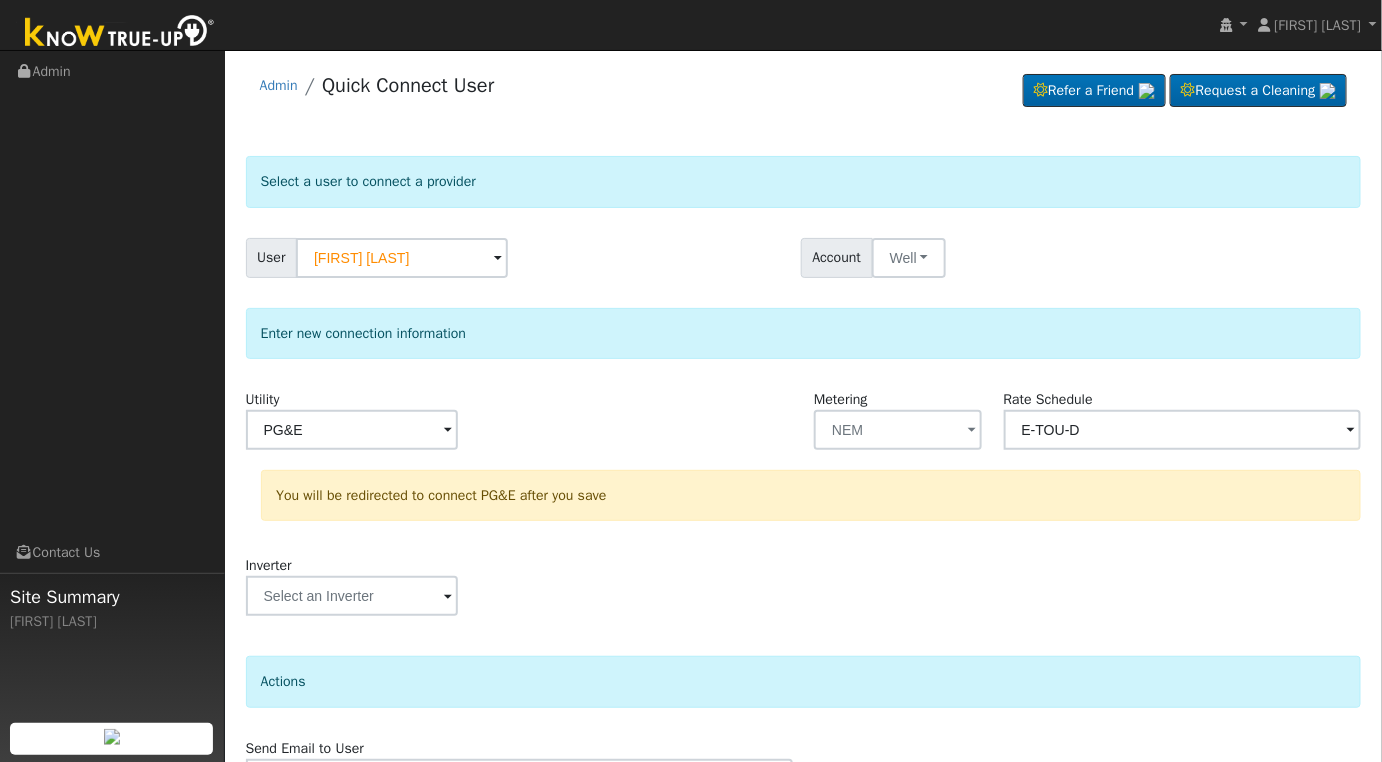 scroll, scrollTop: 117, scrollLeft: 0, axis: vertical 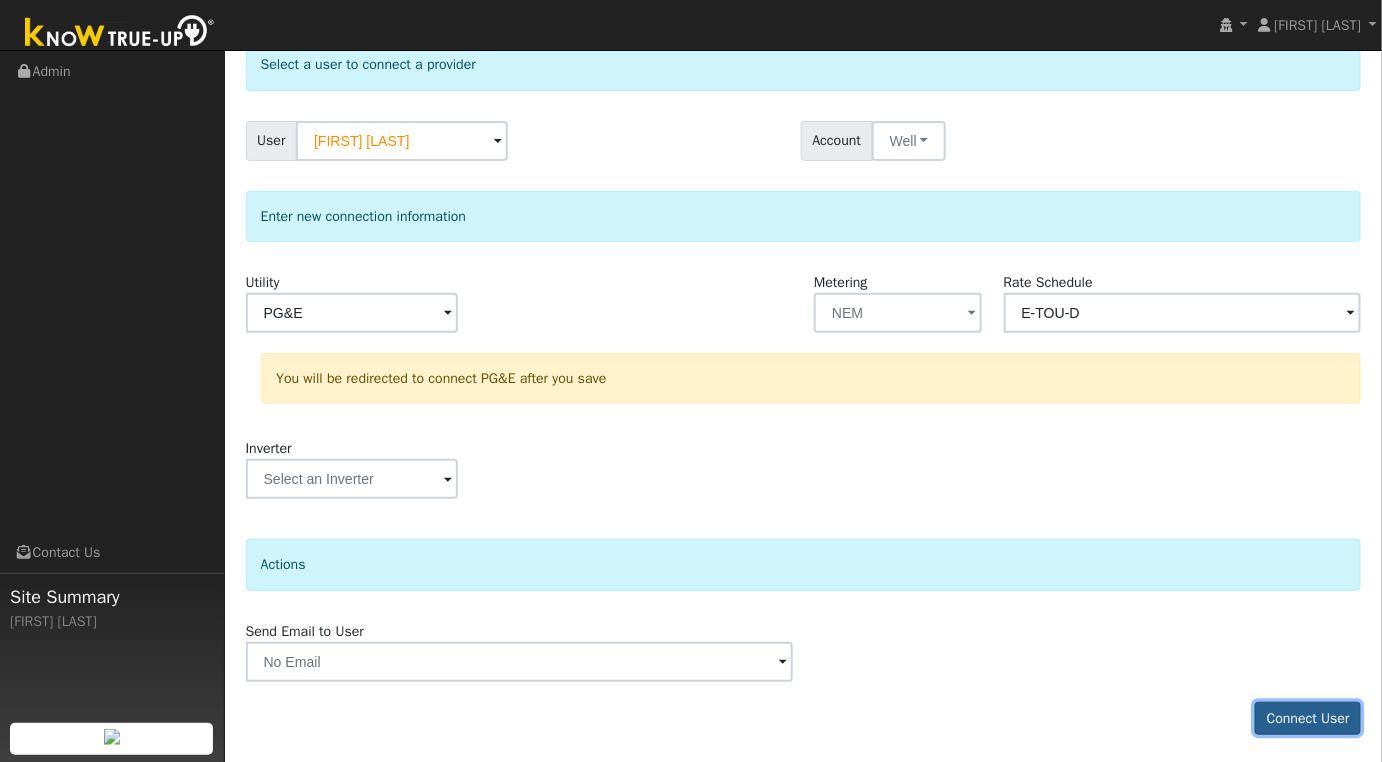 click on "Connect User" at bounding box center [1308, 719] 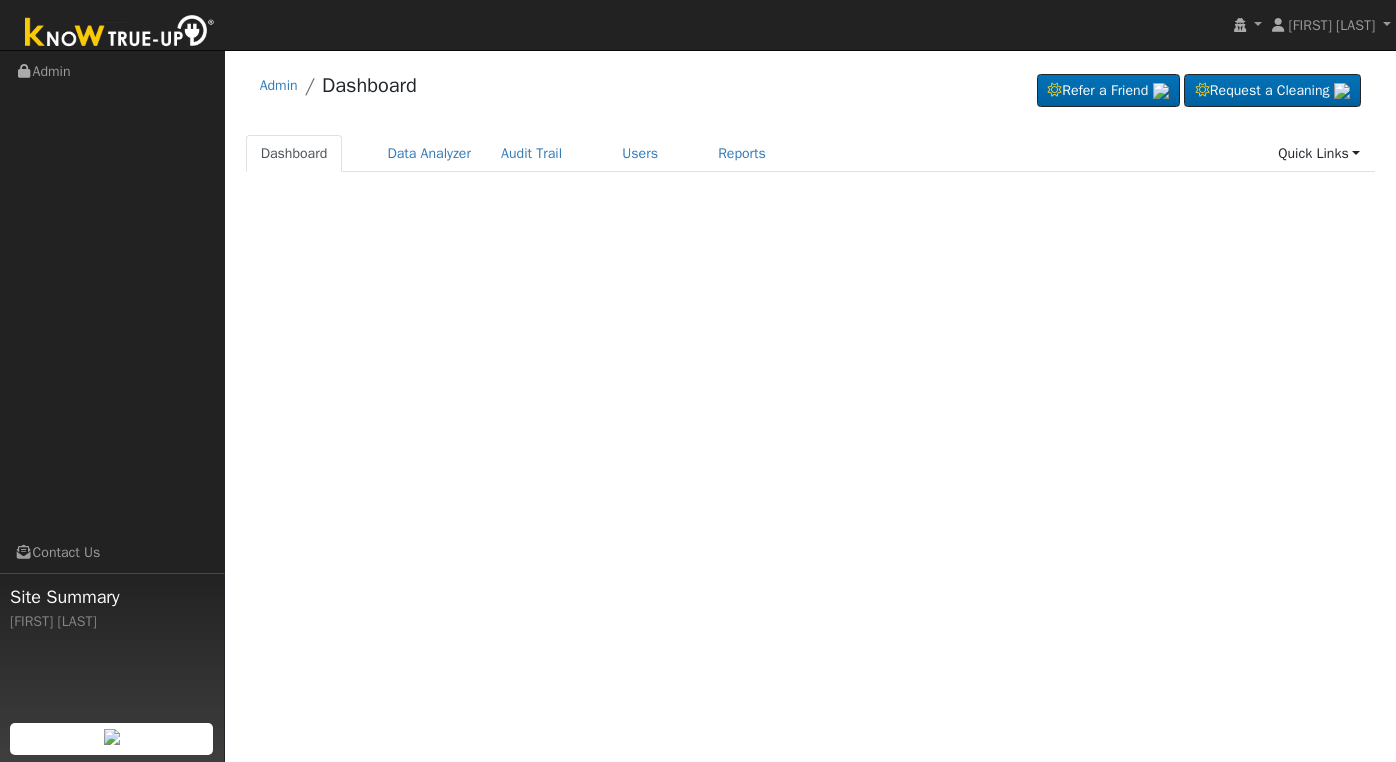 scroll, scrollTop: 0, scrollLeft: 0, axis: both 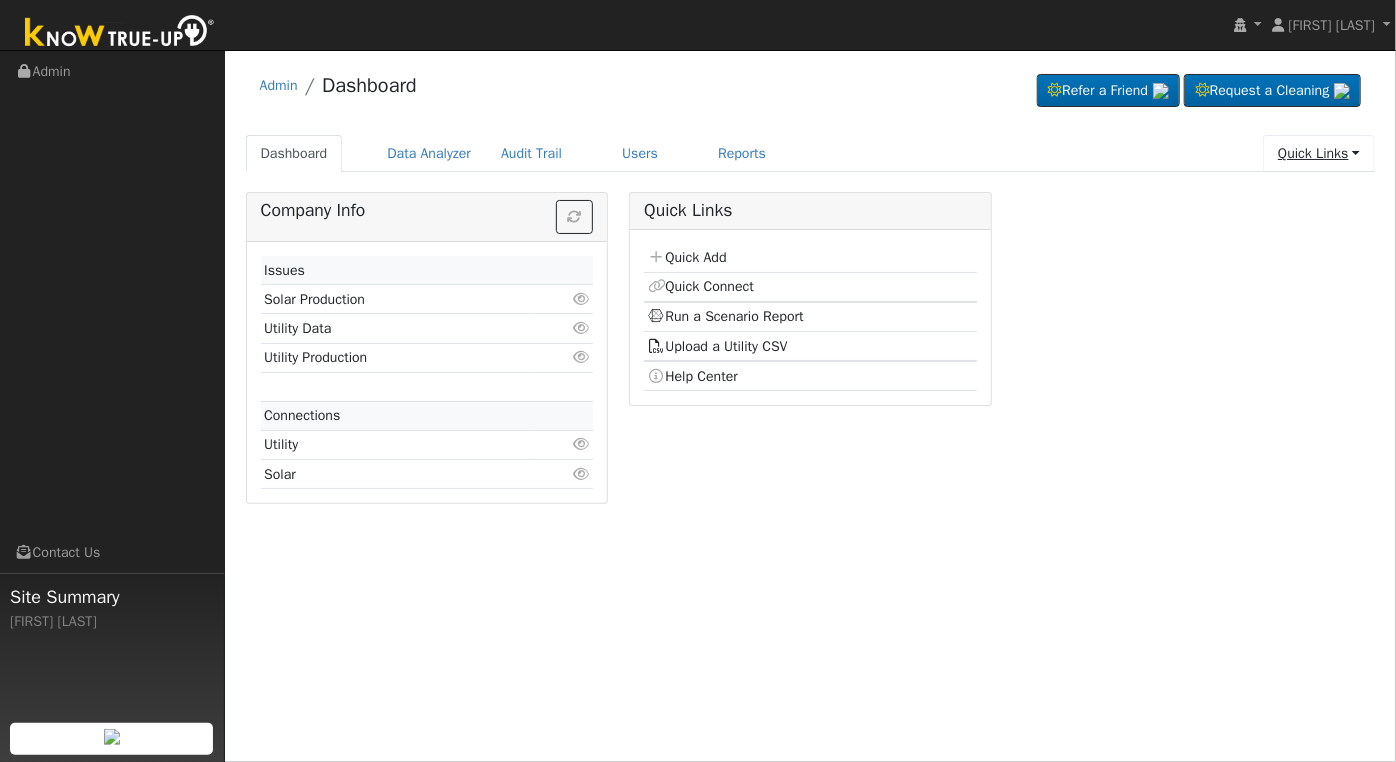 click on "Quick Links" at bounding box center (1319, 153) 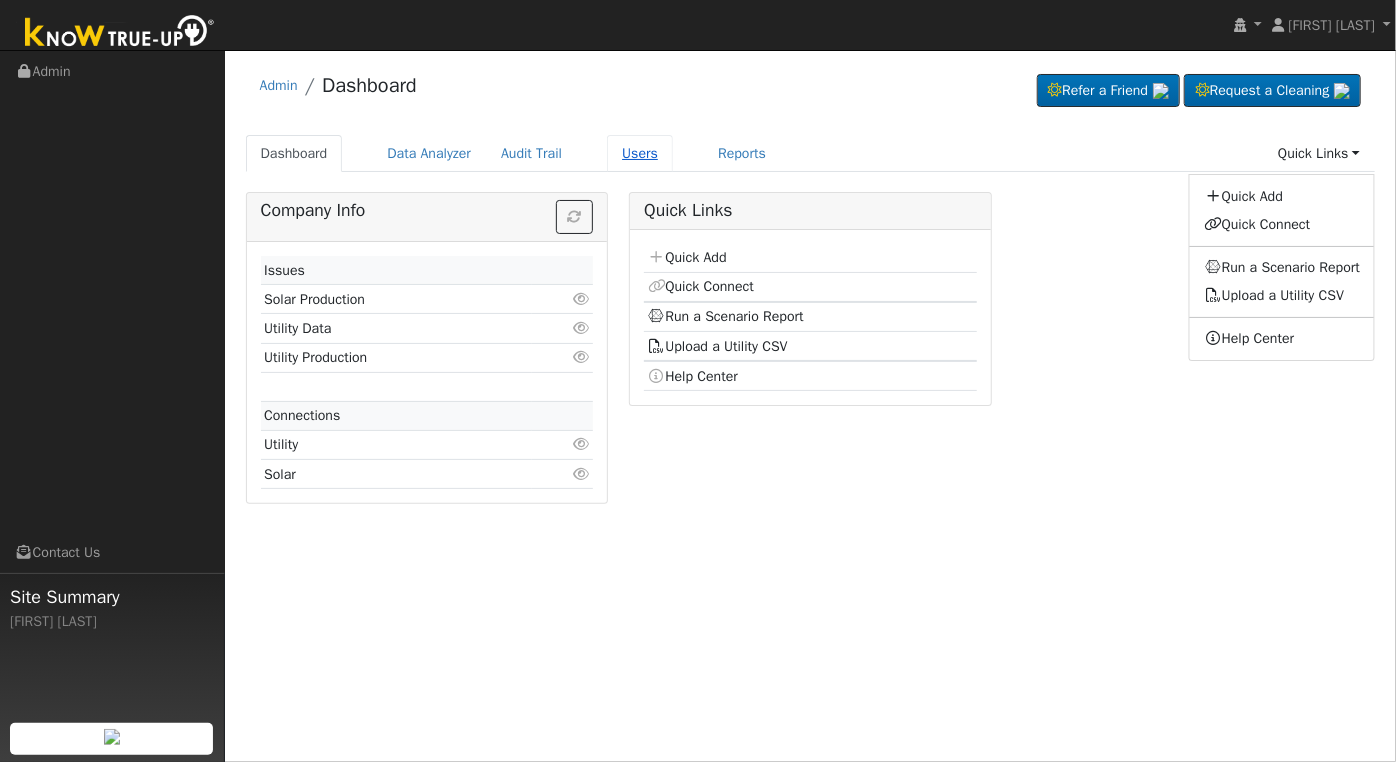 click on "Users" at bounding box center (640, 153) 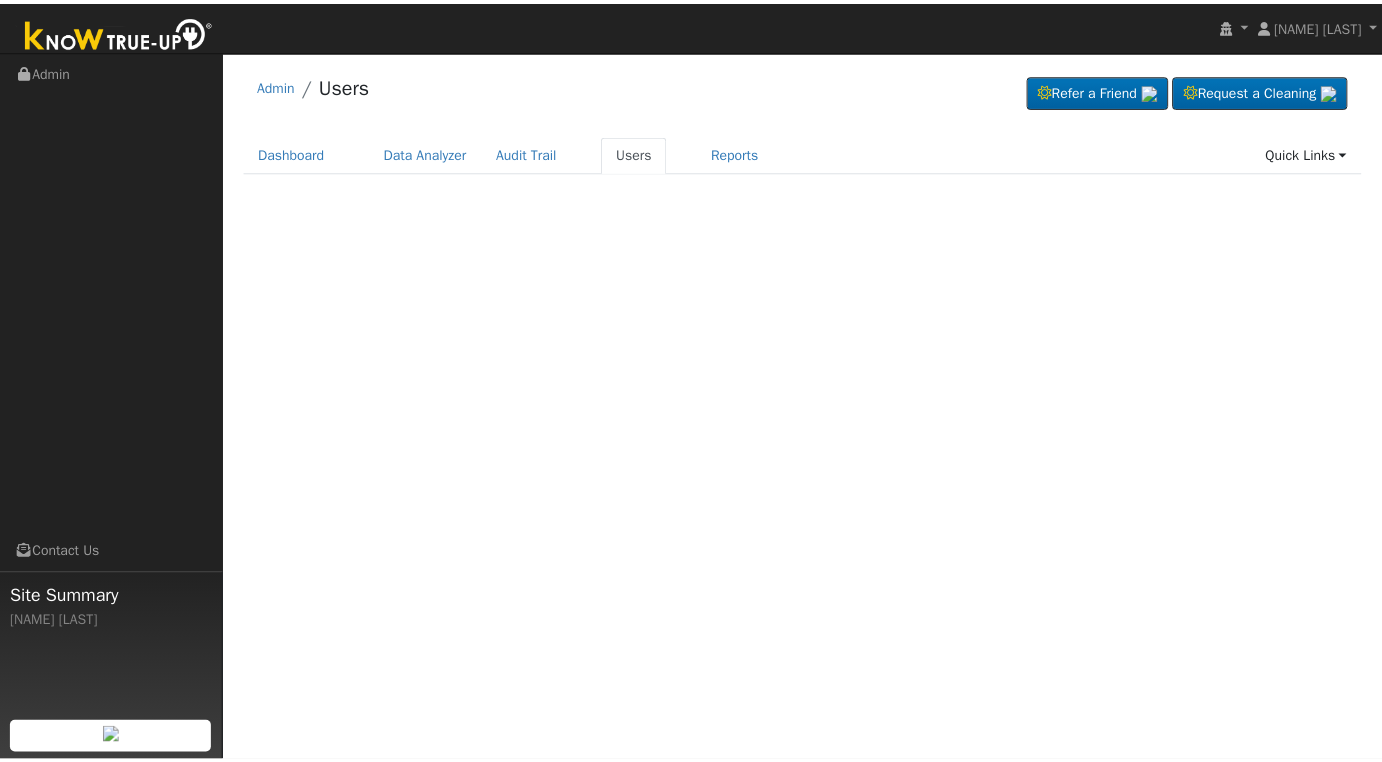 scroll, scrollTop: 0, scrollLeft: 0, axis: both 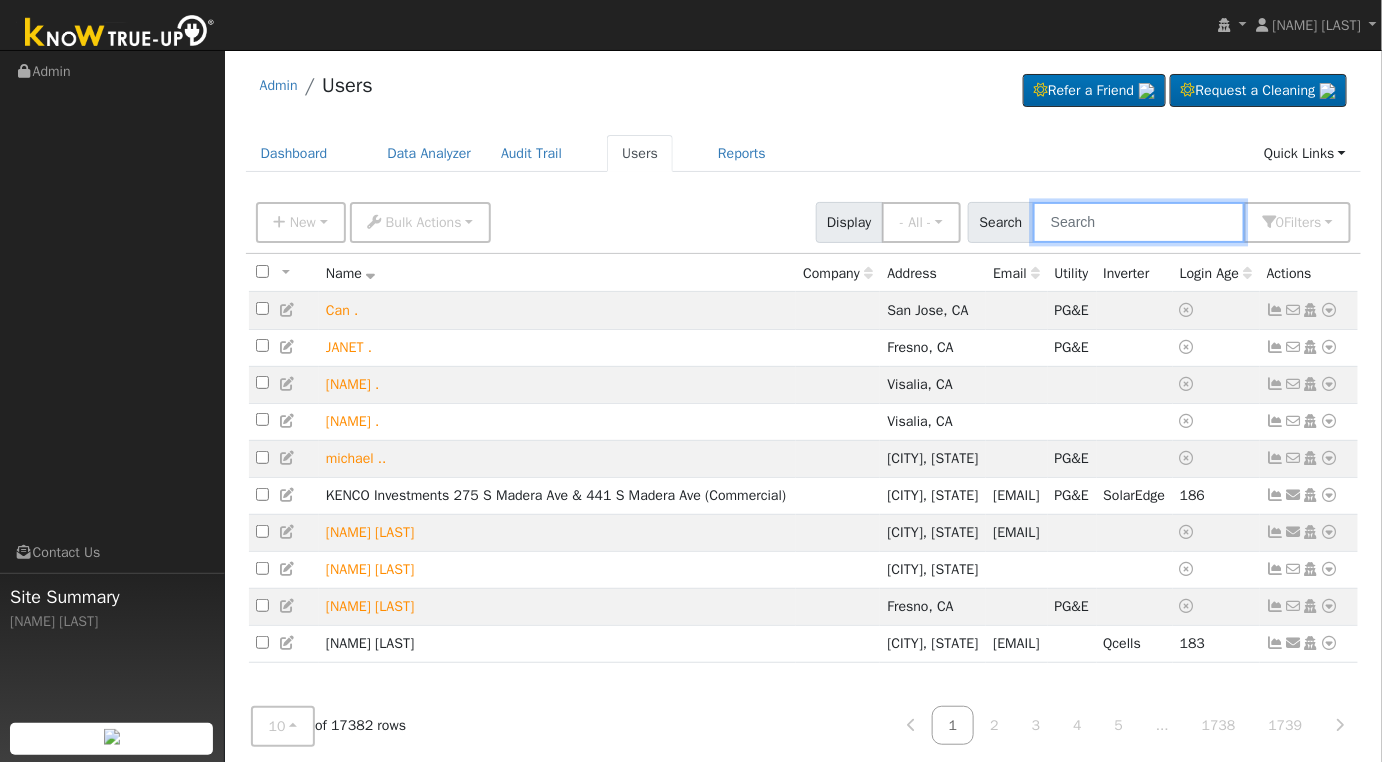 click at bounding box center (1139, 222) 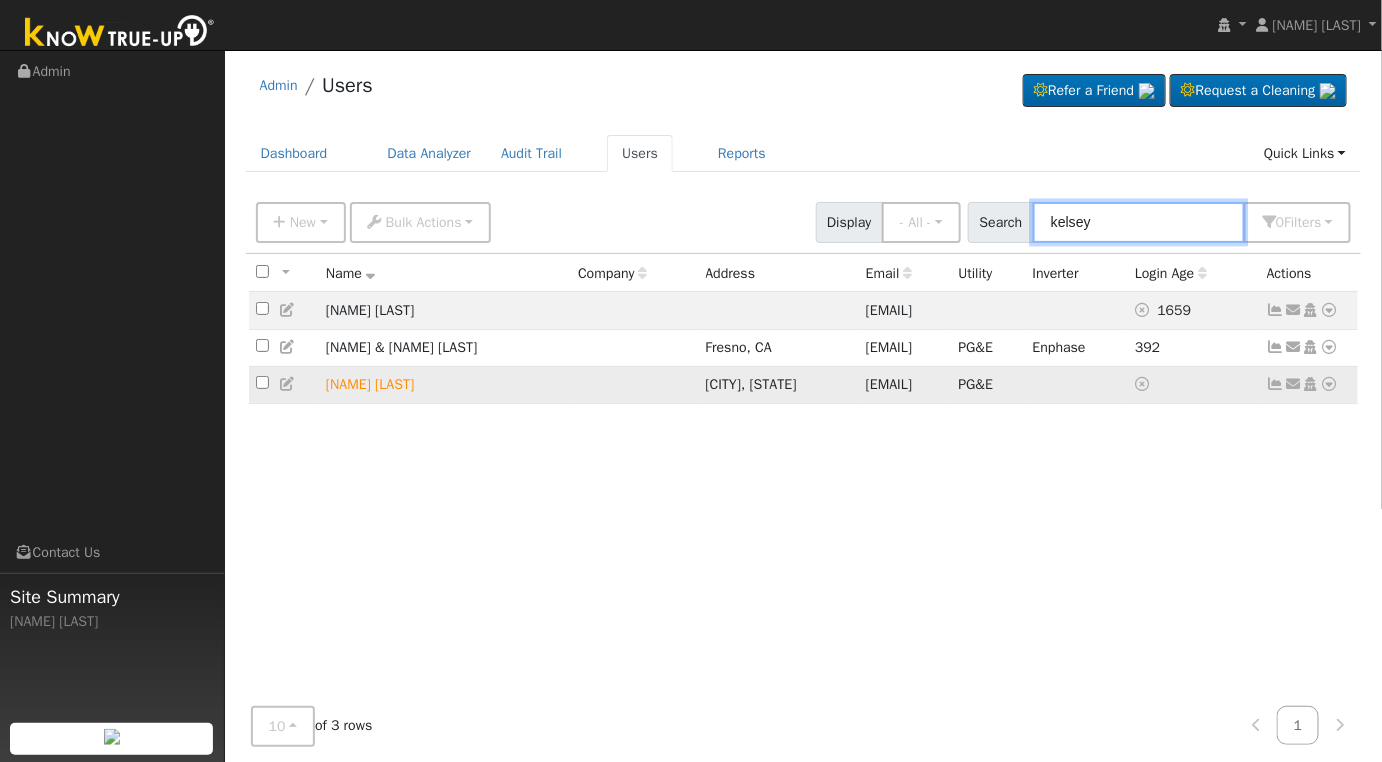 type on "kelsey" 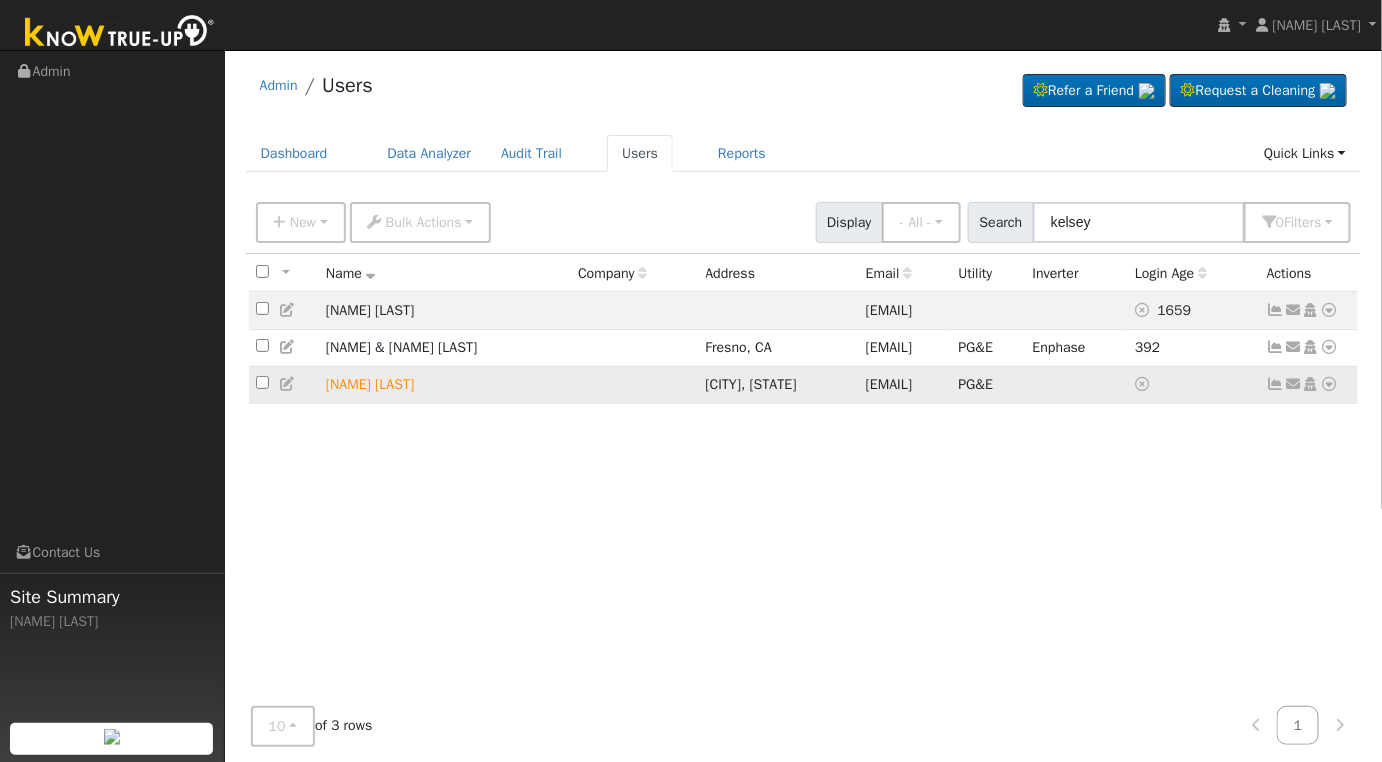 click at bounding box center [1330, 384] 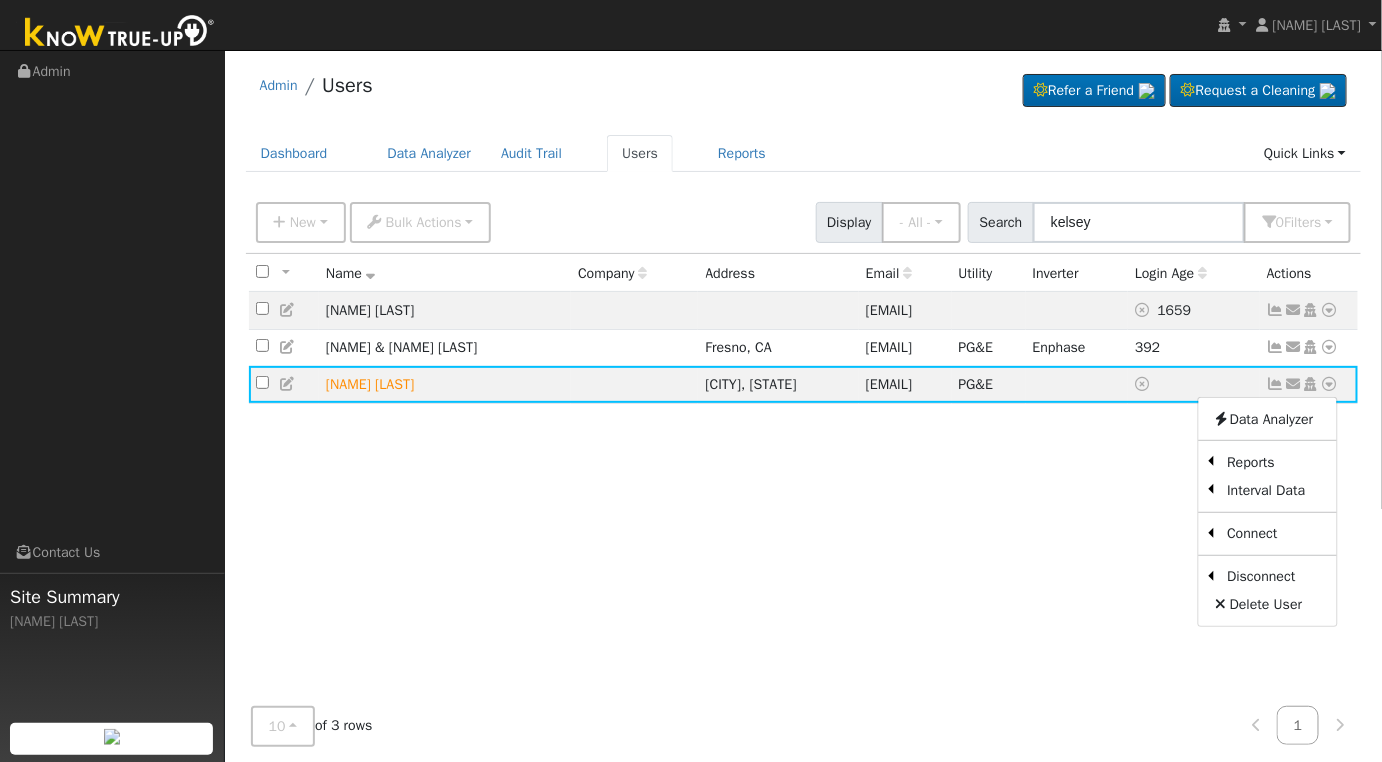 click on "All None All on page None on page  Name   Company  Address  Email  Utility Inverter  Login Age  Actions [NAME] [LAST]  [EMAIL]    1659 Send Email... Copy a Link Reset Password Open Access  Data Analyzer  Reports Scenario Health Check Energy Audit Account Timeline User Audit Trail  Interval Data Import From CSV  Connect  Utility  Solar  Delete User  [NAME] & [NAME] [LAST]  [CITY], [STATE] [EMAIL] PG&E Enphase 392 Send Email... Copy a Link Reset Password Open Access  Data Analyzer  Reports Scenario Health Check Energy Audit Account Timeline User Audit Trail  Interval Data Import From CSV Export to CSV  Disconnect  Utility  Solar  Delete User  [NAME] [NAME]  [CITY], [STATE] [EMAIL] PG&E    Send Email... Copy a Link Reset Password Open Access  Data Analyzer  Reports Scenario Health Check Energy Audit Account Timeline User Audit Trail  Interval Data Import From CSV Export to CSV  Connect  Solar  Disconnect  Utility  Delete User" at bounding box center [804, 482] 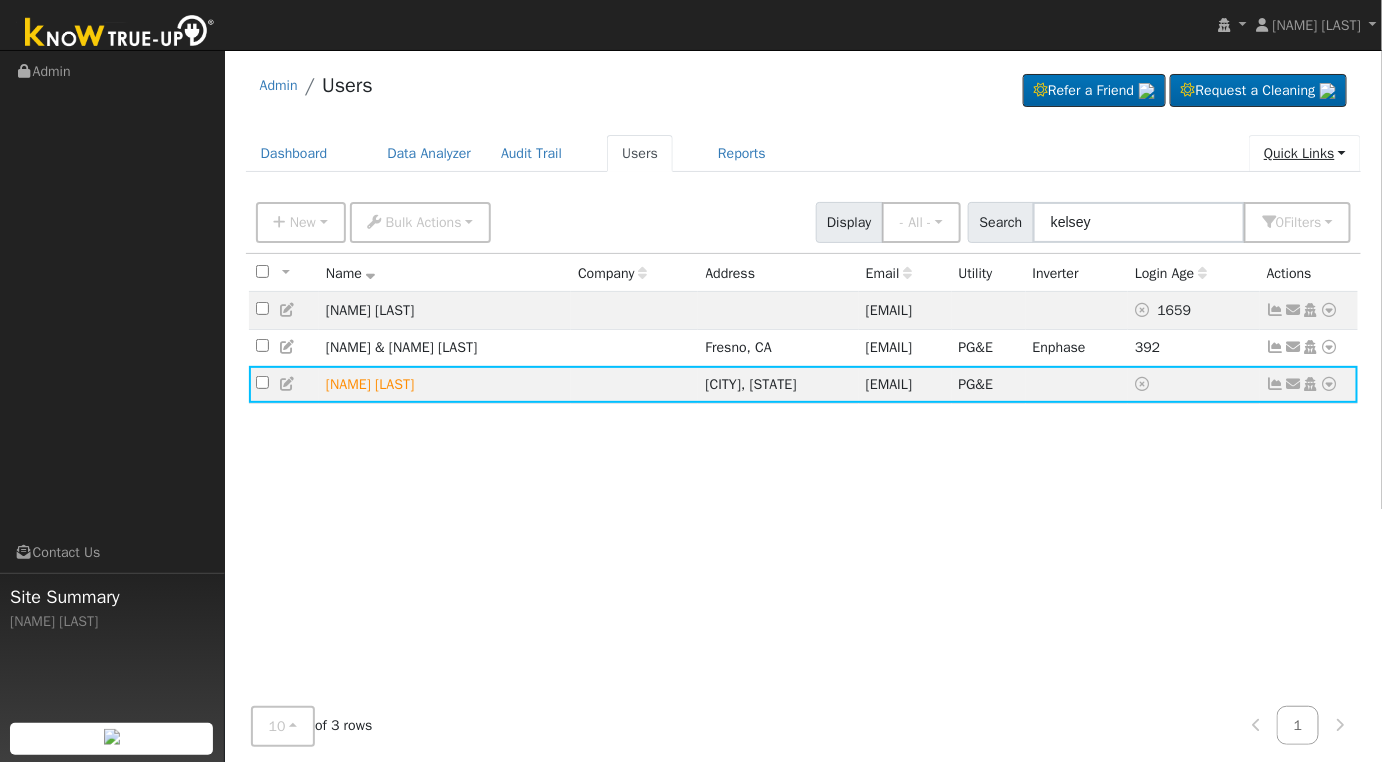 click on "Quick Links" at bounding box center (1305, 153) 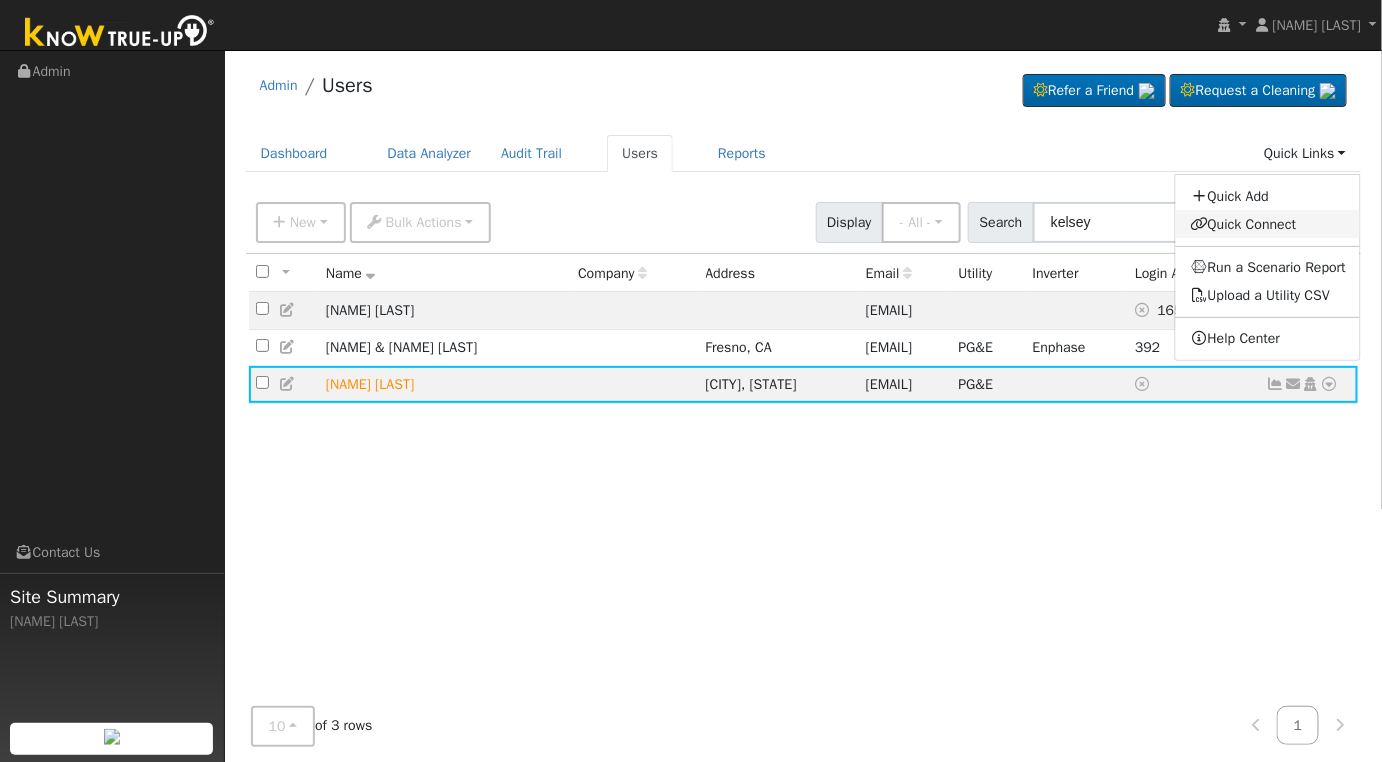 click on "Quick Connect" at bounding box center (1268, 224) 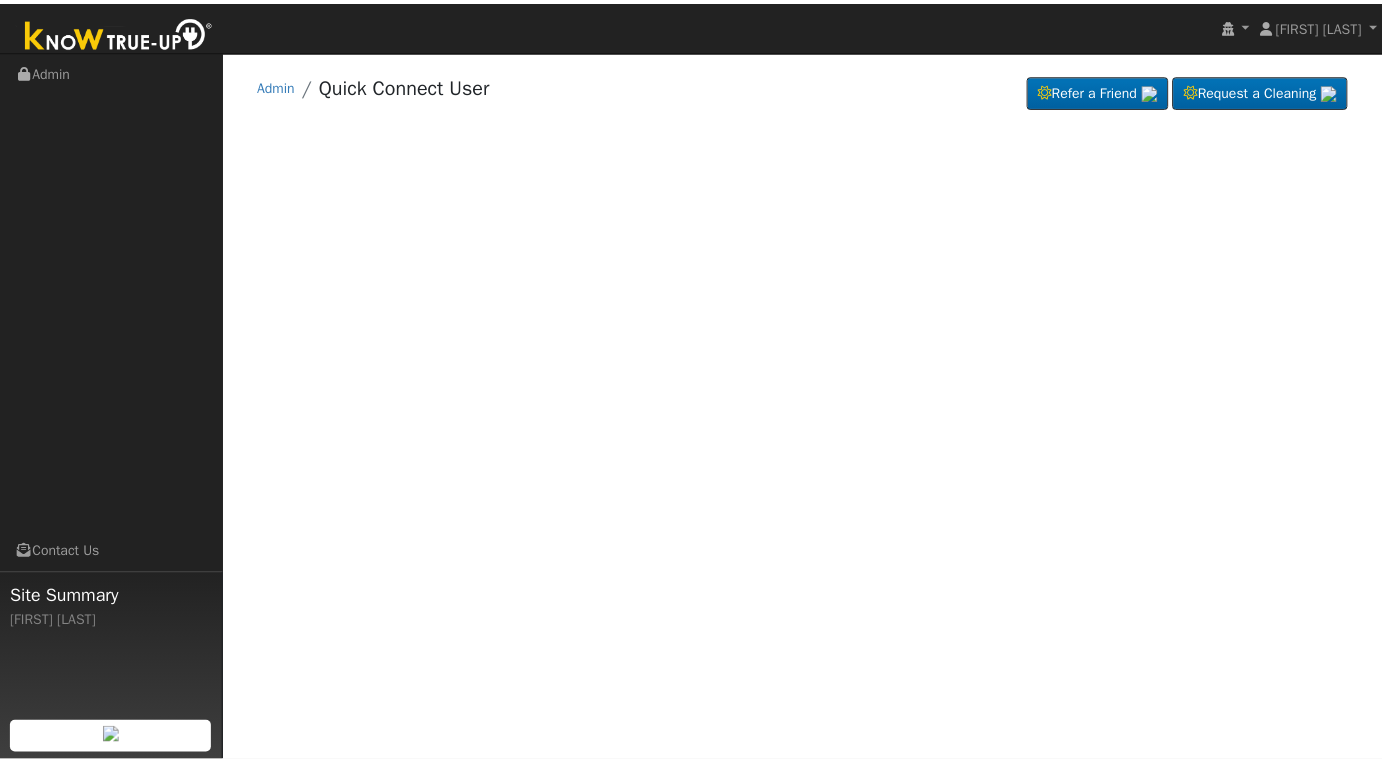 scroll, scrollTop: 0, scrollLeft: 0, axis: both 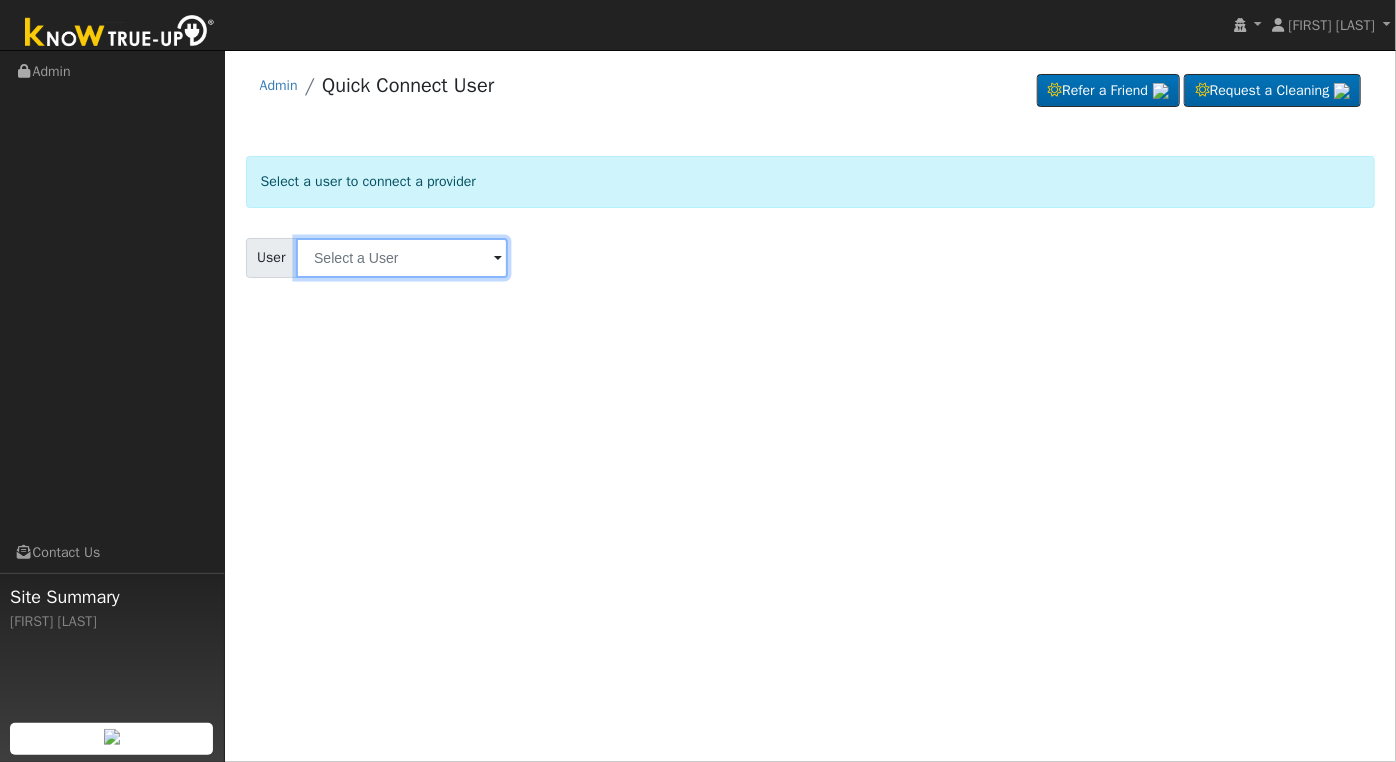 click at bounding box center (402, 258) 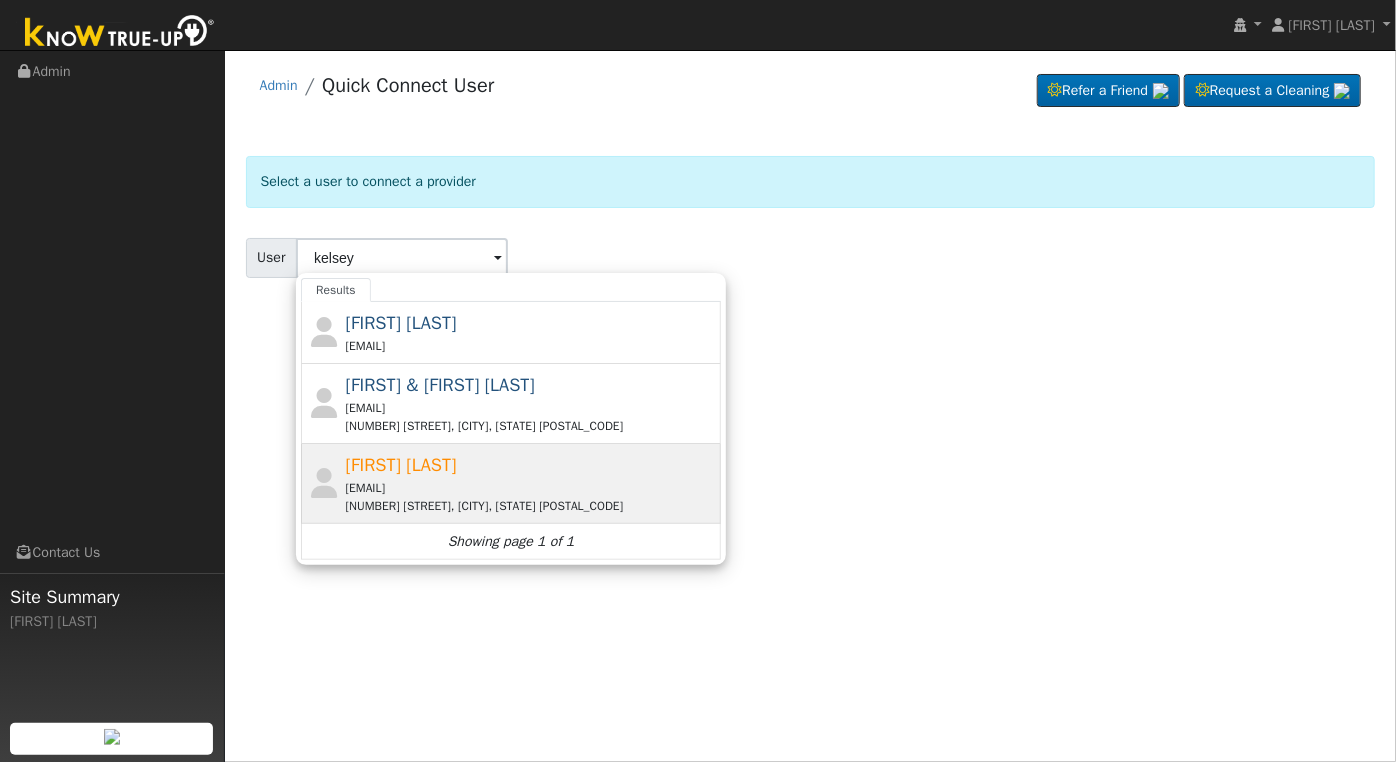 click on "[EMAIL]" at bounding box center [531, 488] 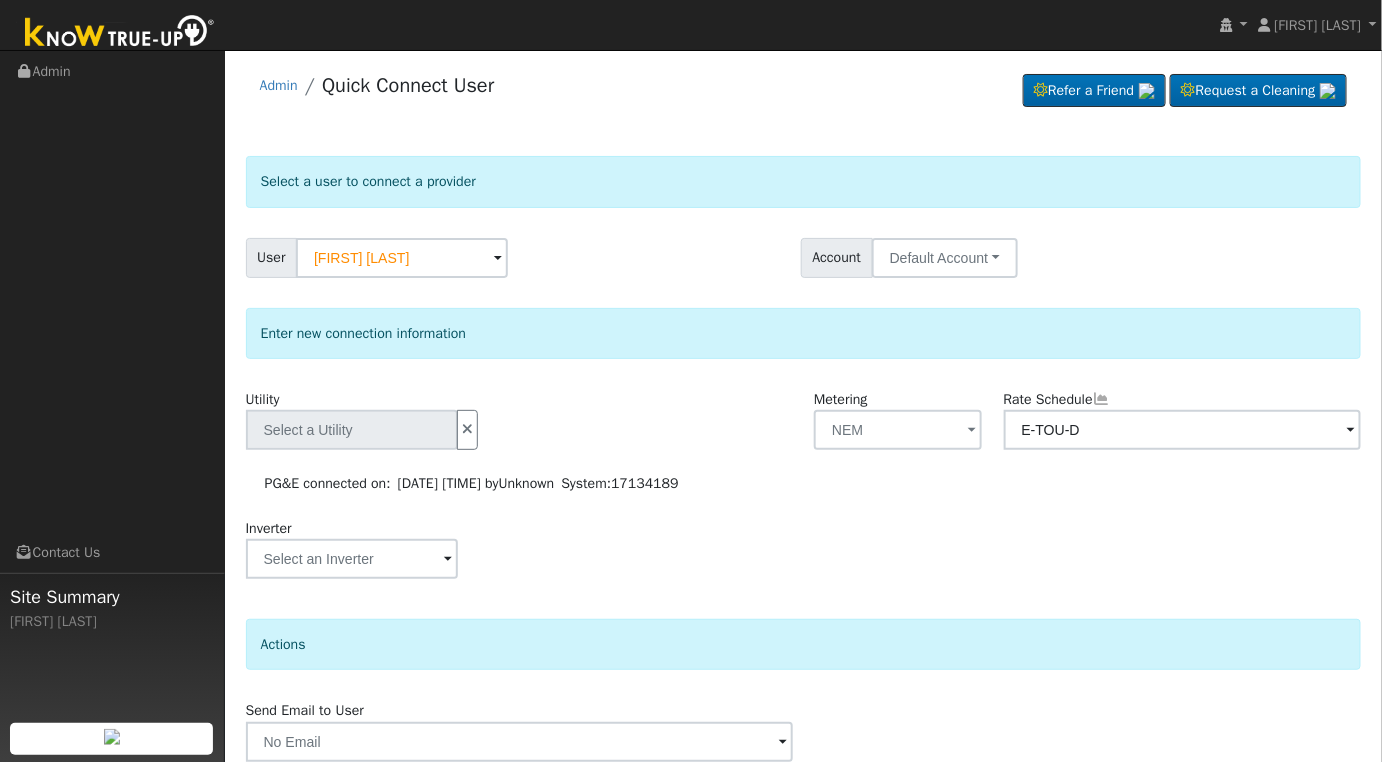 type on "PG&E" 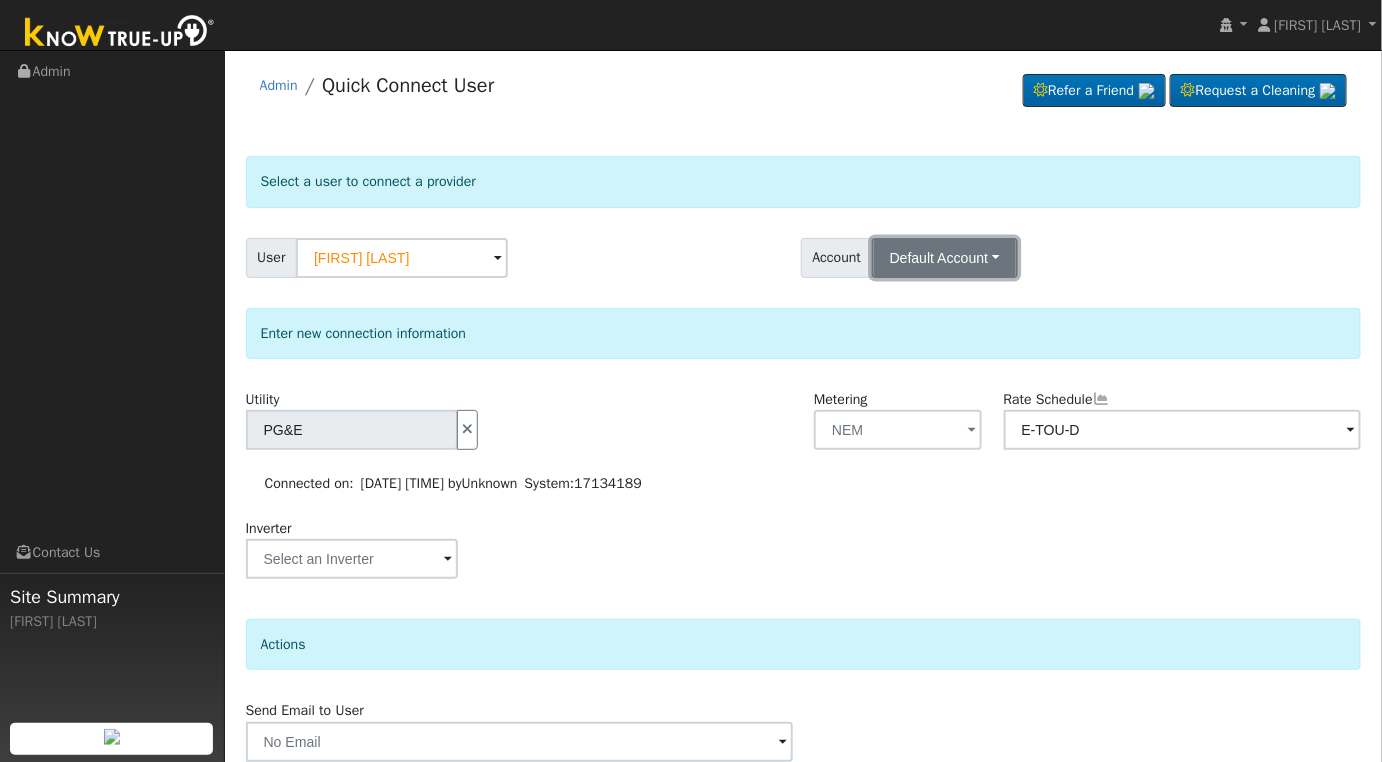 click on "Default Account" at bounding box center (939, 258) 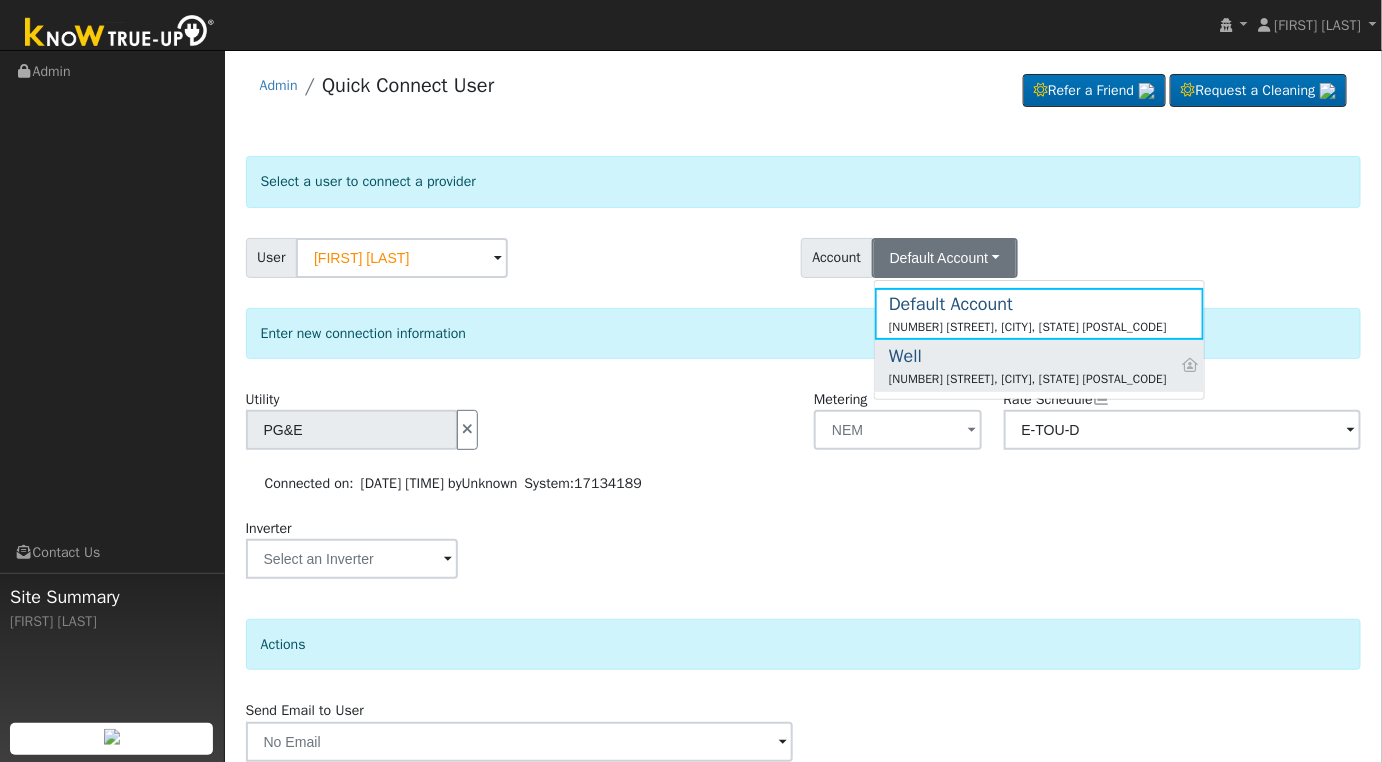 click on "[NUMBER] [STREET], [CITY], [STATE] [POSTAL_CODE]" at bounding box center (1028, 379) 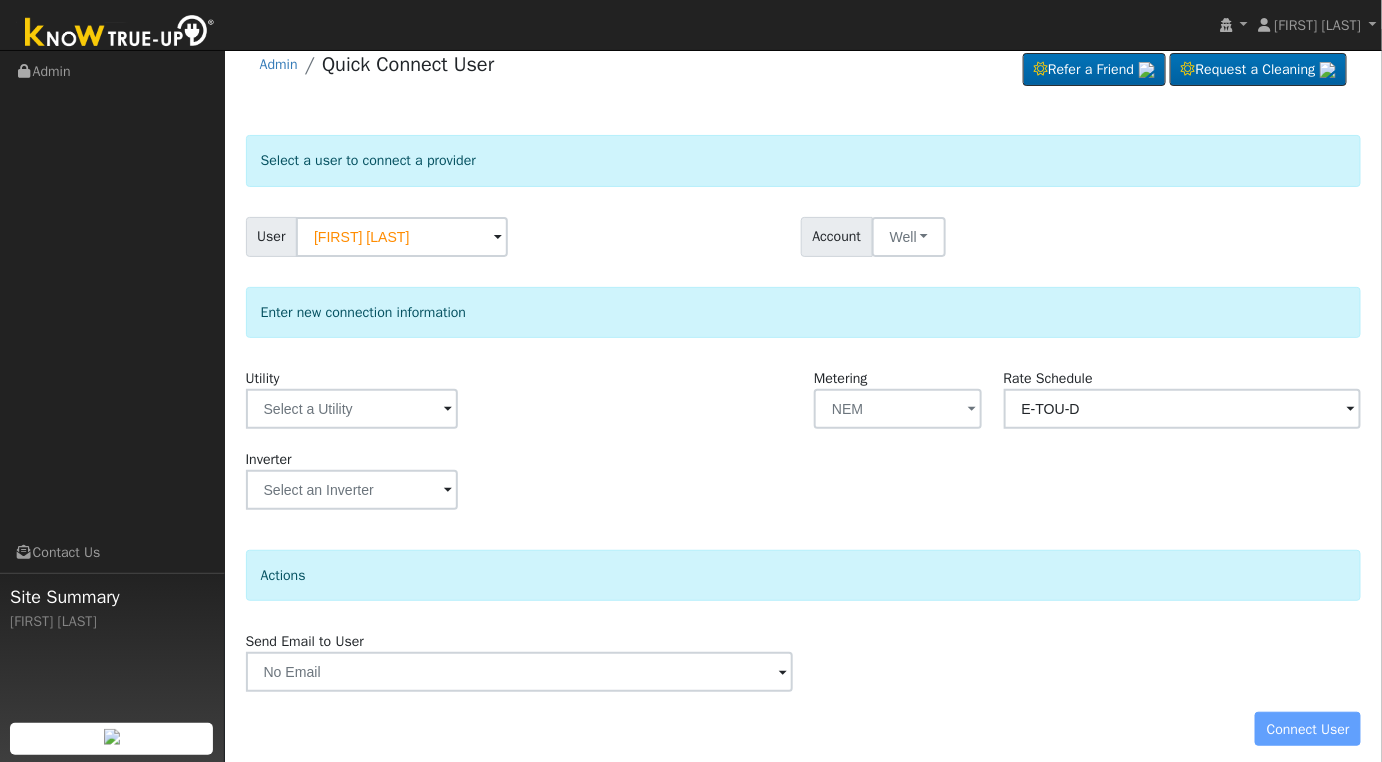 scroll, scrollTop: 32, scrollLeft: 0, axis: vertical 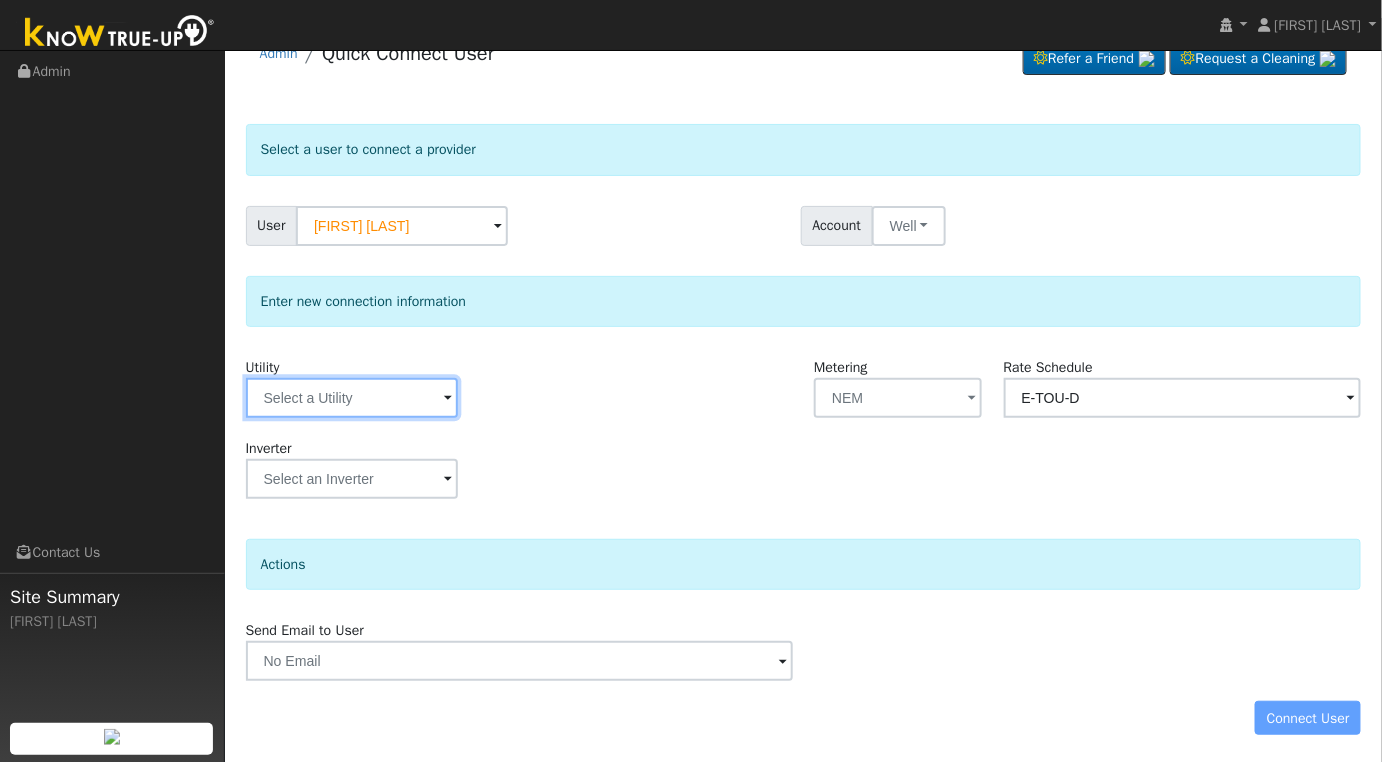 click at bounding box center (352, 398) 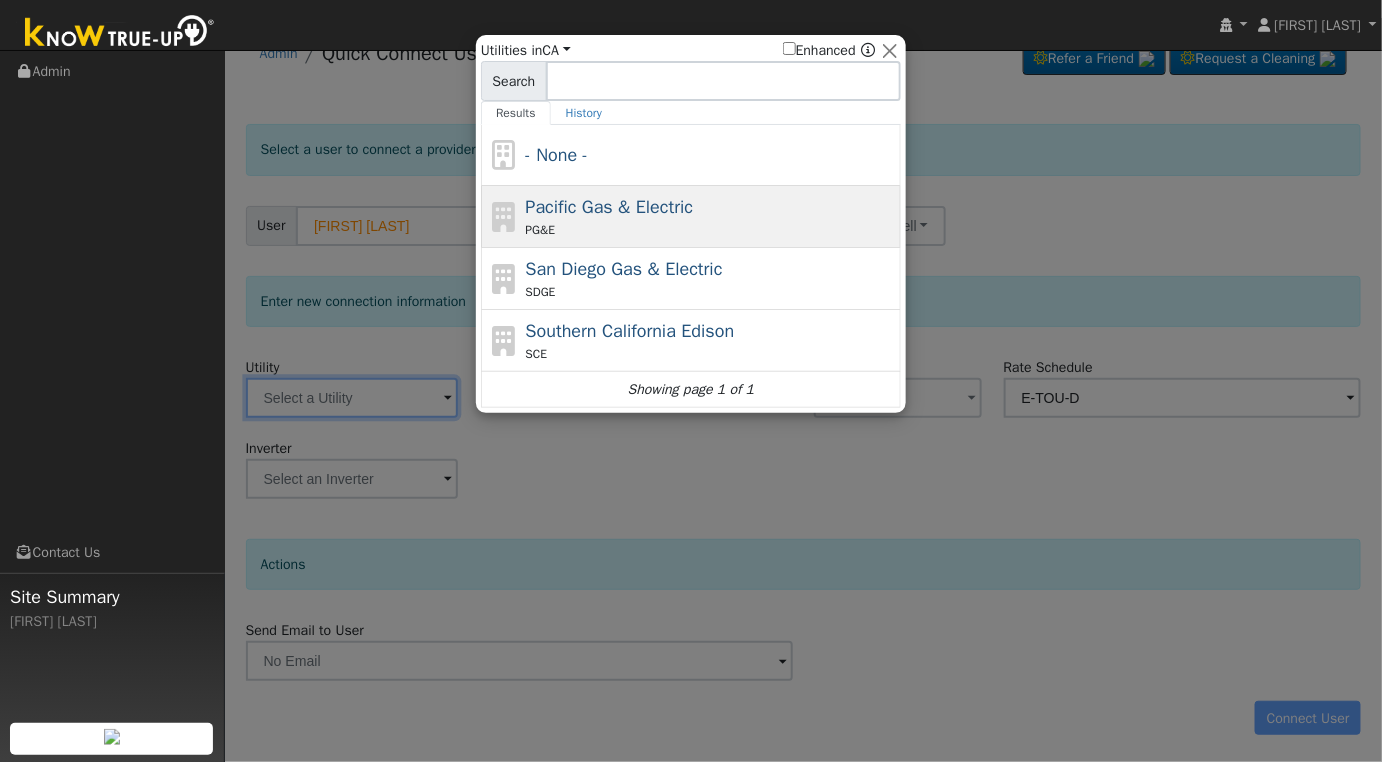 click on "Pacific Gas & Electric PG&E" at bounding box center (711, 216) 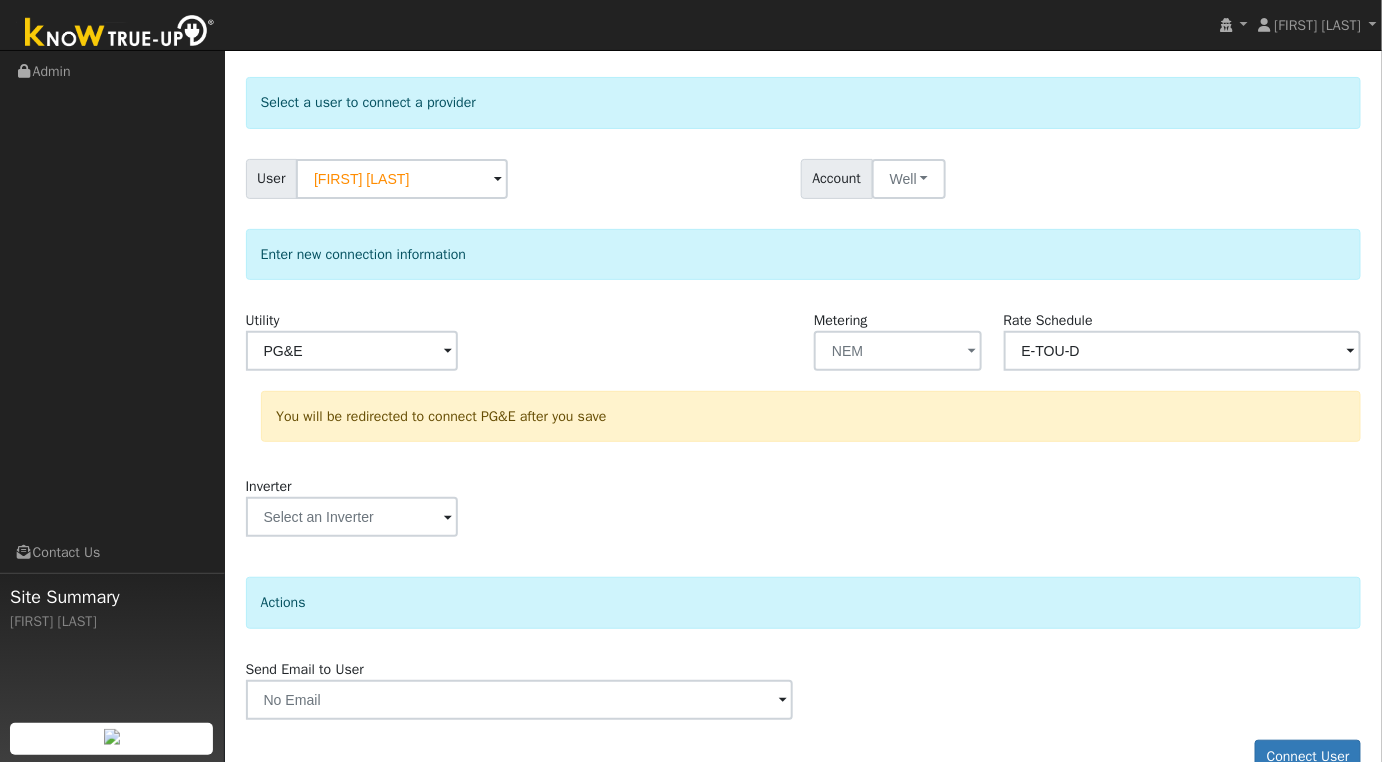 scroll, scrollTop: 117, scrollLeft: 0, axis: vertical 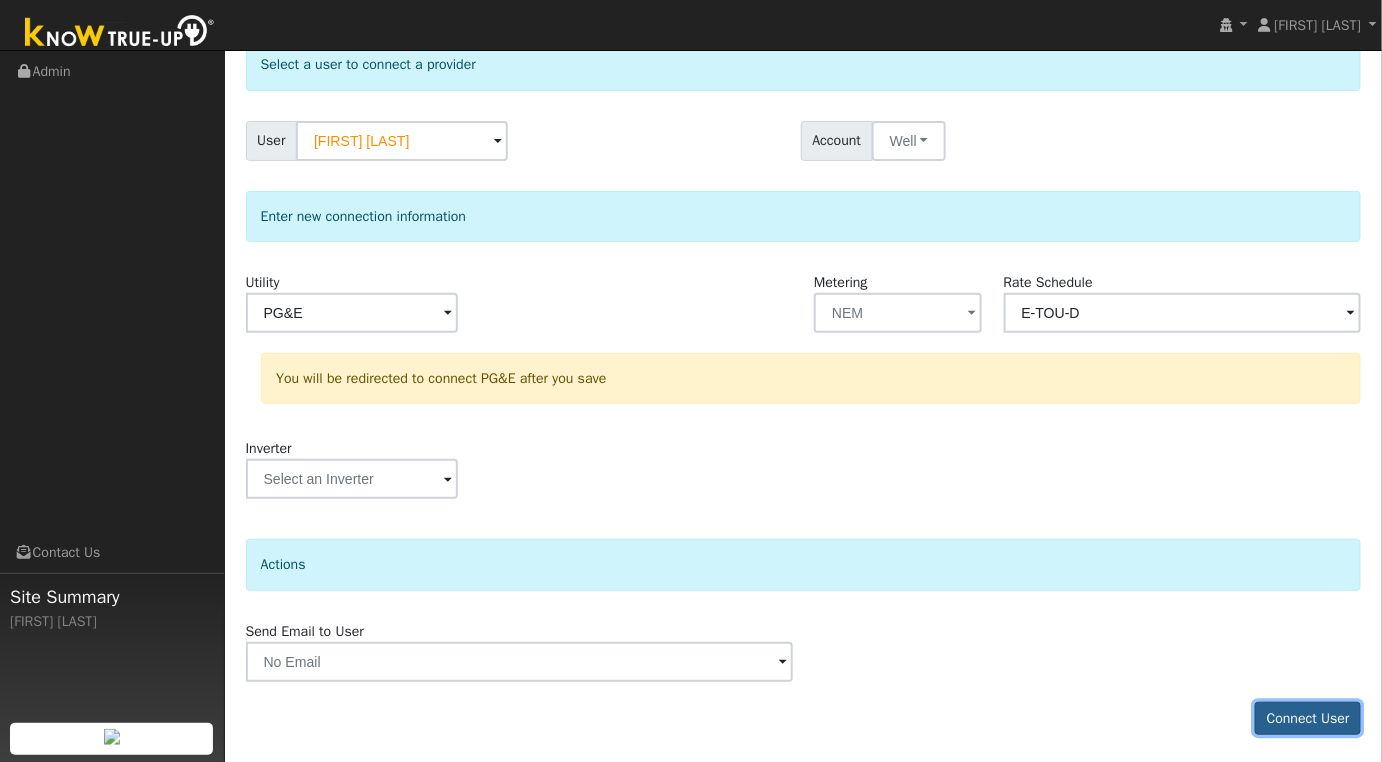 click on "Connect User" at bounding box center [1308, 719] 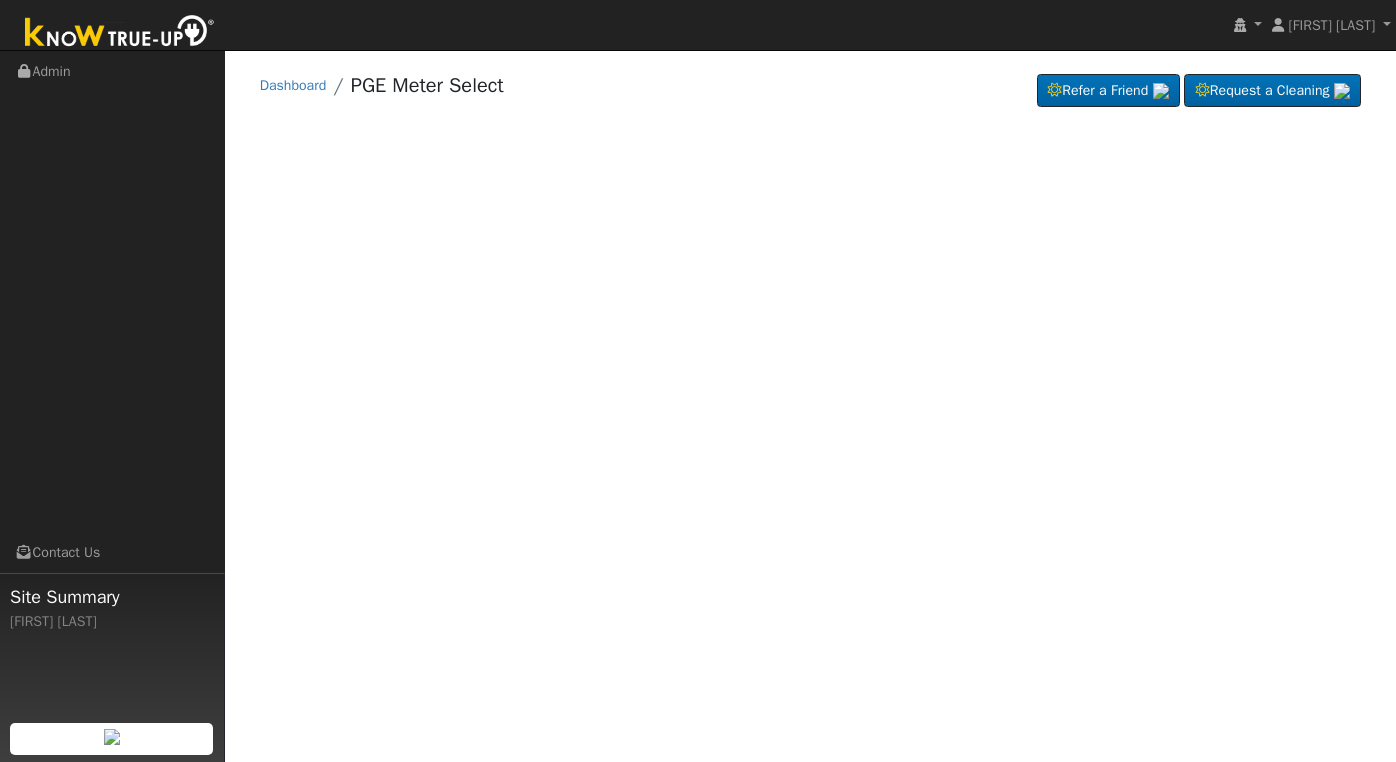scroll, scrollTop: 0, scrollLeft: 0, axis: both 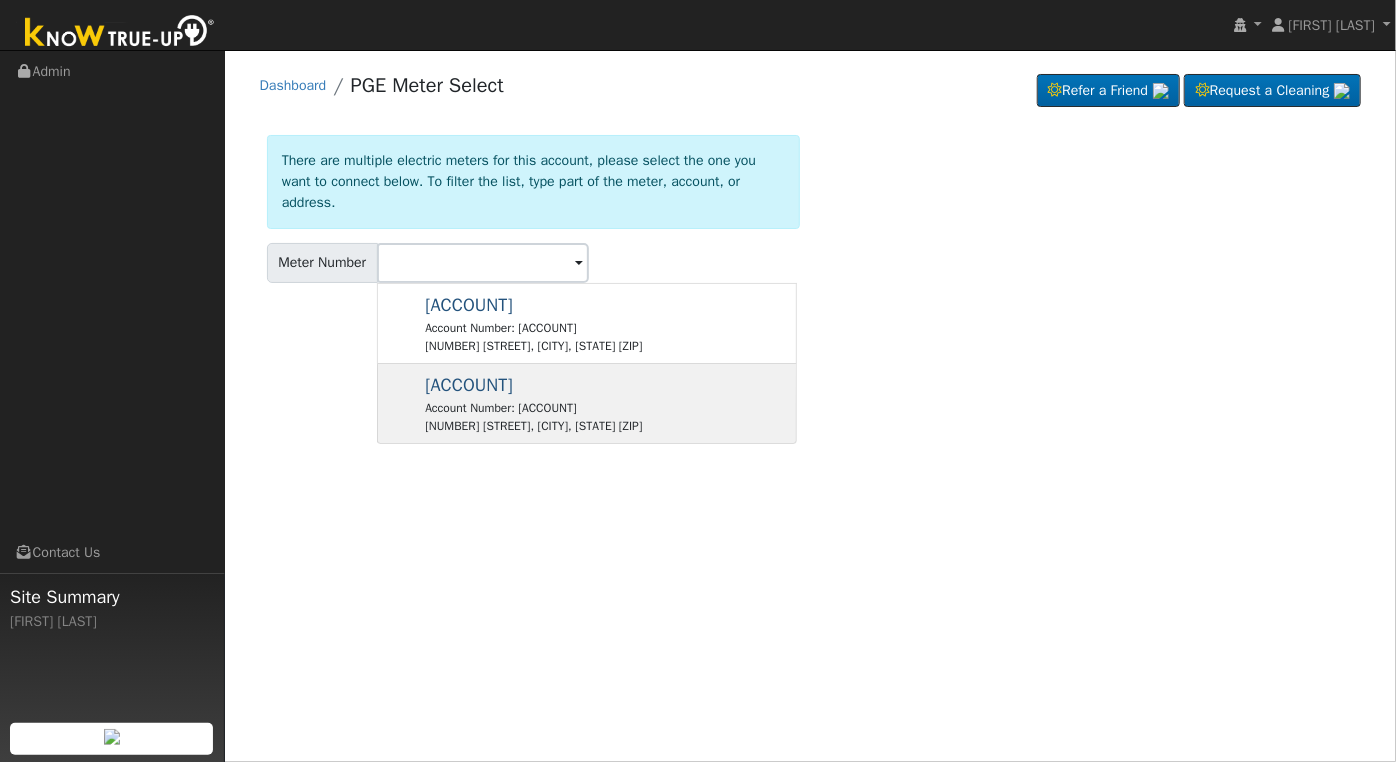 click on "[NUMBER] [STREET], [CITY], [STATE] [ZIP]" at bounding box center [533, 426] 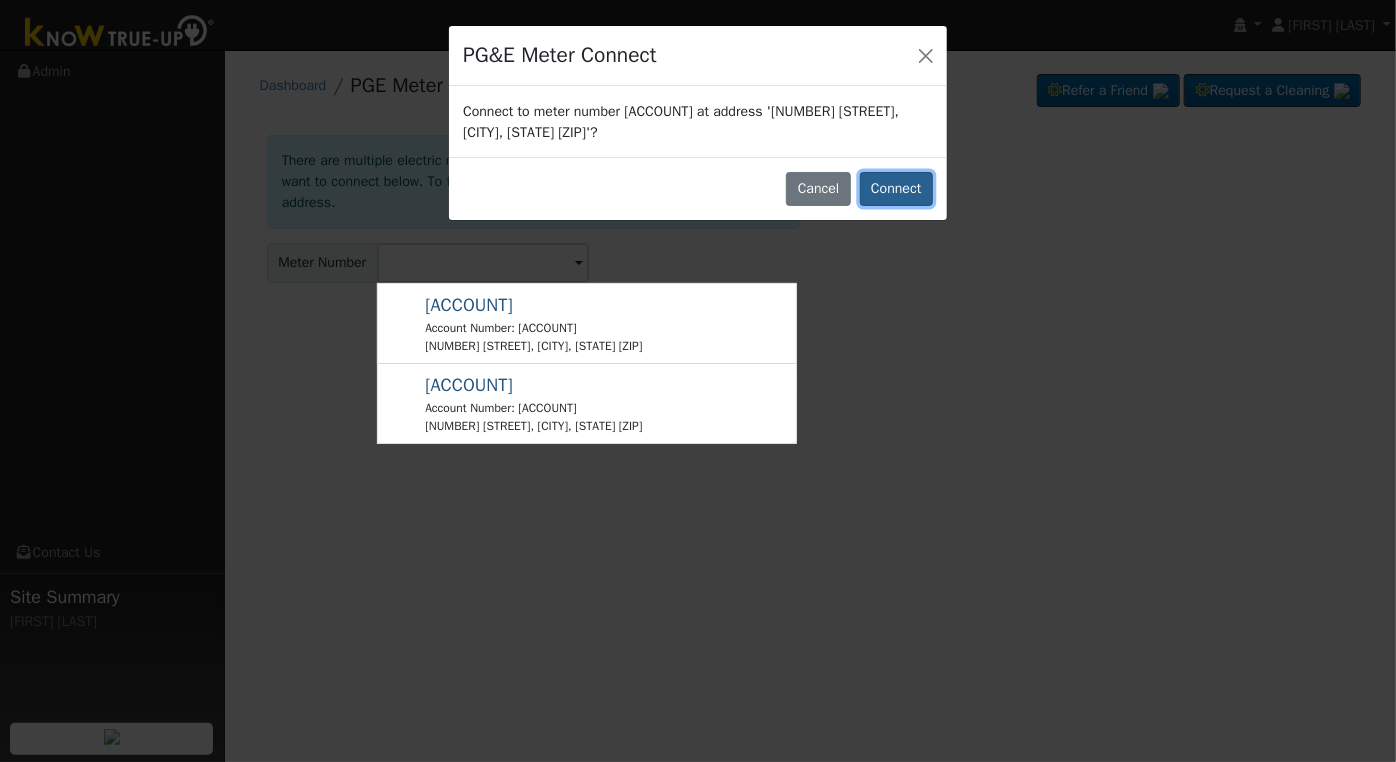 click on "Connect" at bounding box center [896, 189] 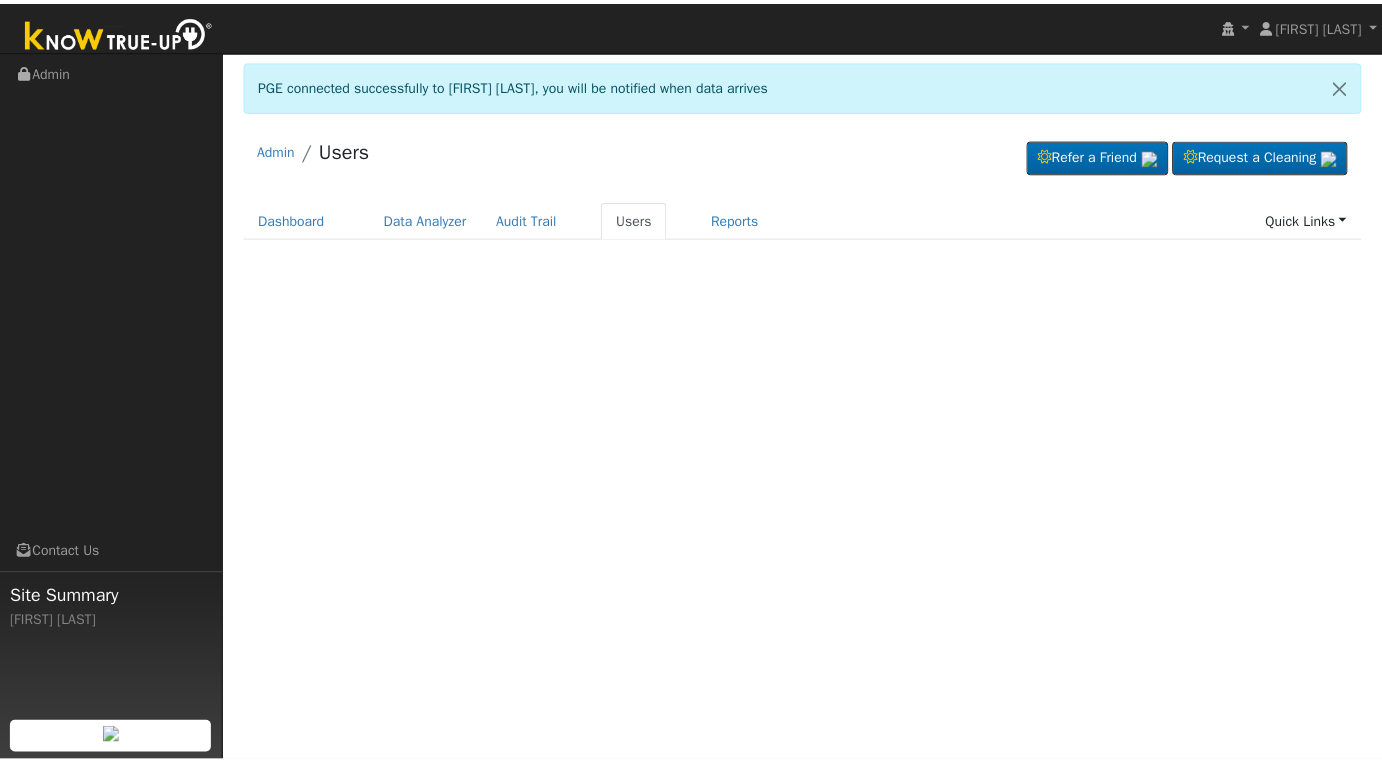 scroll, scrollTop: 0, scrollLeft: 0, axis: both 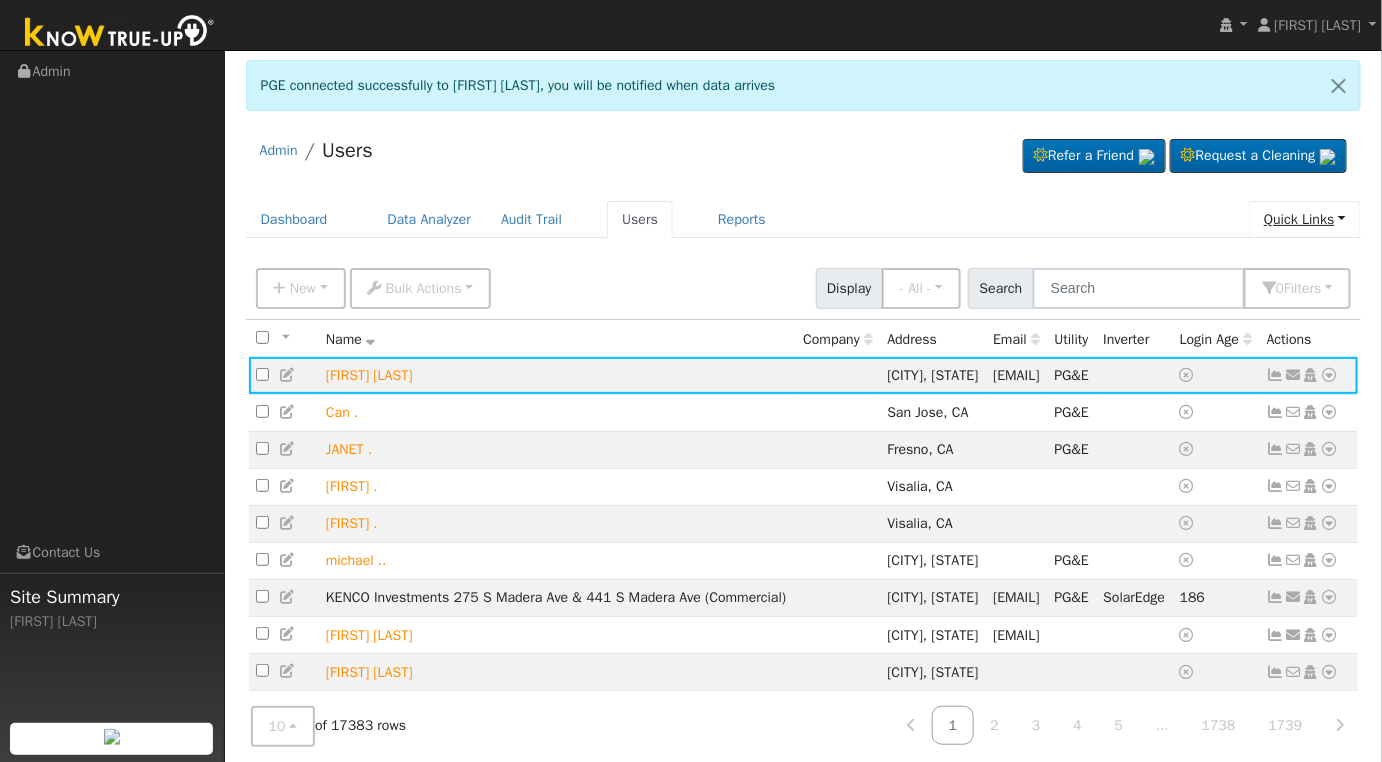 click on "Quick Links" at bounding box center [1305, 219] 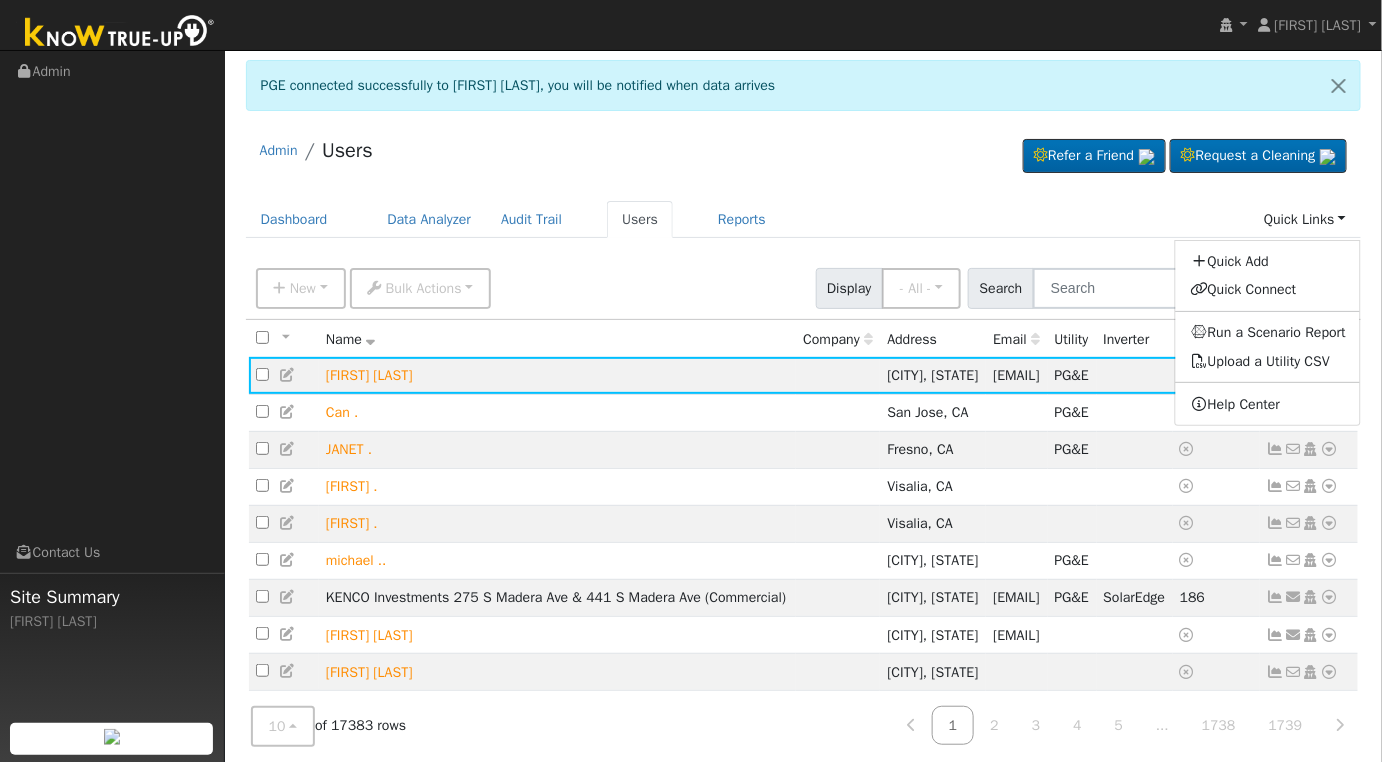 click on "Dashboard
Data Analyzer
Audit Trail
Users
Reports
Quick Links
Quick Add
Quick Connect
Run a Scenario Report
Upload a Utility CSV
Help Center" at bounding box center (804, 219) 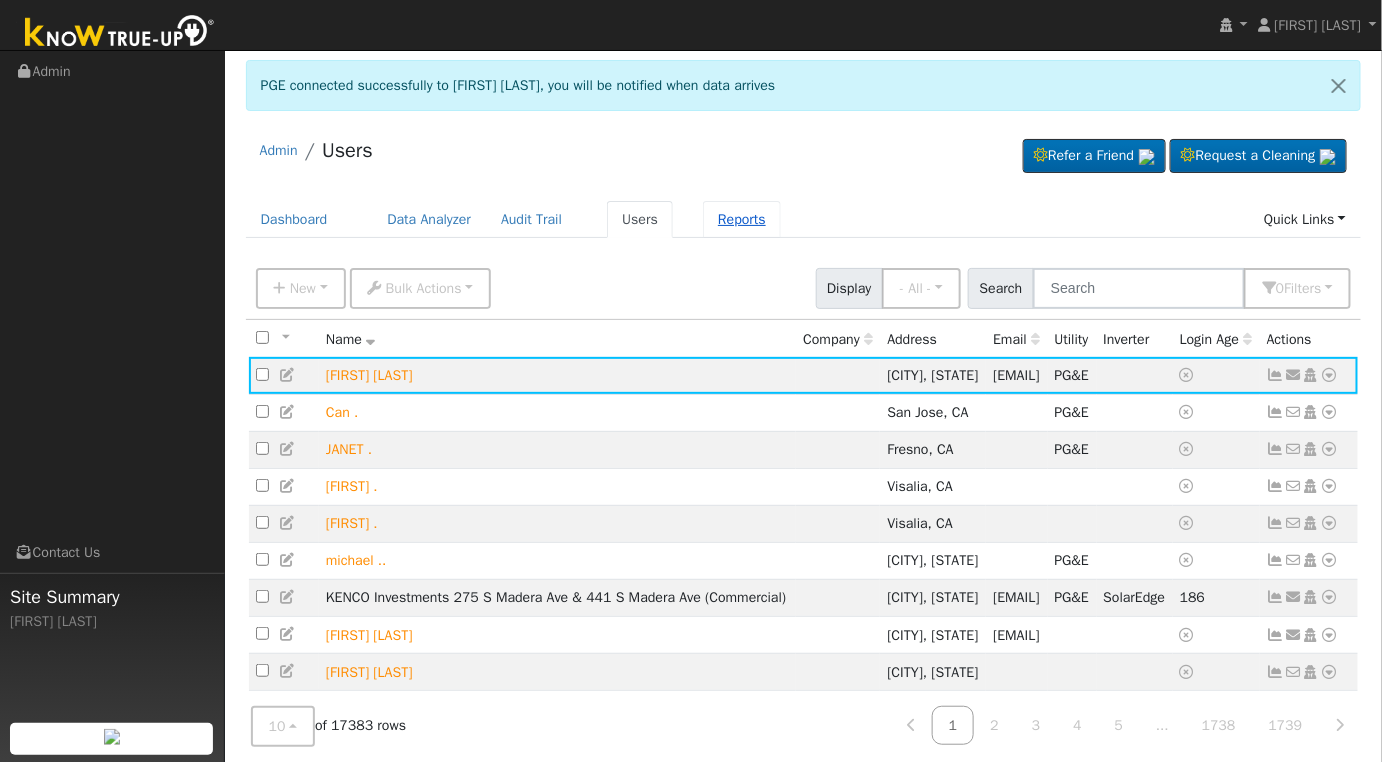 click on "Reports" at bounding box center [742, 219] 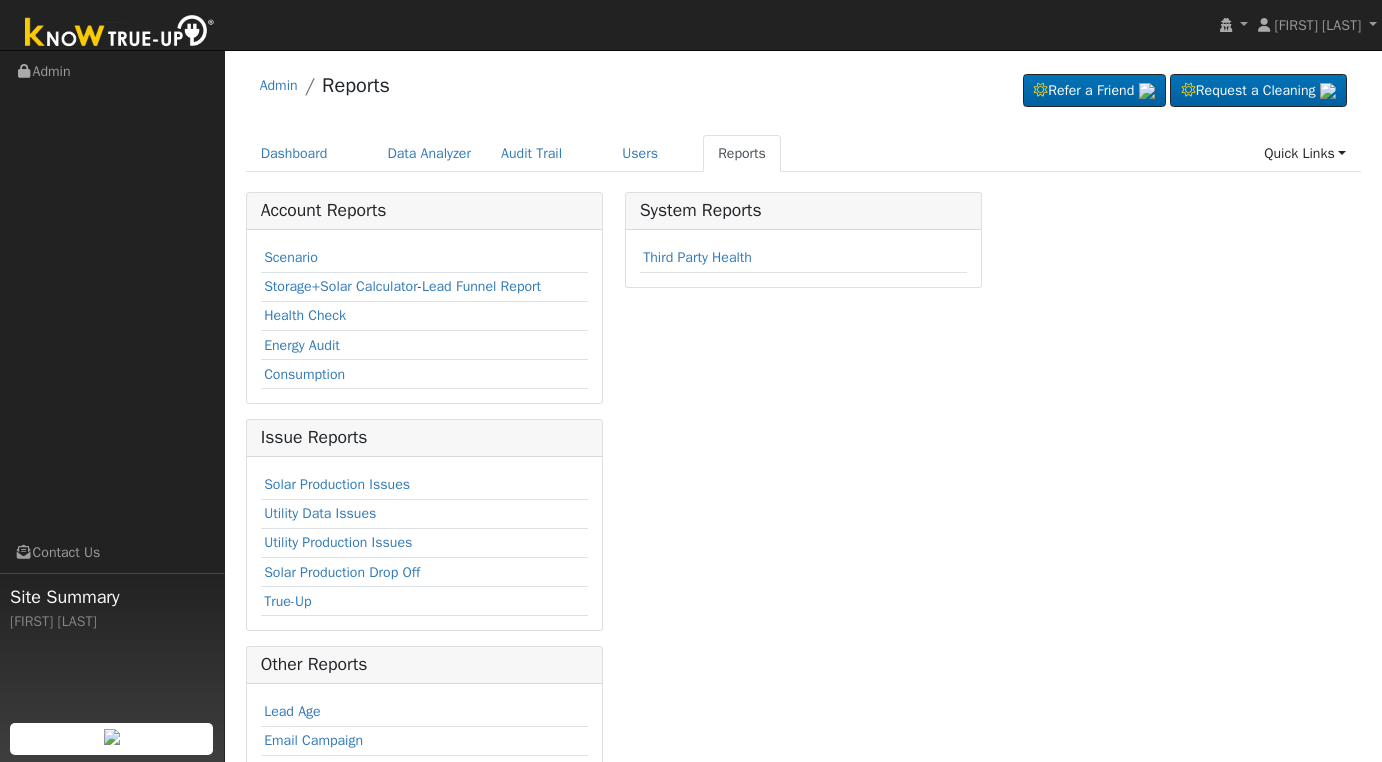 scroll, scrollTop: 0, scrollLeft: 0, axis: both 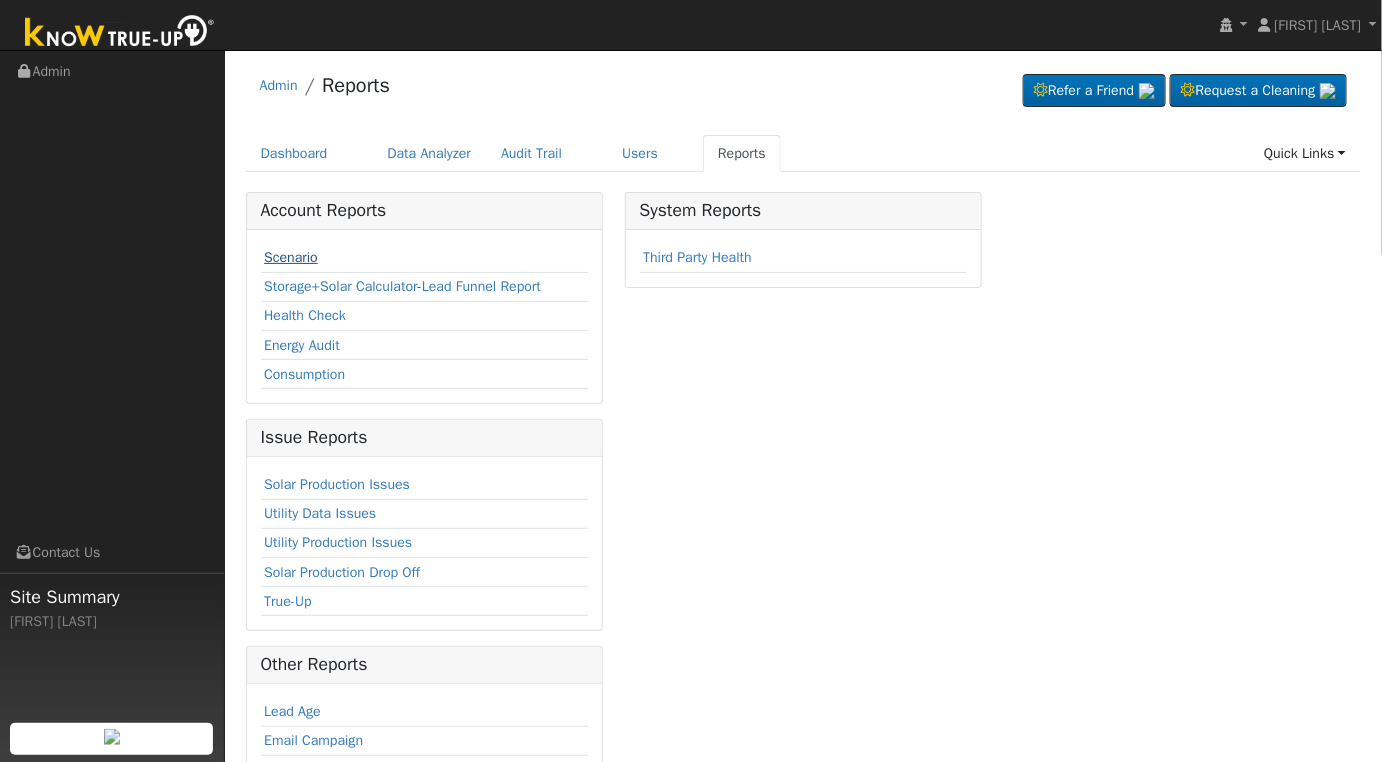 click on "Scenario" at bounding box center (291, 257) 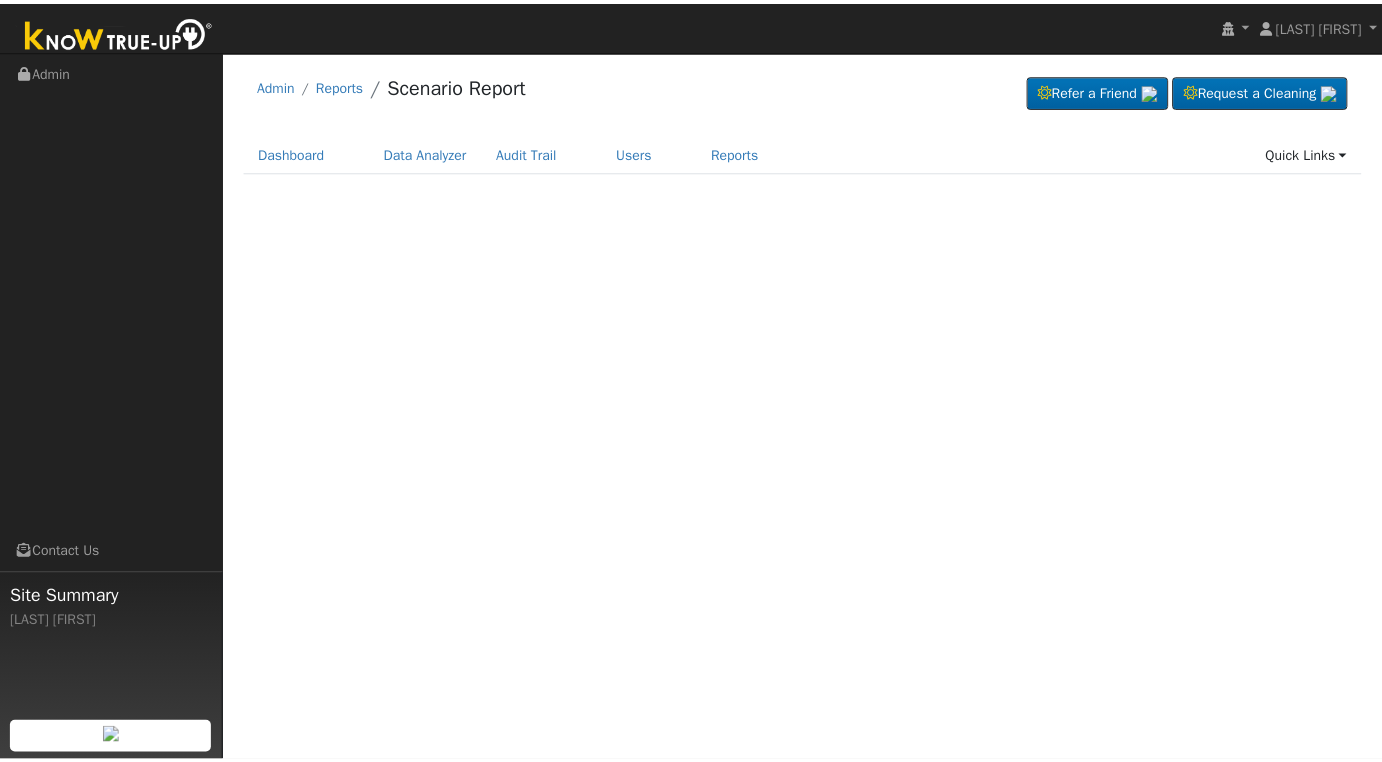 scroll, scrollTop: 0, scrollLeft: 0, axis: both 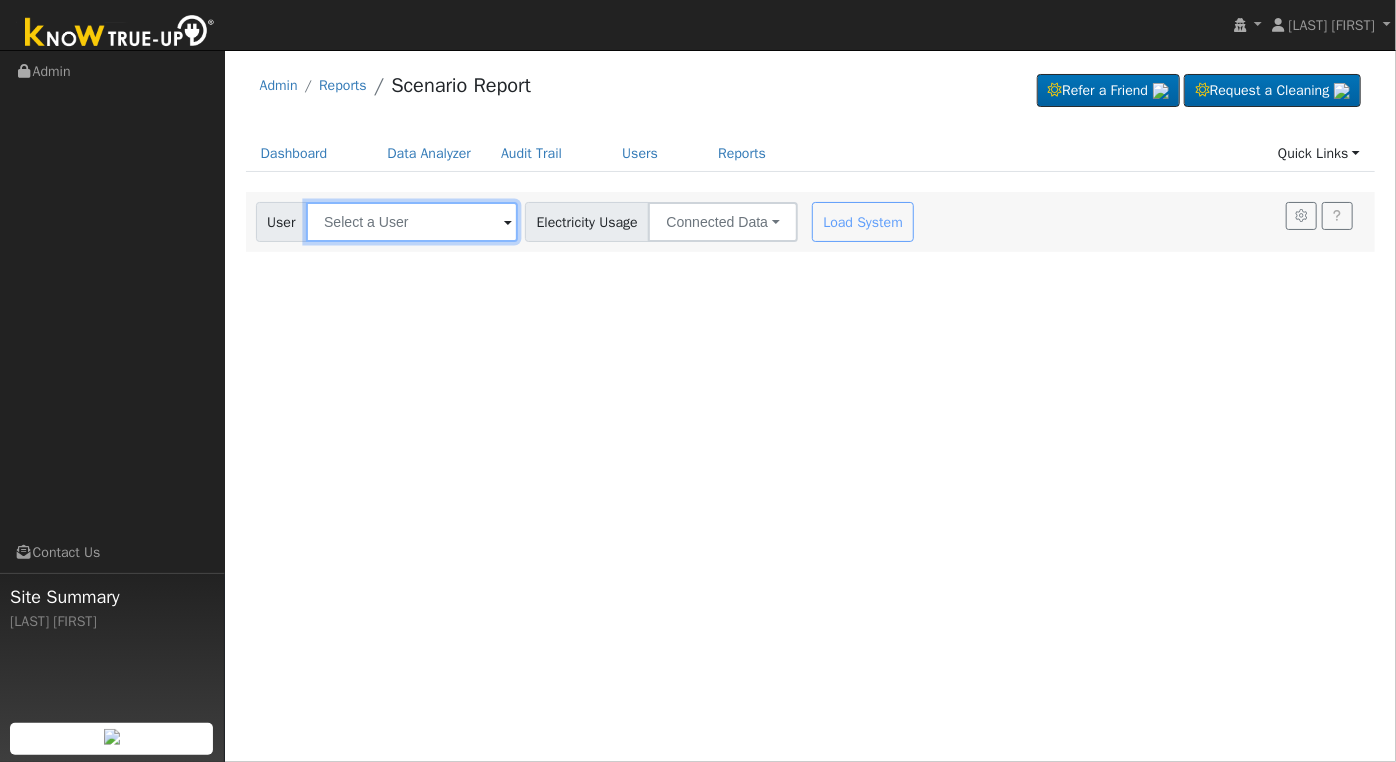 click at bounding box center (412, 222) 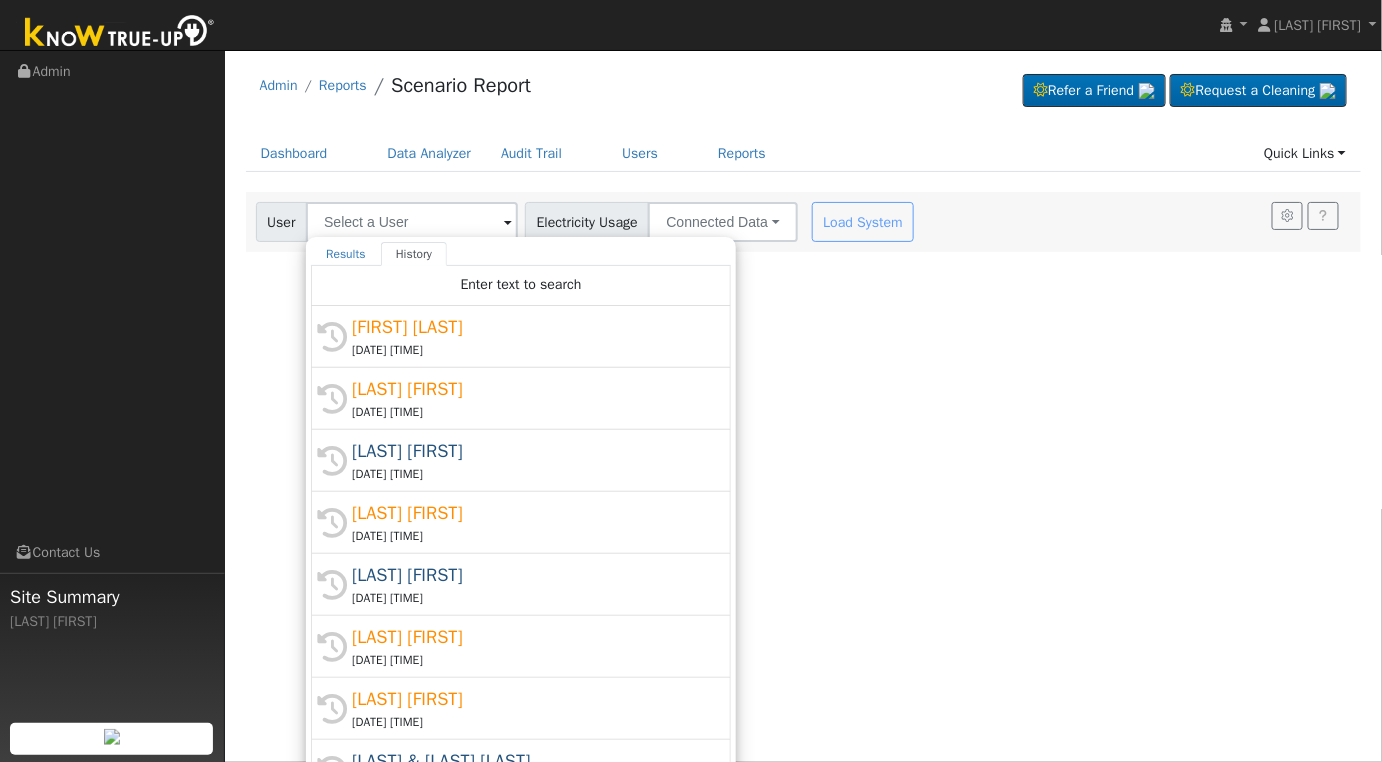 click on "[DATE] [TIME]" at bounding box center [530, 350] 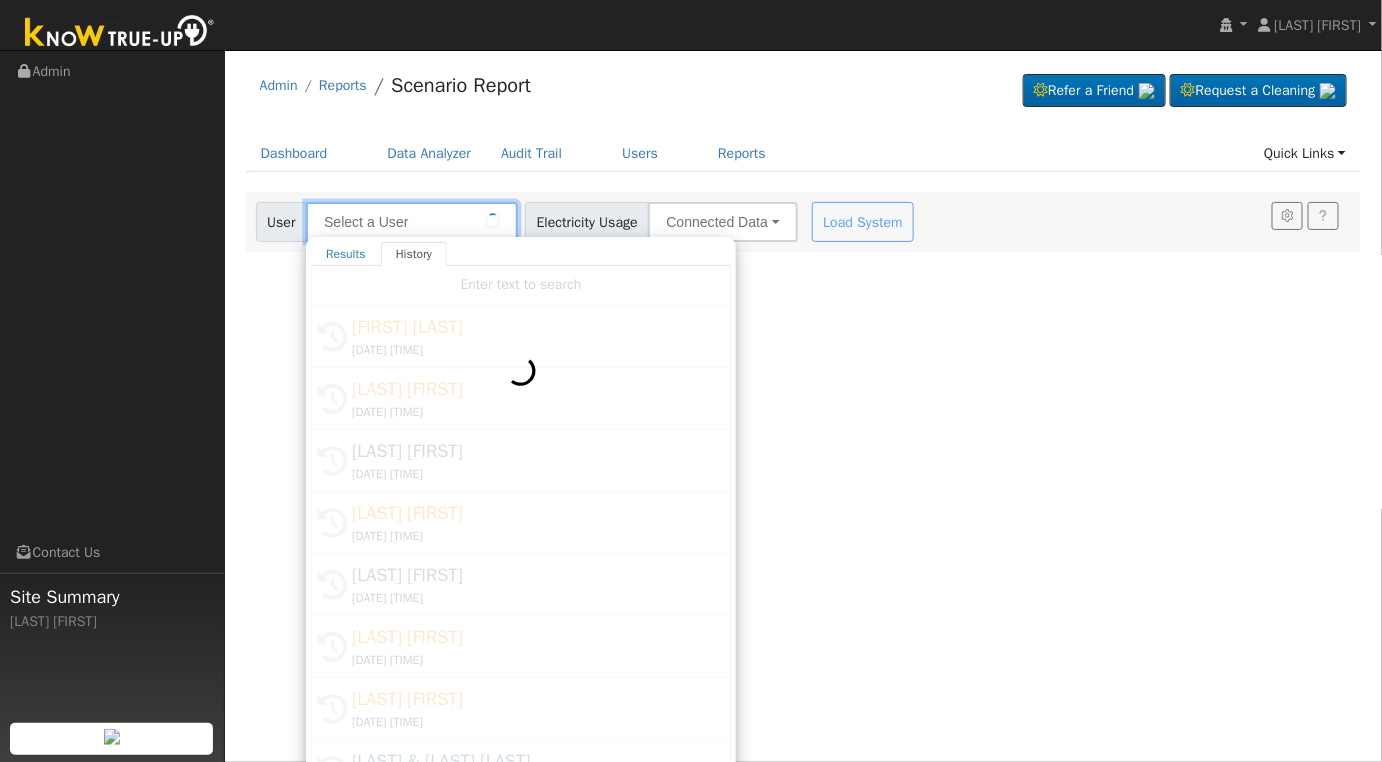 type on "[FIRST] [LAST]" 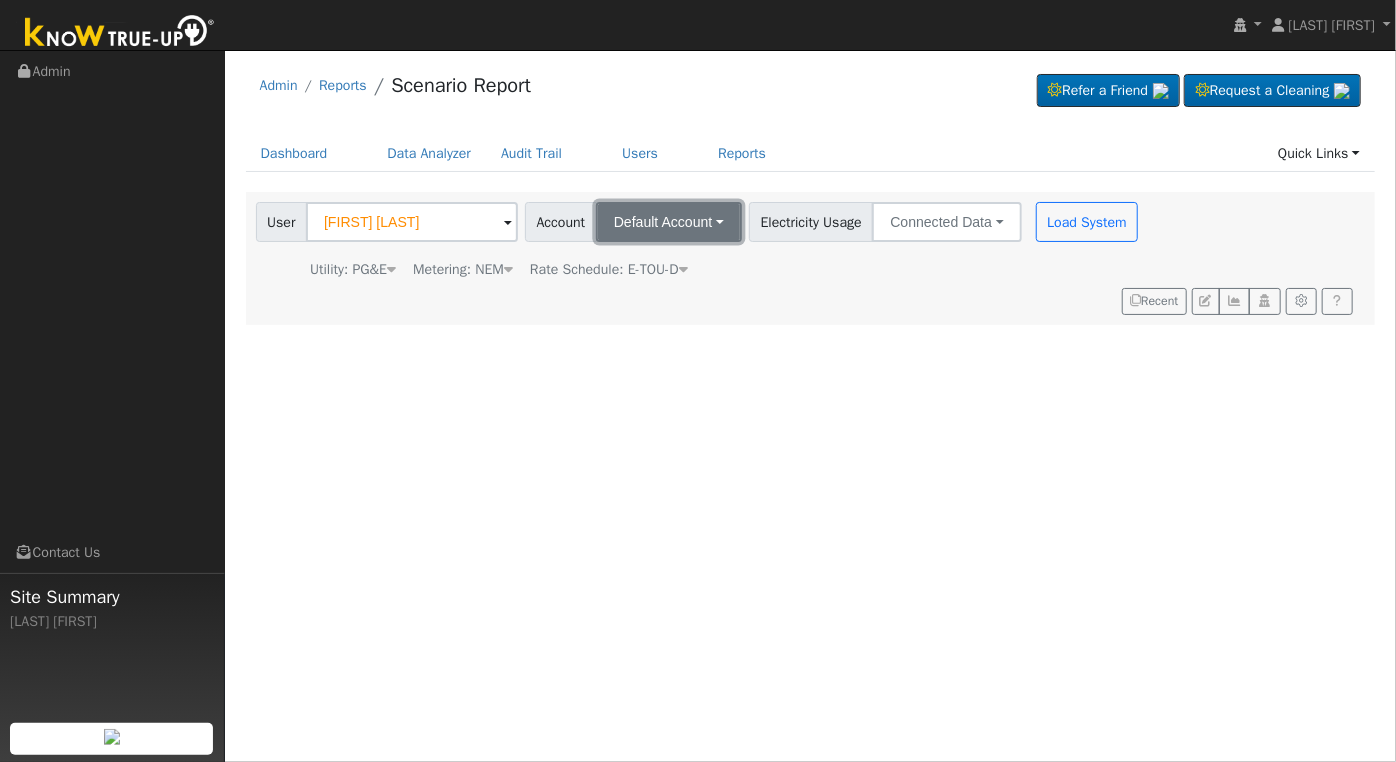 click on "Default Account" at bounding box center [669, 222] 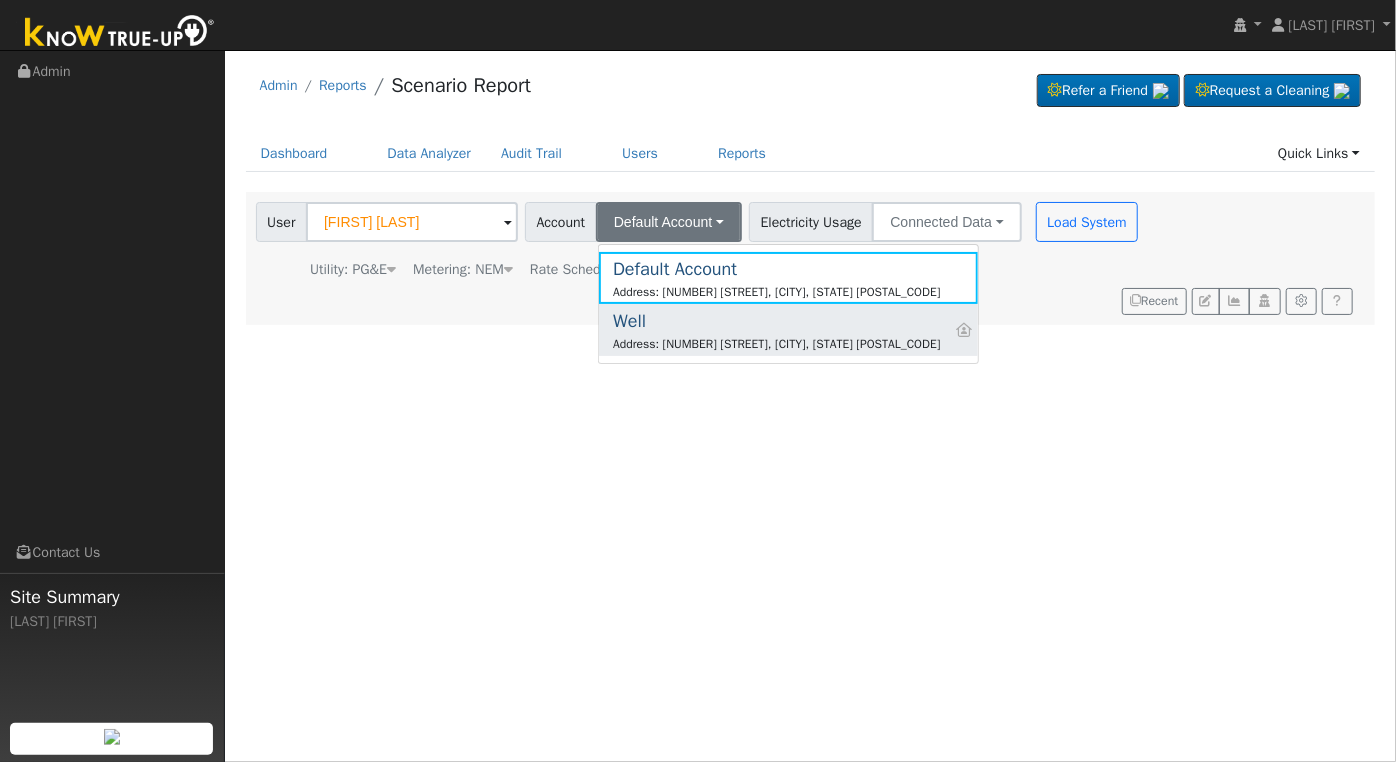 click on "Well" at bounding box center (776, 321) 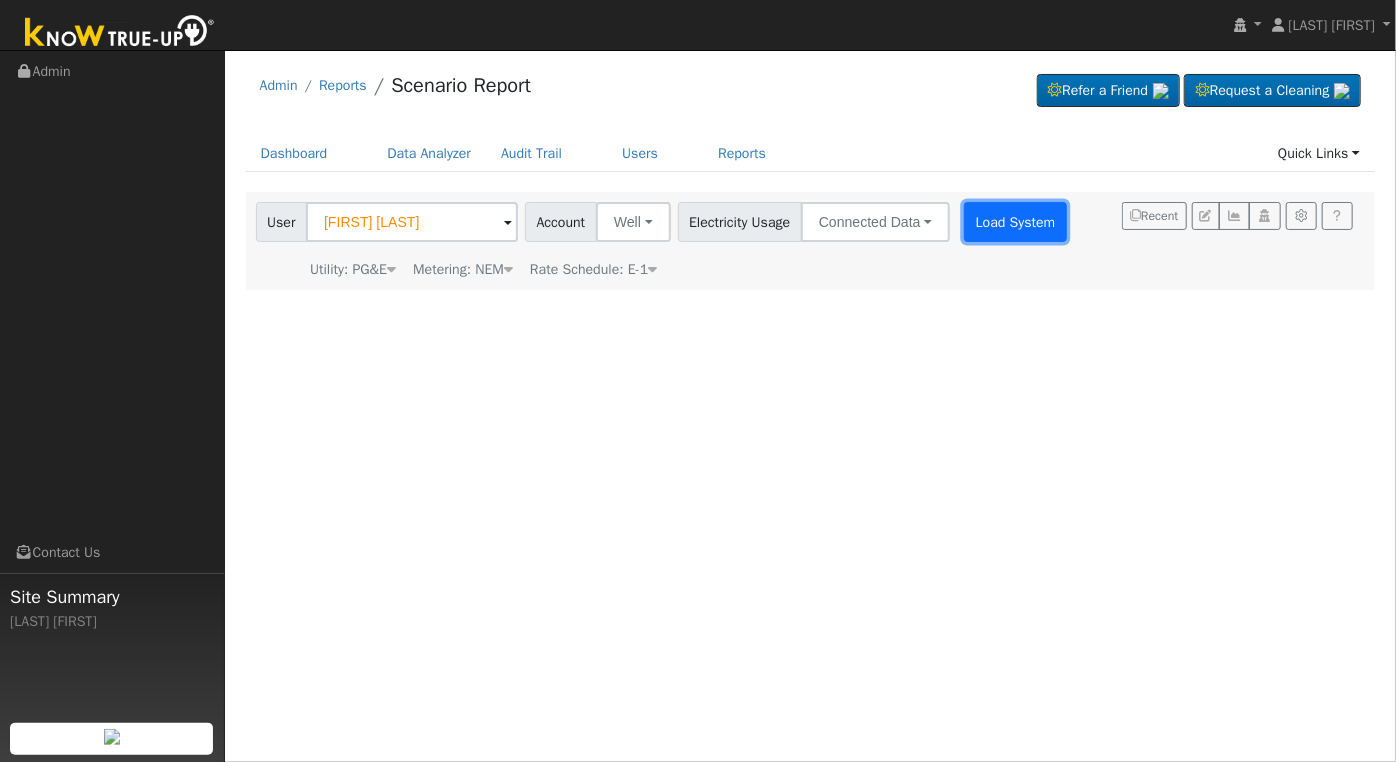 click on "Load System" at bounding box center [1015, 222] 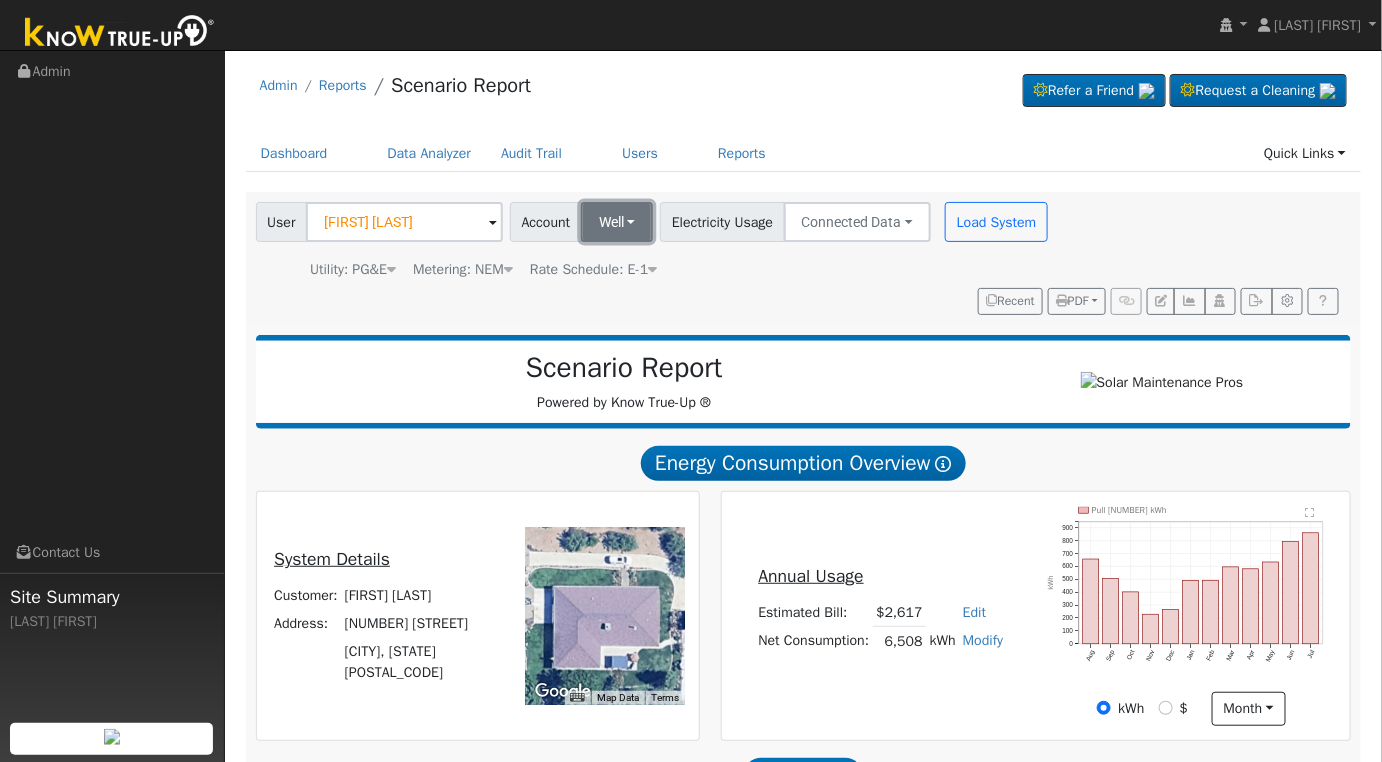 click on "Well" at bounding box center (617, 222) 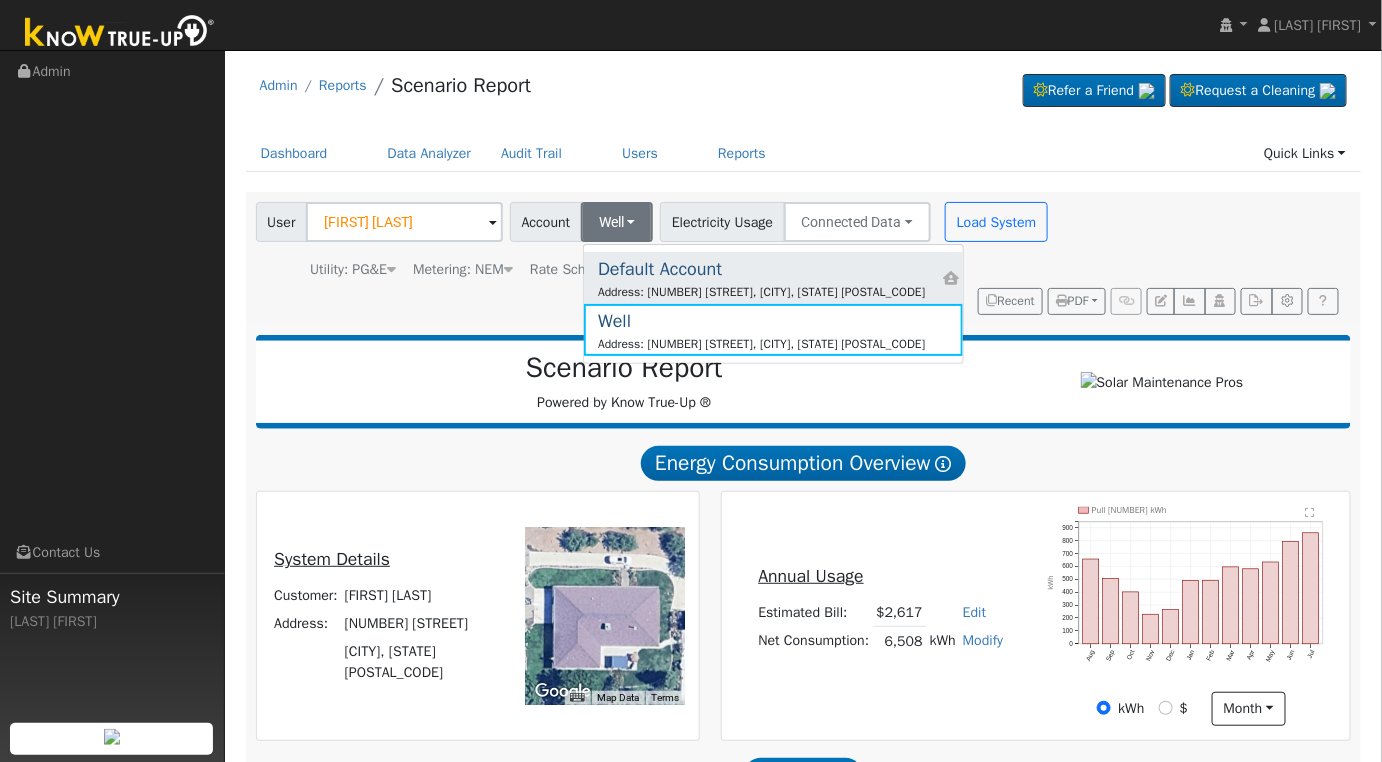 click on "Address: [NUMBER] [STREET], [CITY], [STATE] [POSTAL_CODE]" at bounding box center (761, 292) 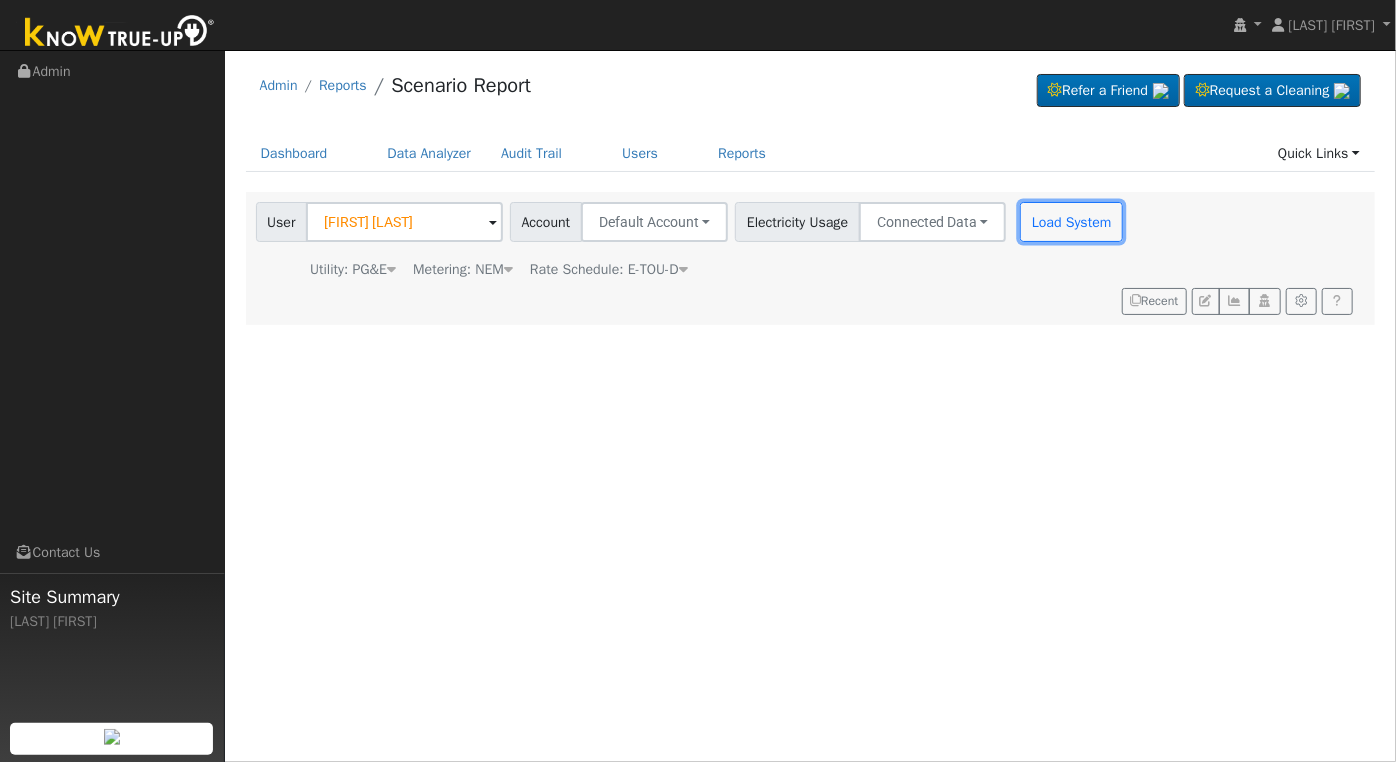 click on "Load System" at bounding box center (1071, 222) 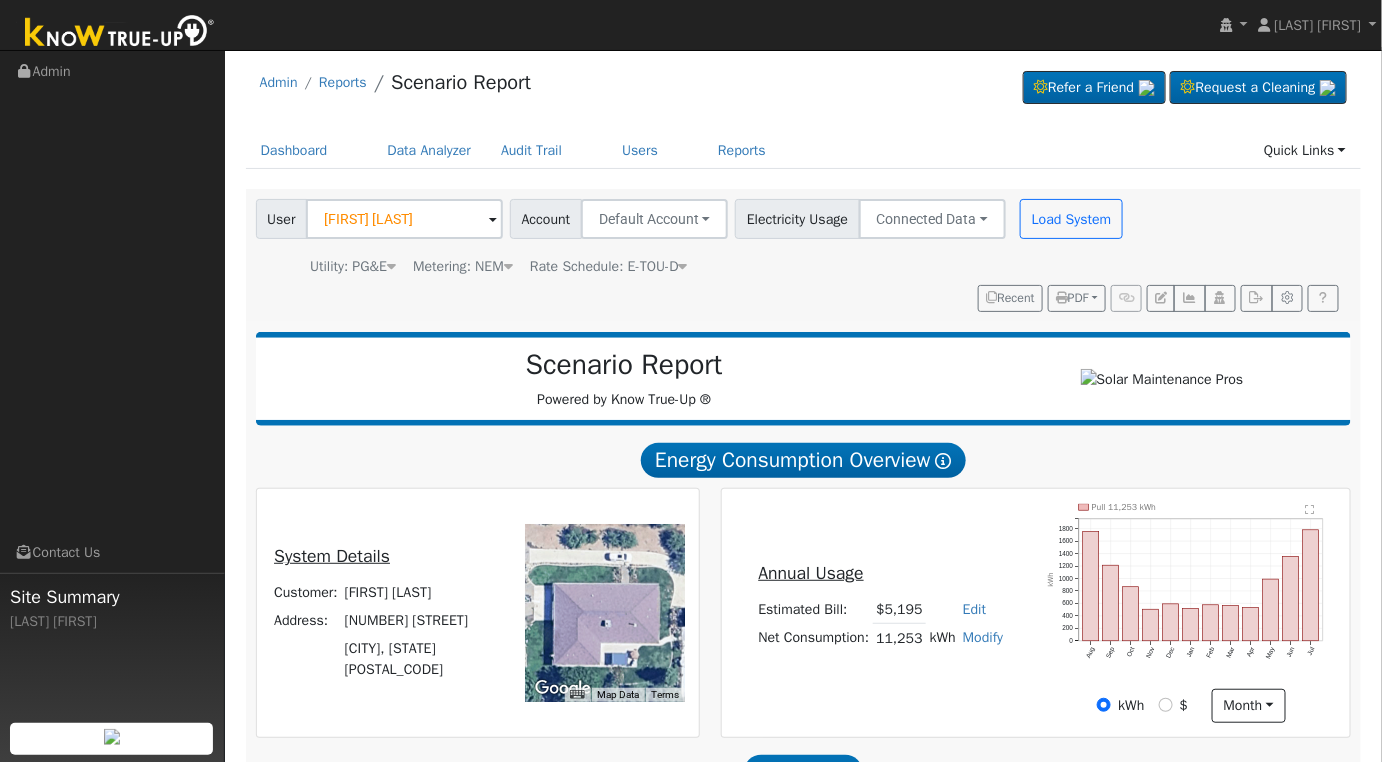 scroll, scrollTop: 322, scrollLeft: 0, axis: vertical 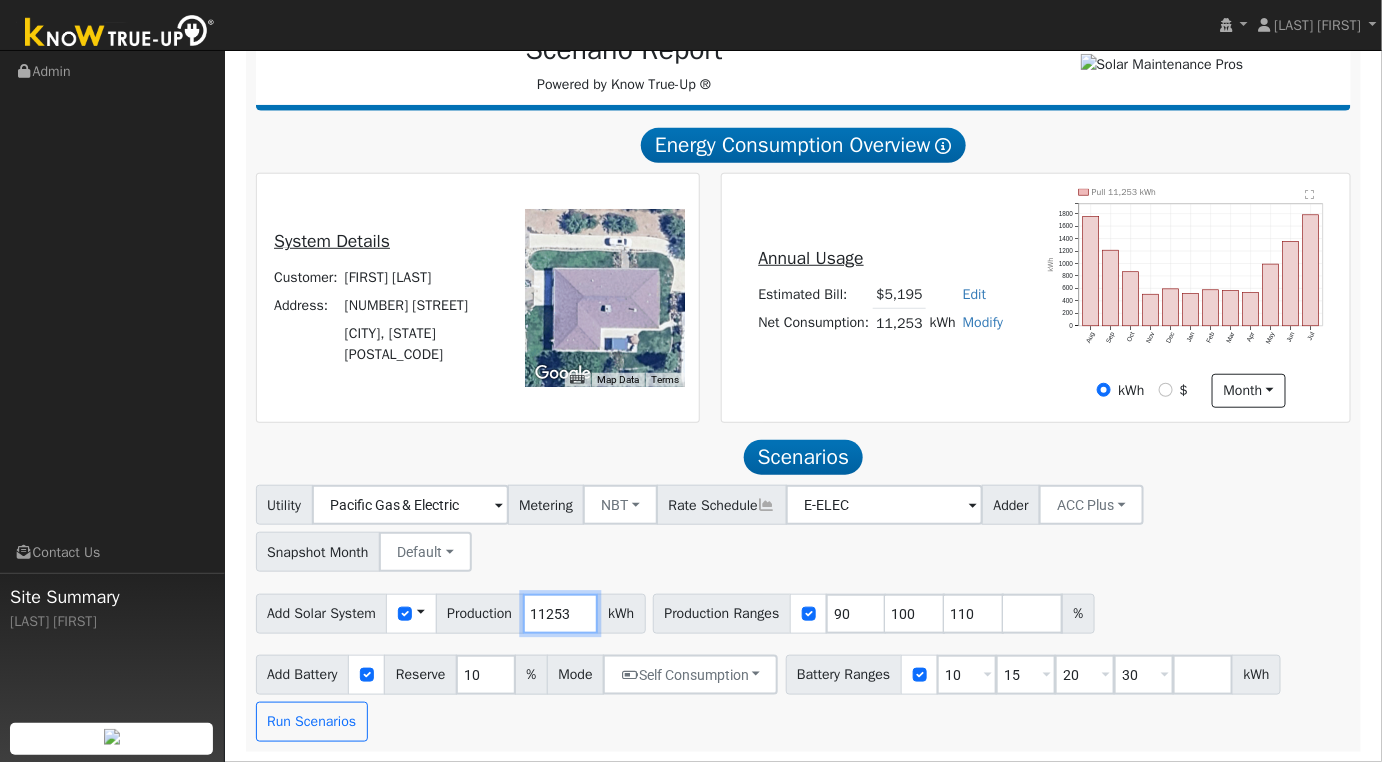 click on "11253" at bounding box center [560, 614] 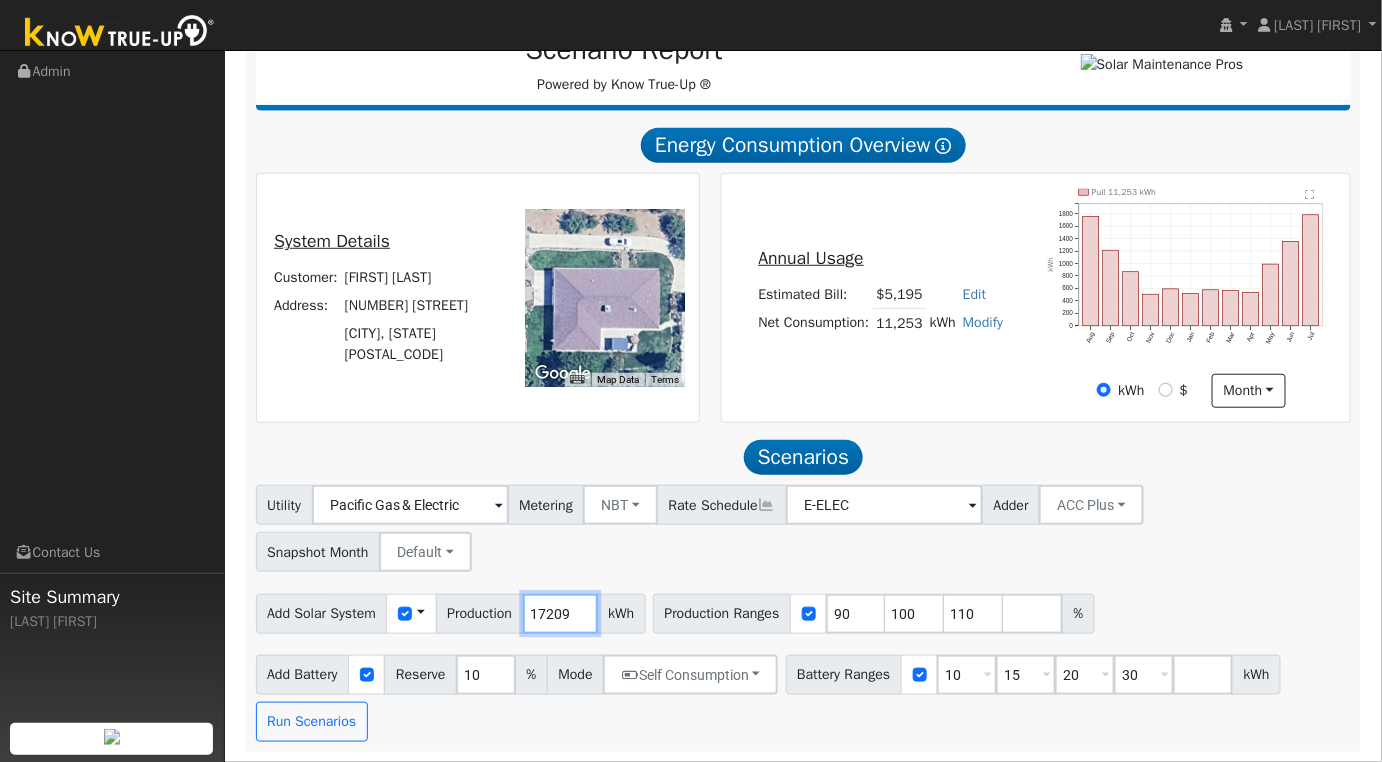 type on "17209" 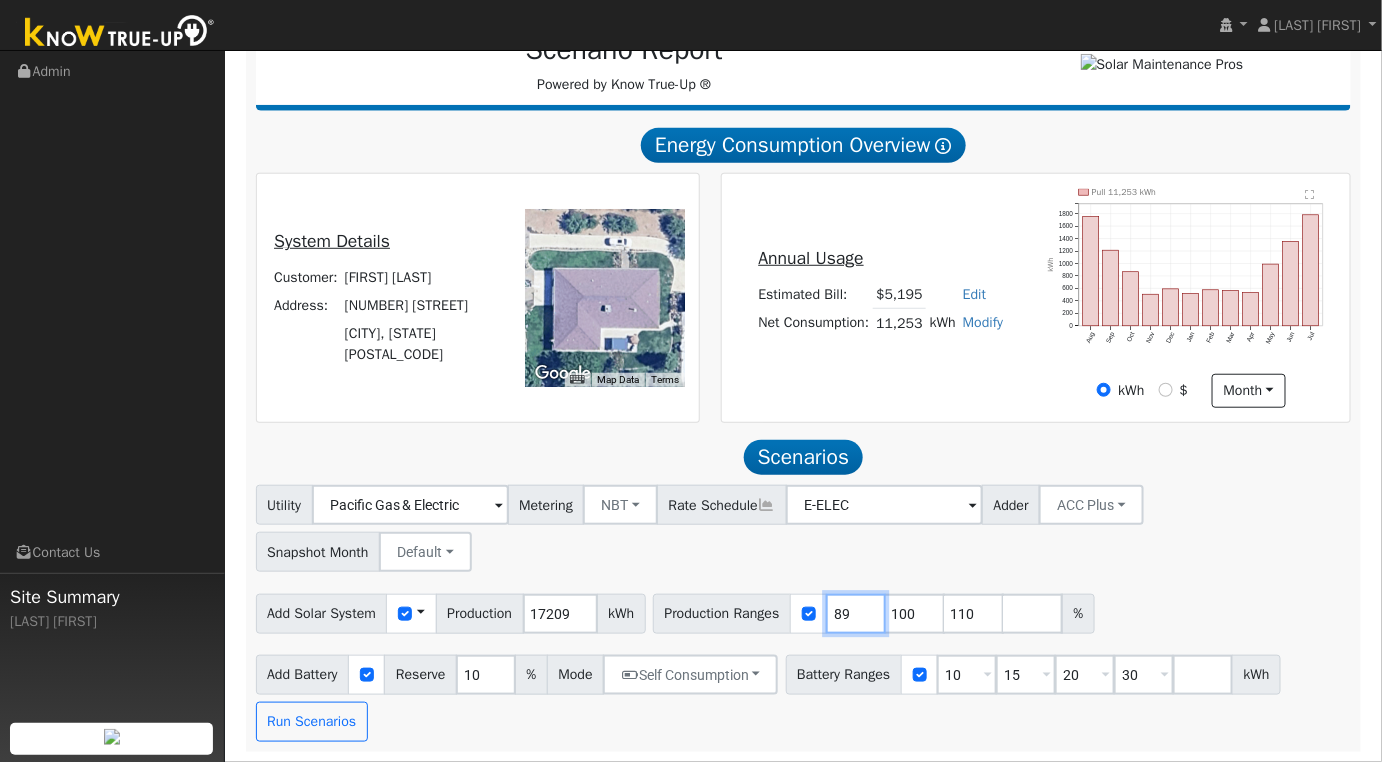 click on "89" at bounding box center (856, 614) 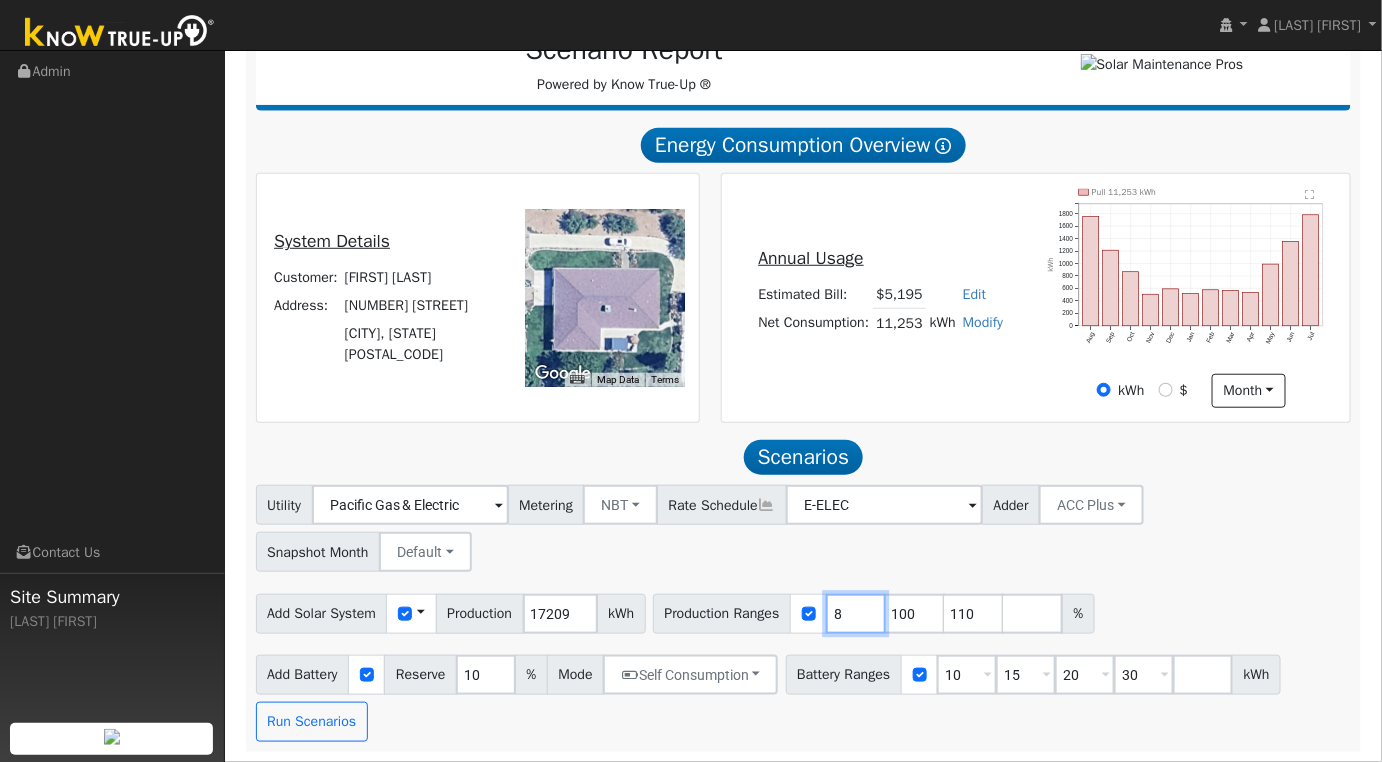 type on "100" 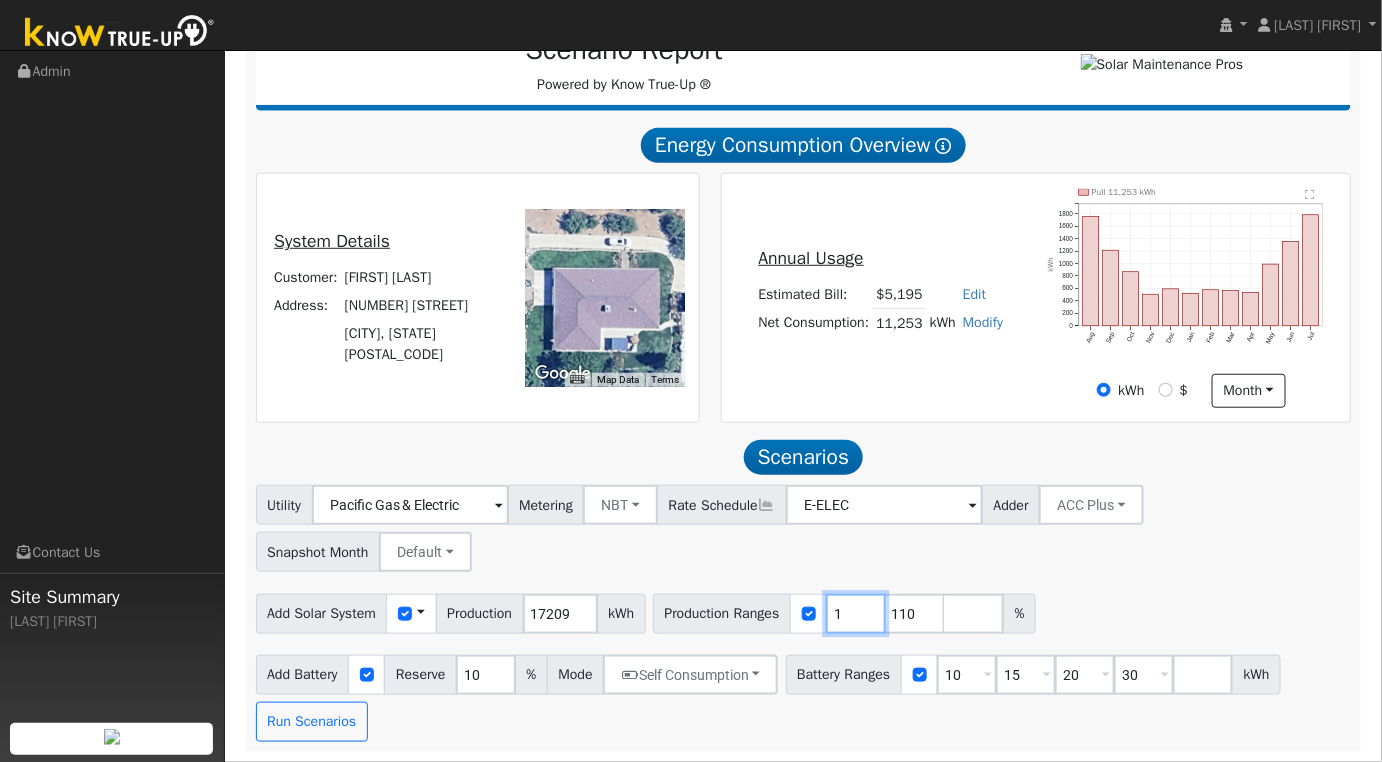 type on "110" 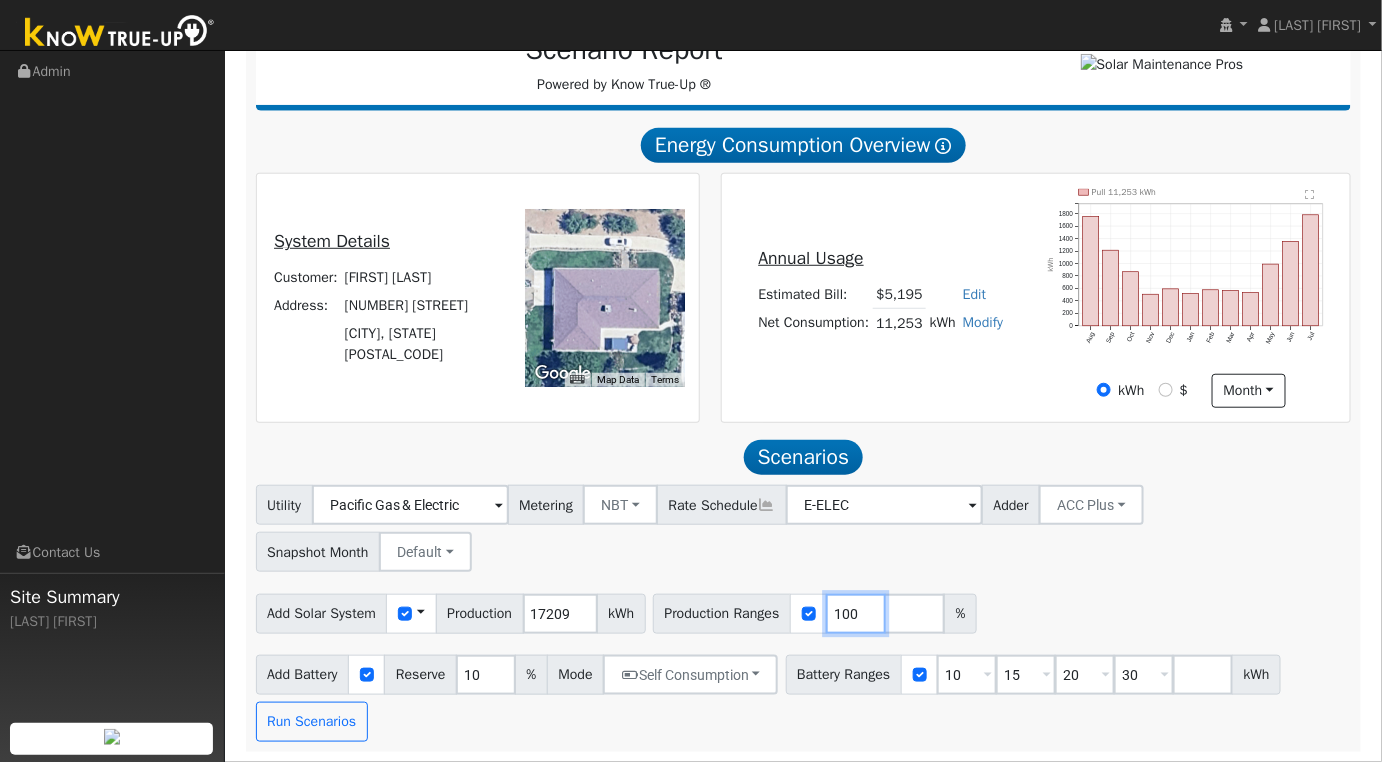 type on "100" 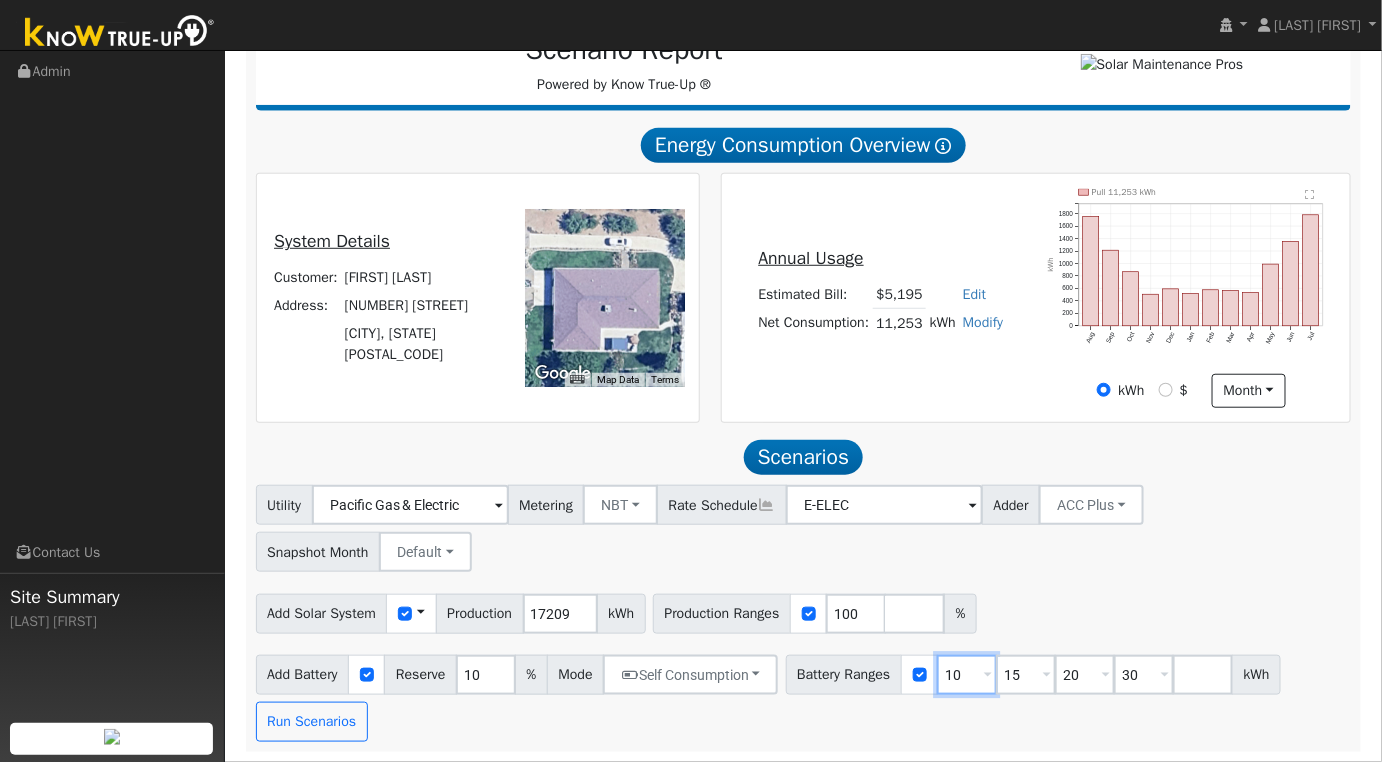 click on "10" at bounding box center (967, 675) 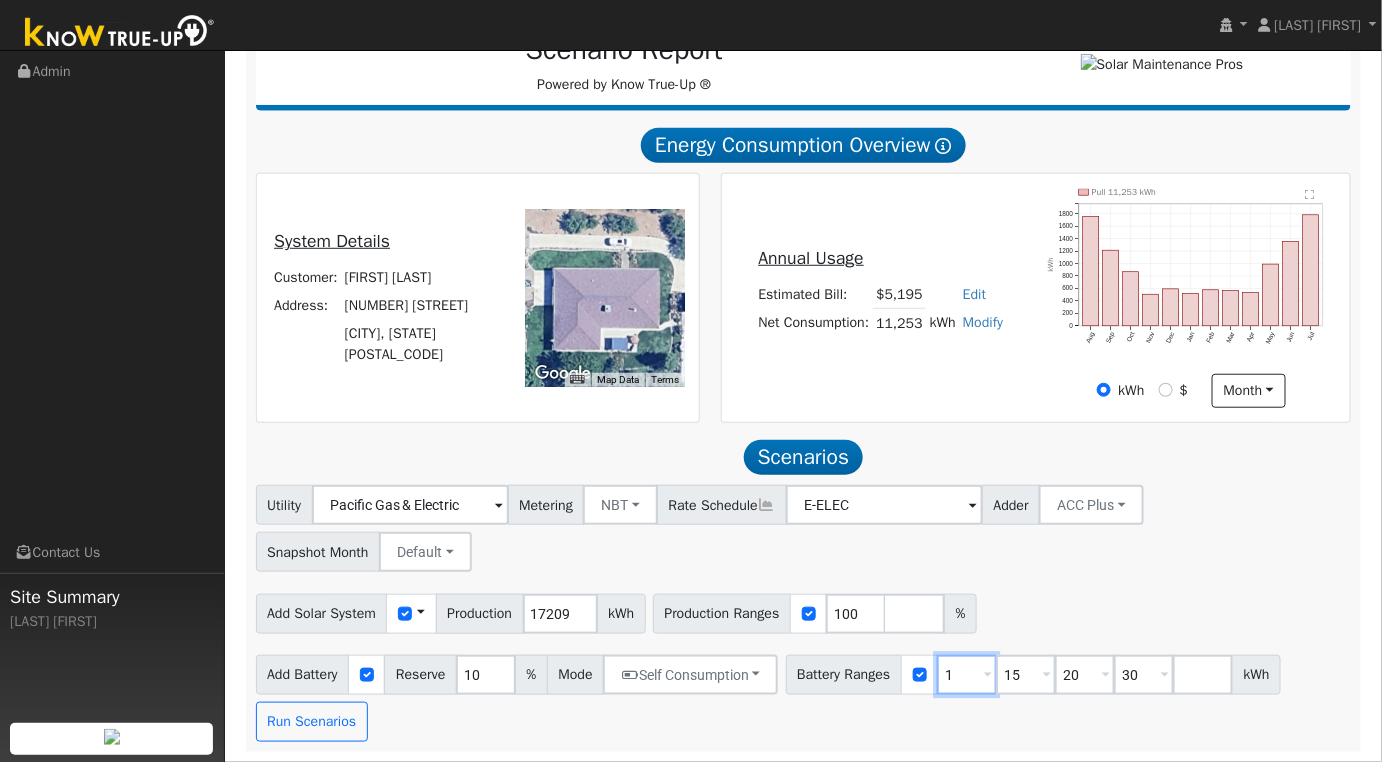 type on "15" 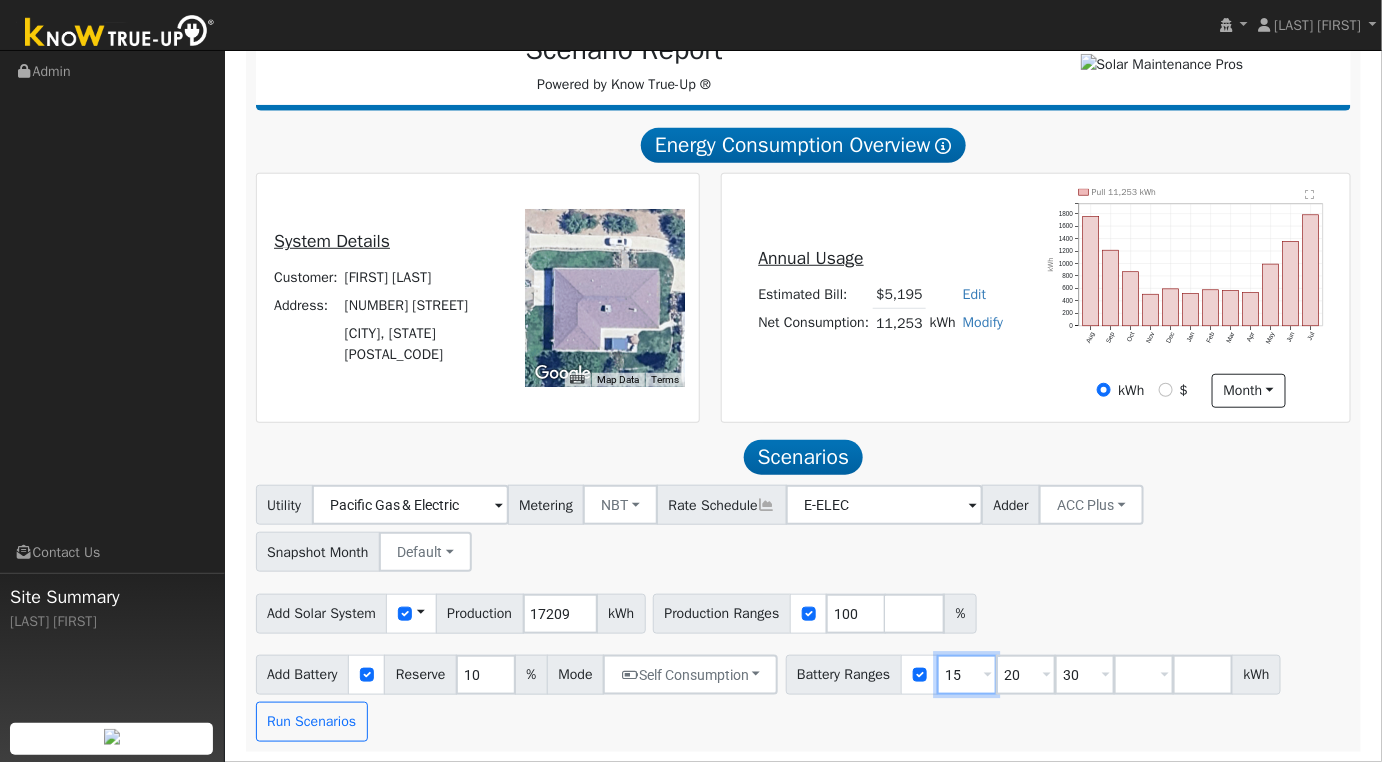 scroll, scrollTop: 276, scrollLeft: 0, axis: vertical 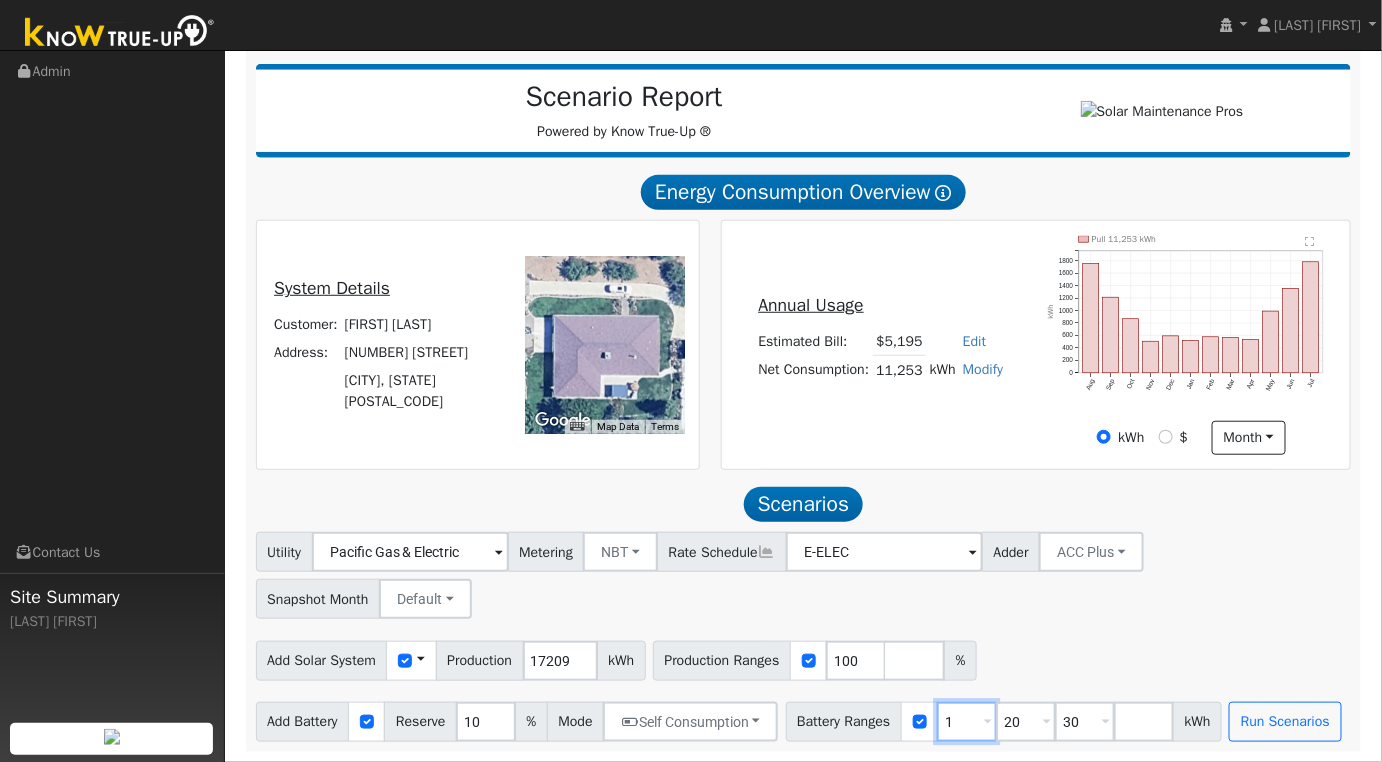 type on "20" 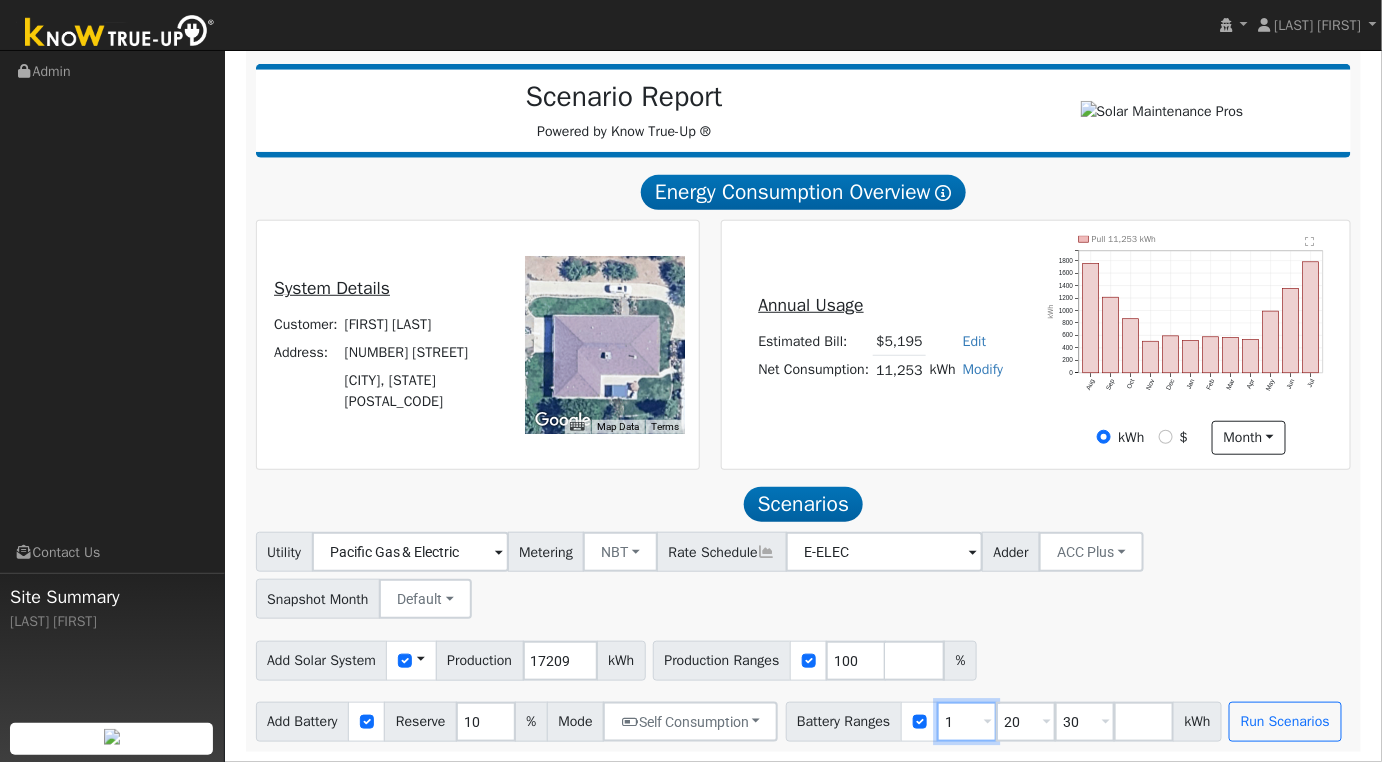 type on "30" 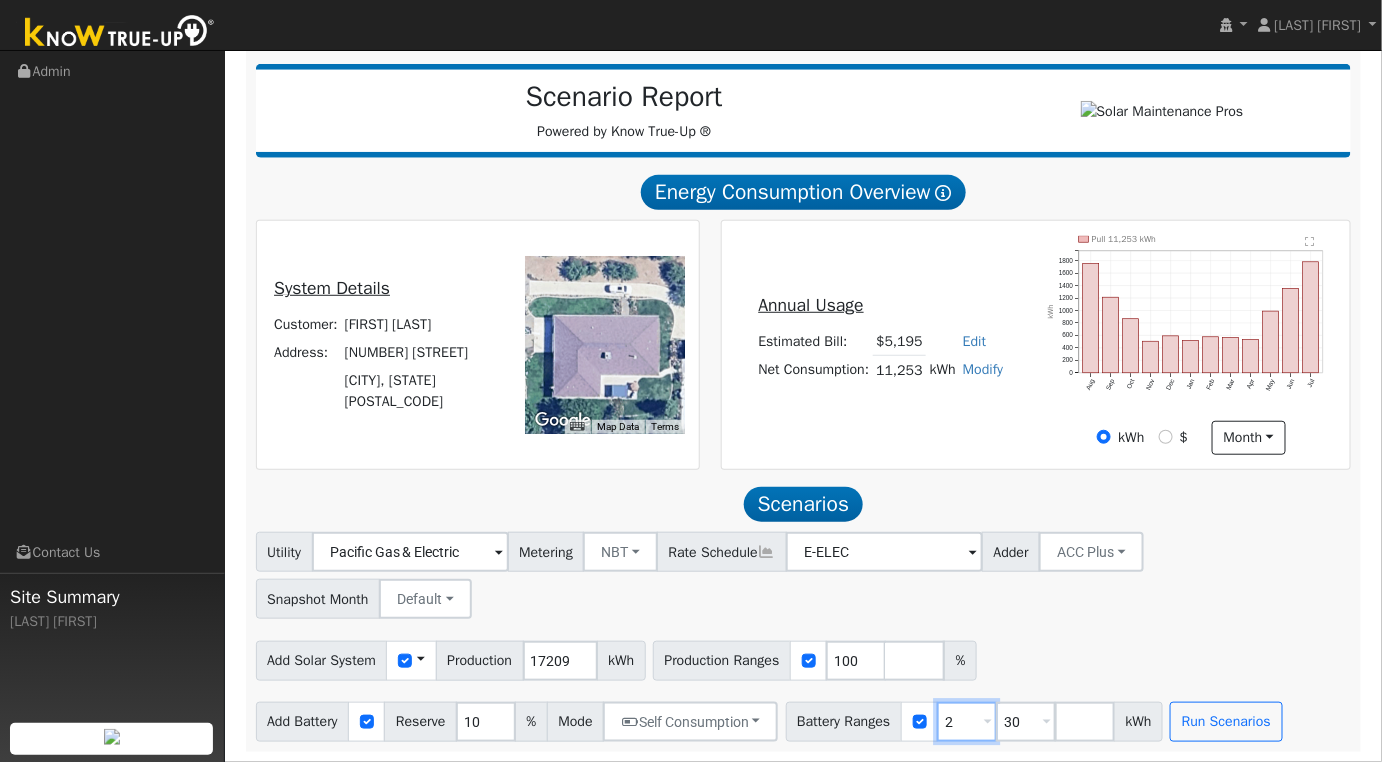 type on "30" 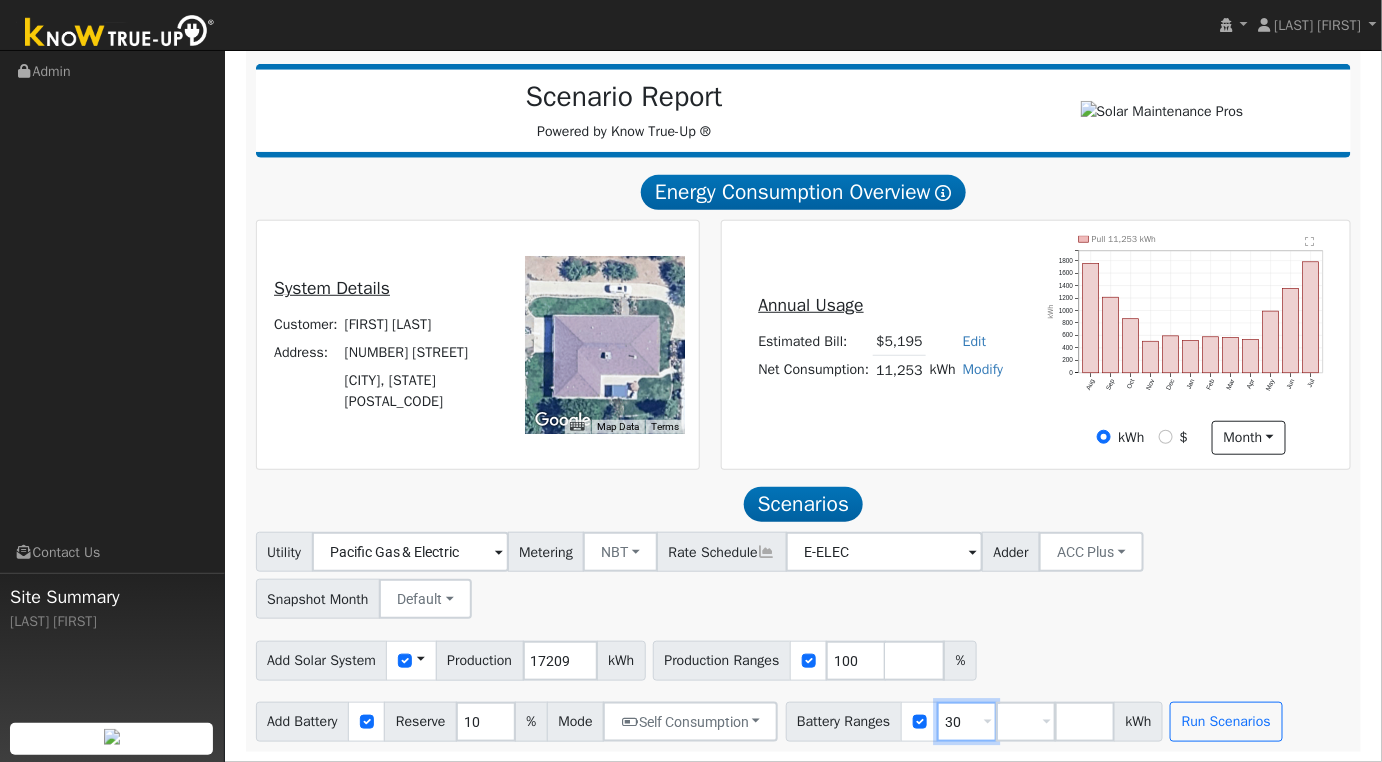 type on "3" 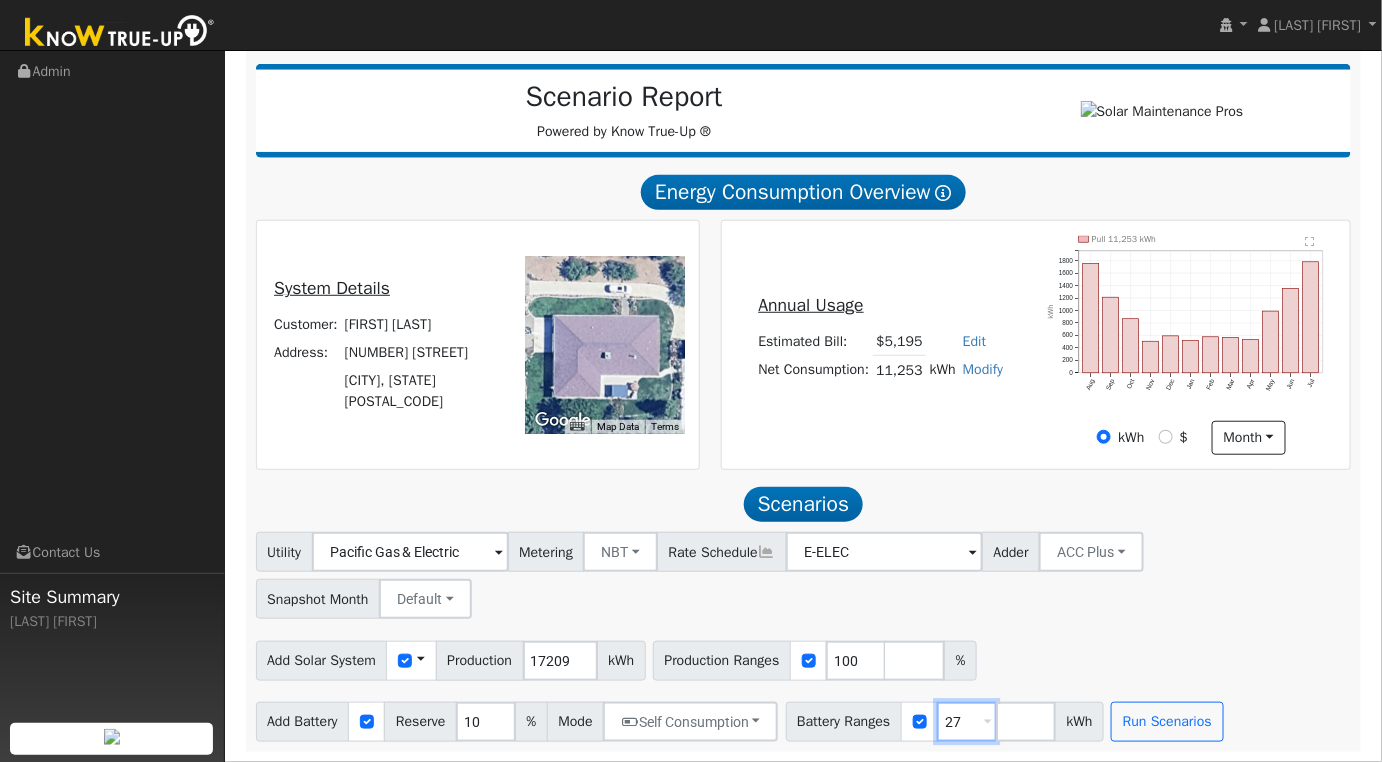 type on "27" 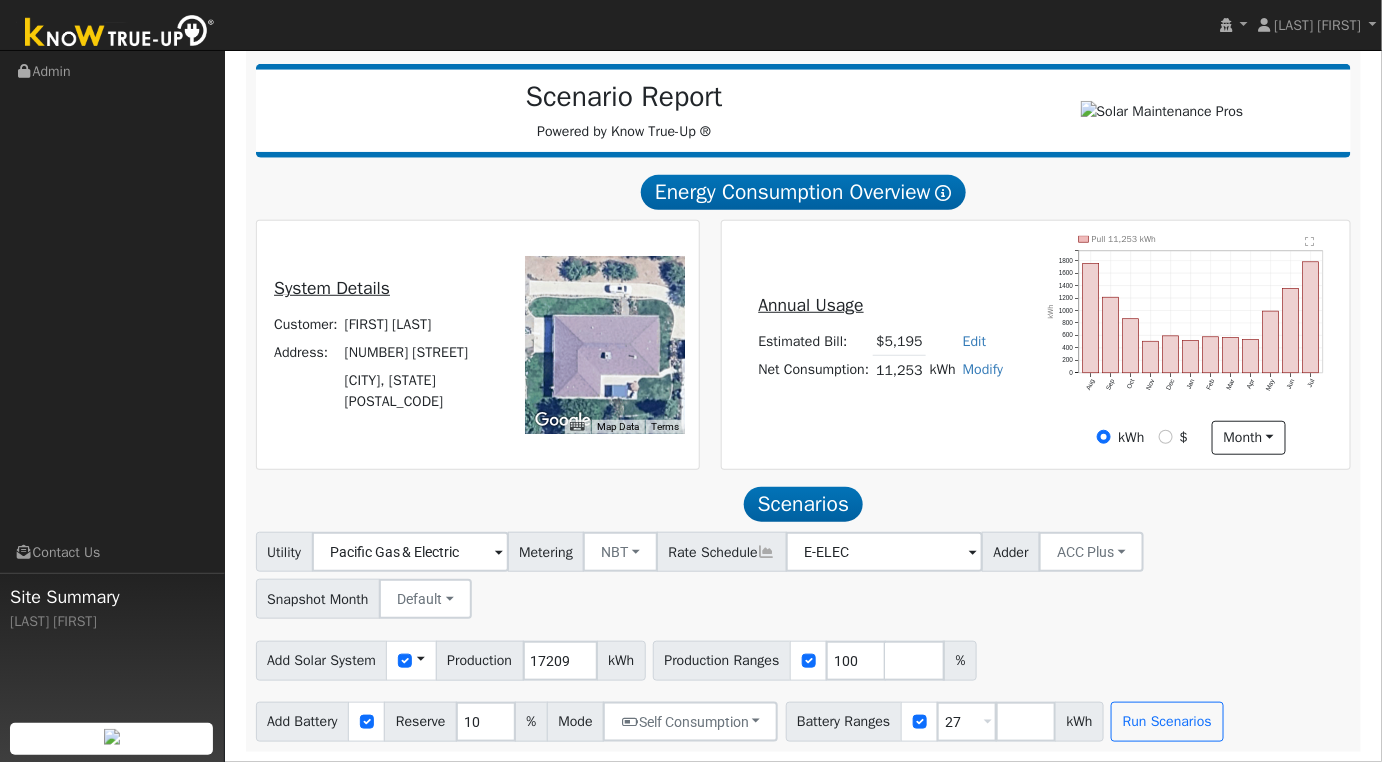 click on "Add Solar System Use CSV Data Production 17209 kWh Production Ranges 100 %" at bounding box center (803, 657) 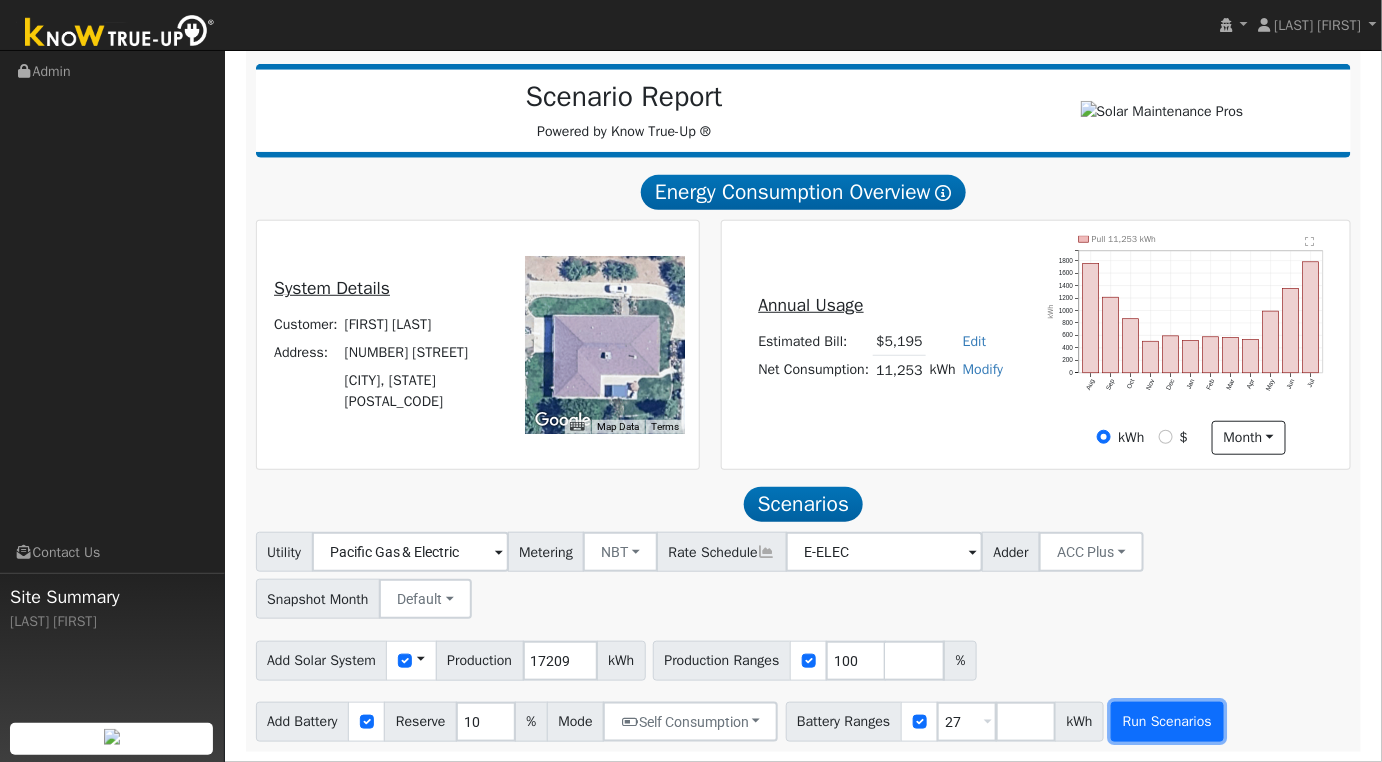 click on "Run Scenarios" at bounding box center (1167, 722) 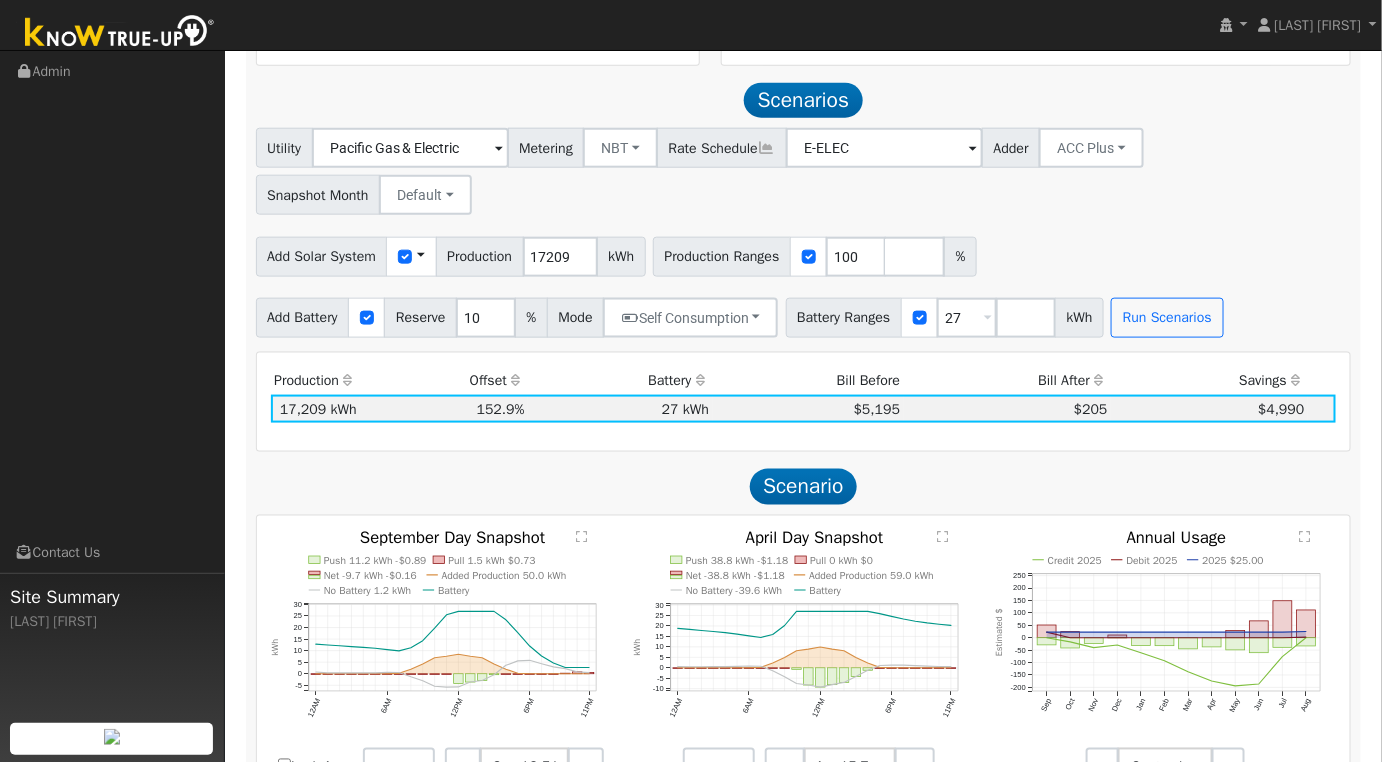 scroll, scrollTop: 701, scrollLeft: 0, axis: vertical 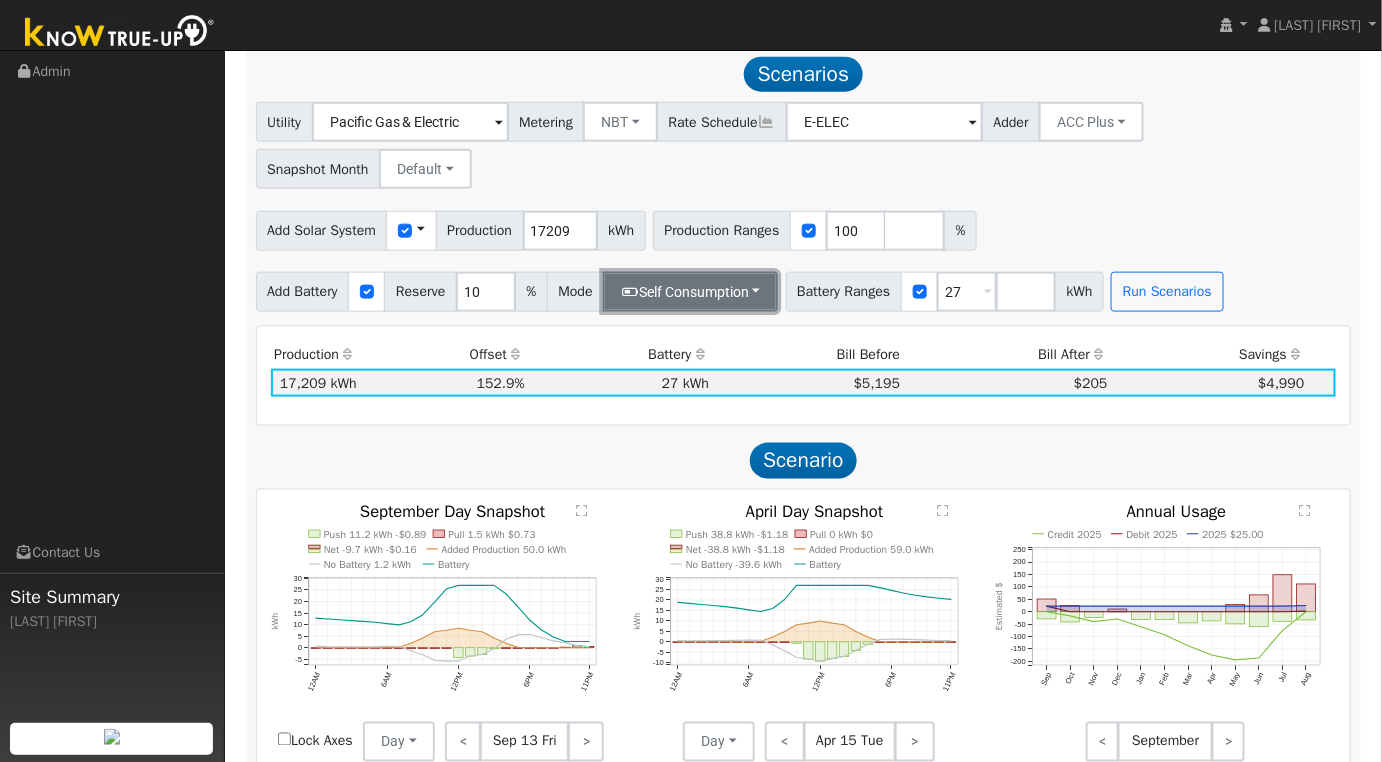 click on "Self Consumption" at bounding box center (690, 292) 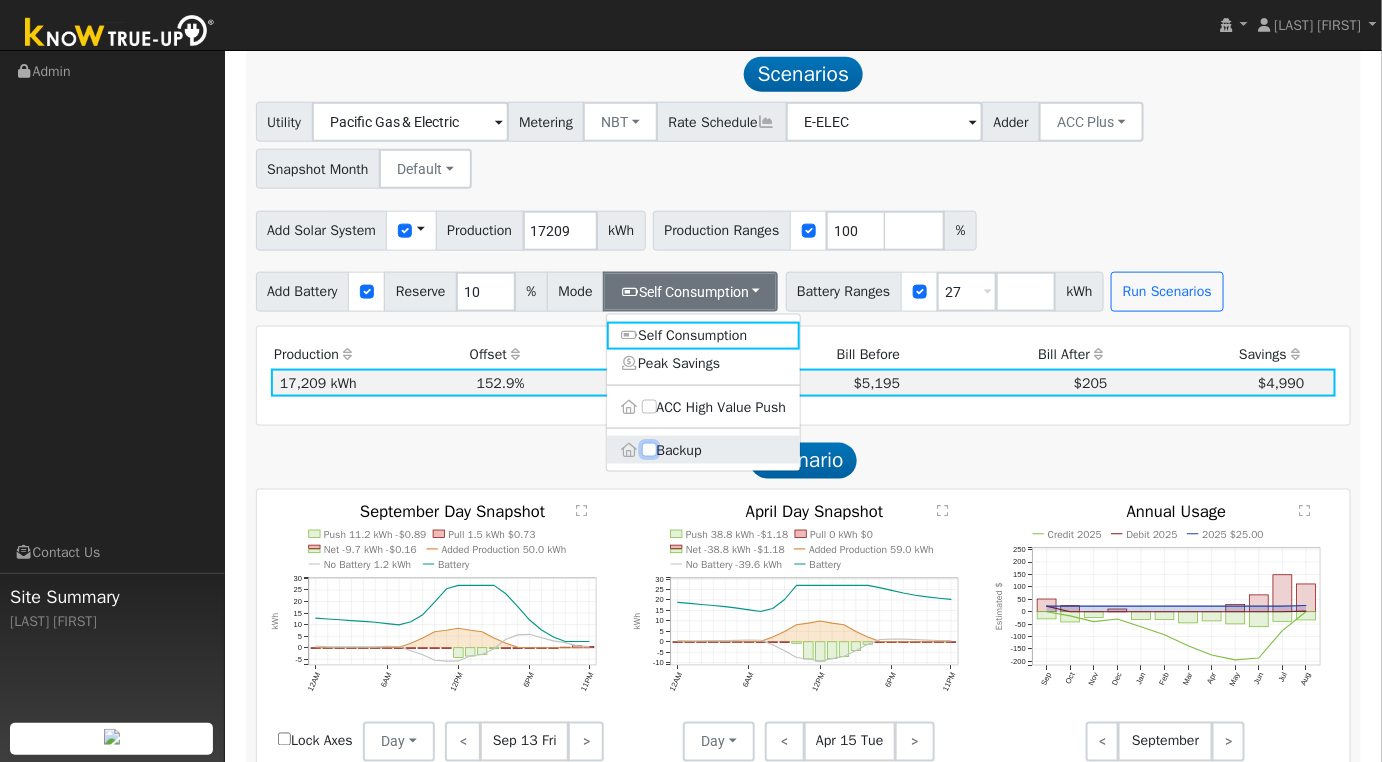 click on "Backup" at bounding box center [649, 450] 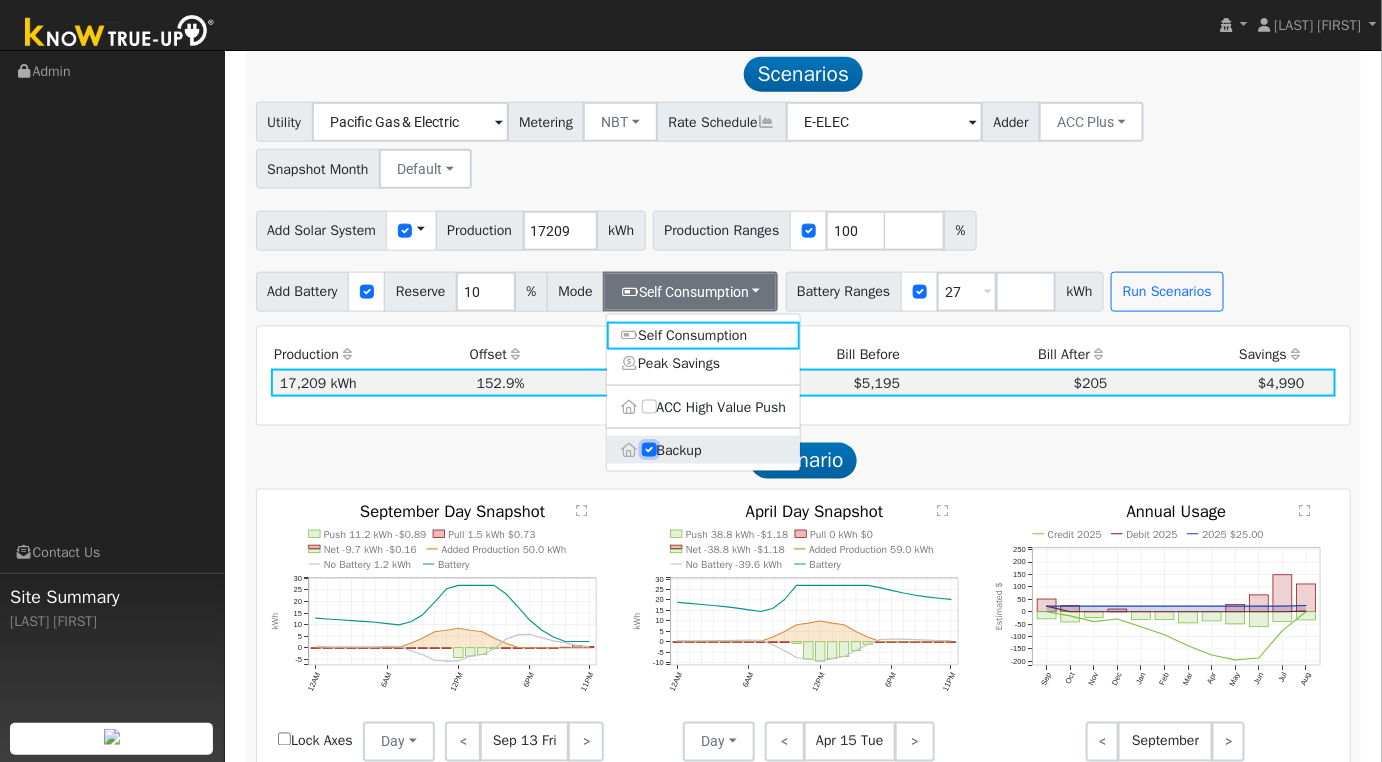 type on "20" 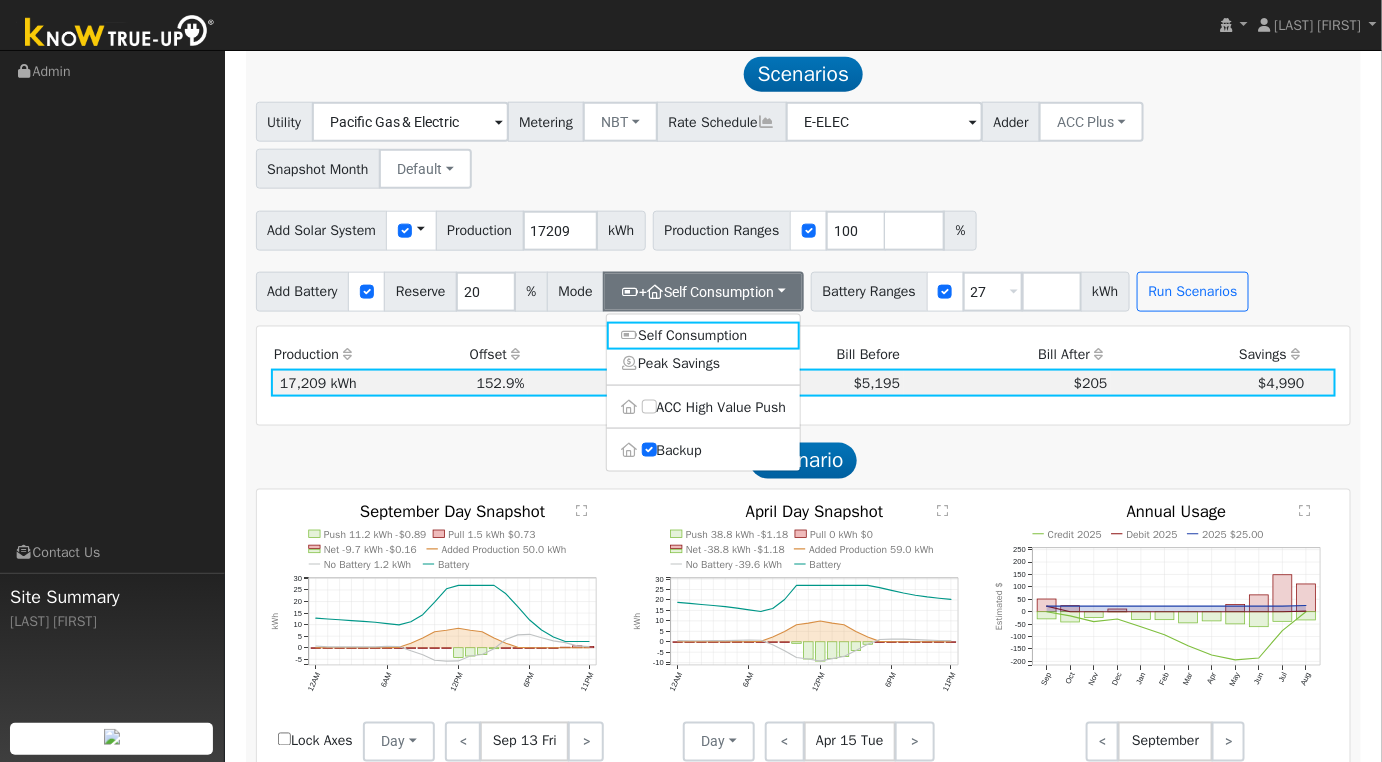 click on "Scenario" at bounding box center [804, 460] 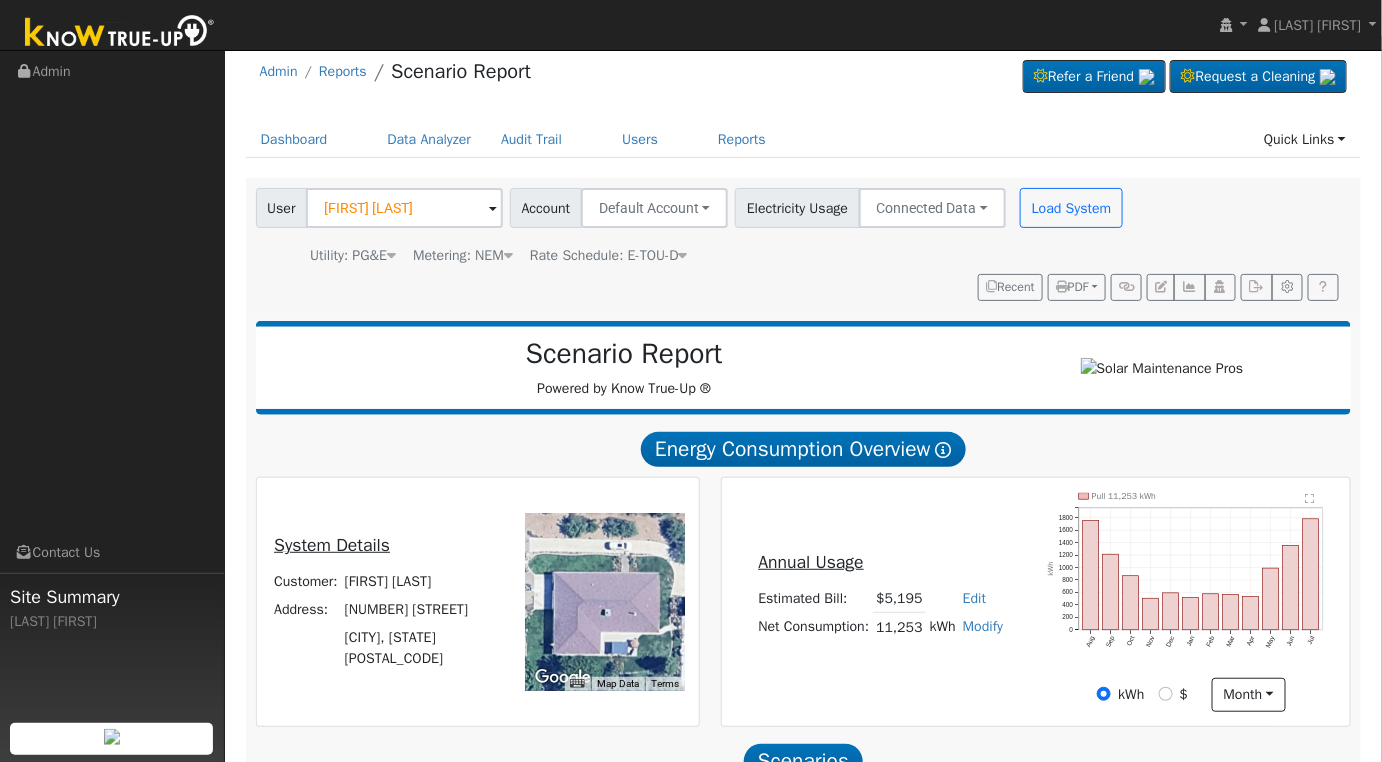scroll, scrollTop: 0, scrollLeft: 0, axis: both 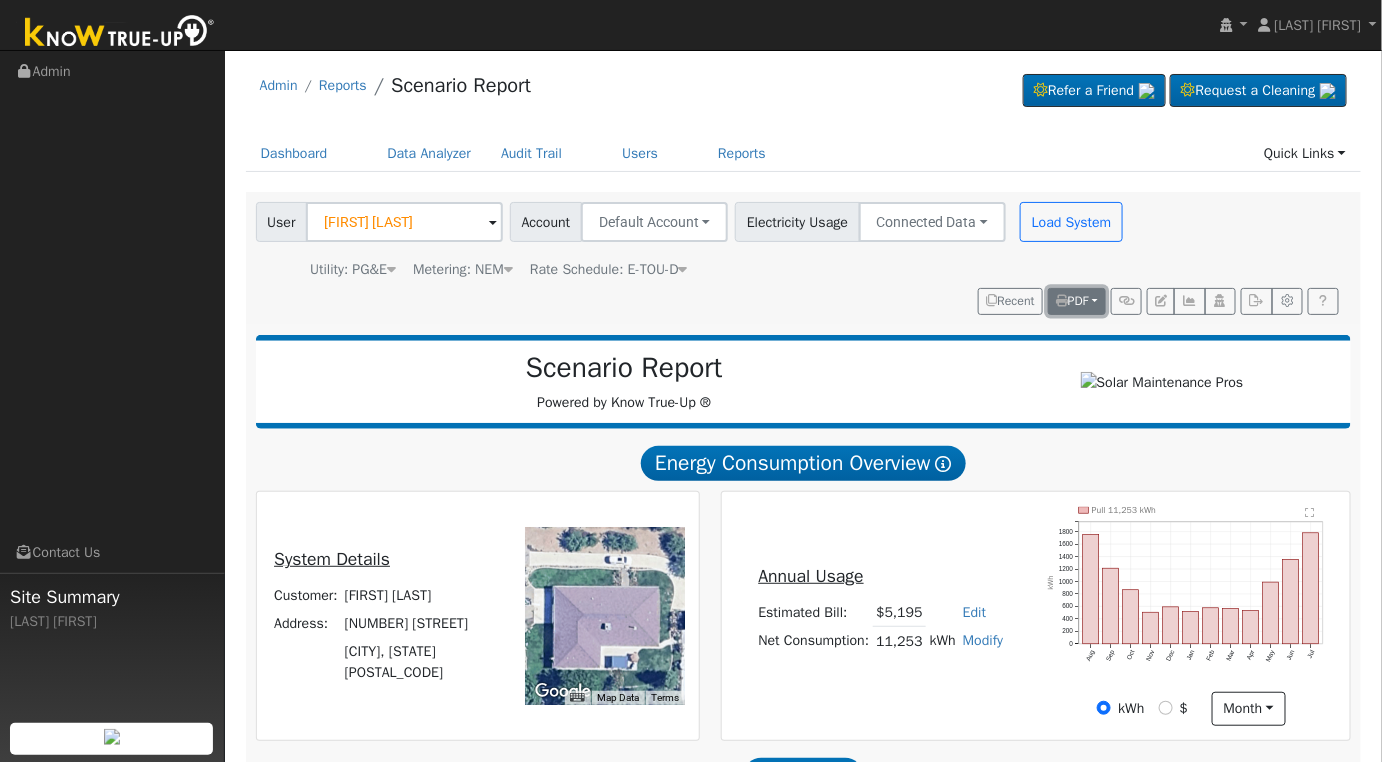 click on "PDF" at bounding box center (1077, 302) 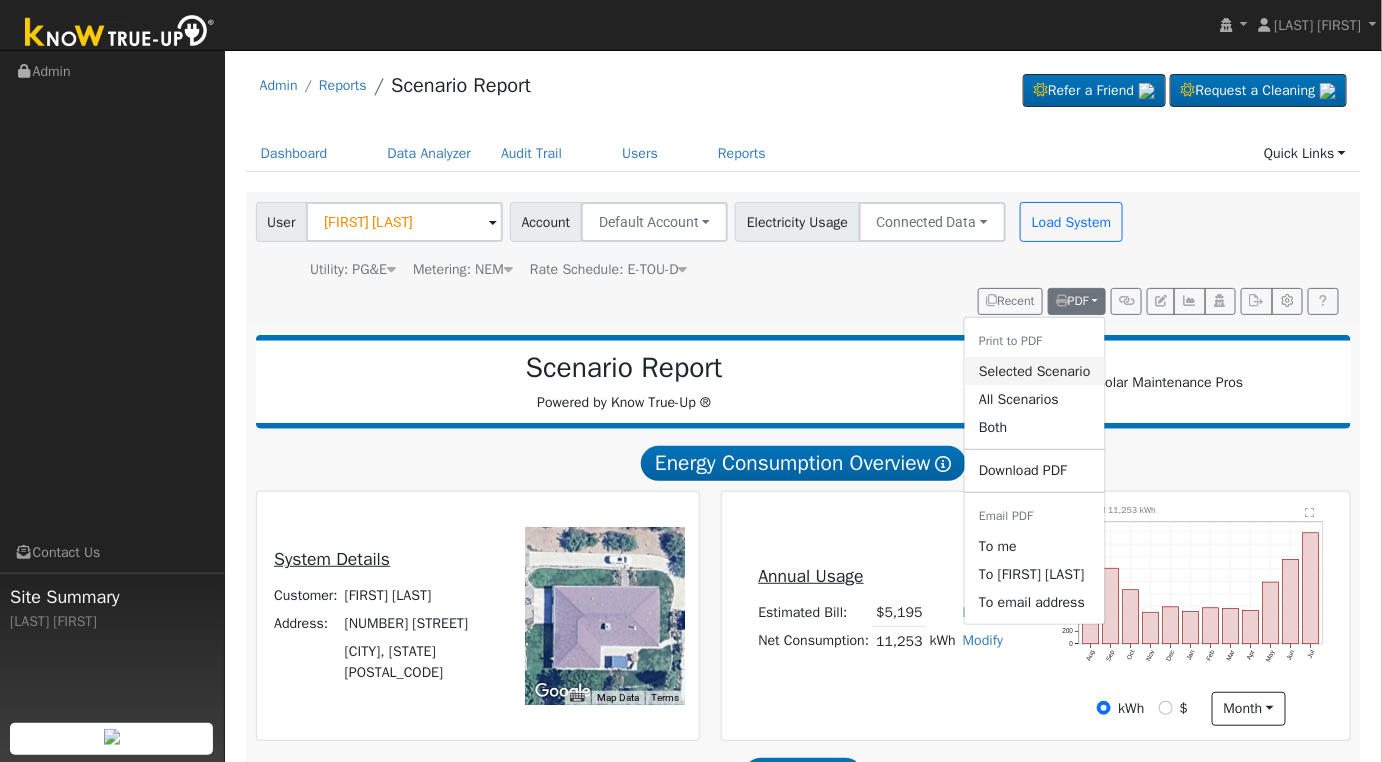 click on "Selected Scenario" at bounding box center [1035, 371] 